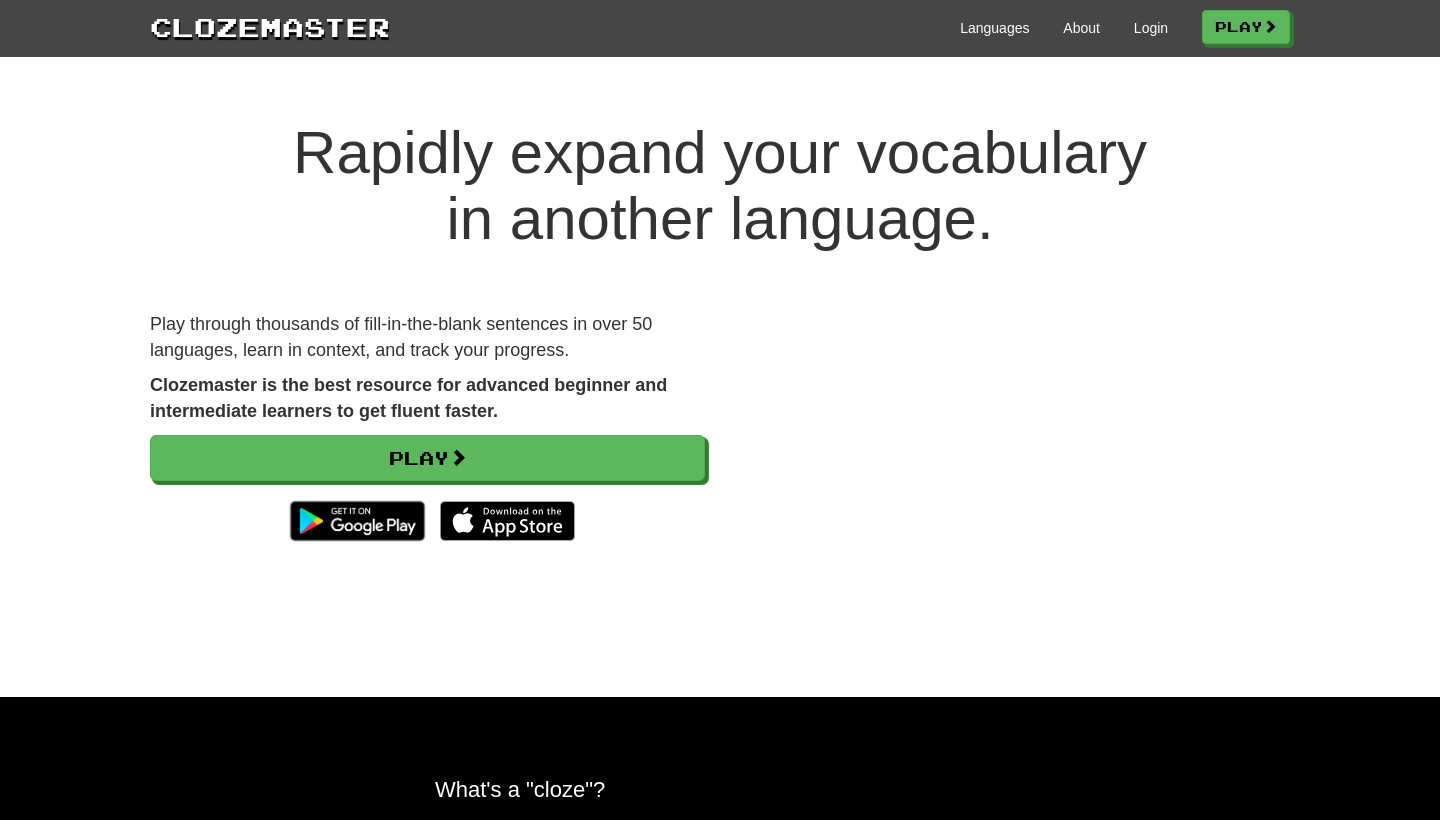 scroll, scrollTop: 0, scrollLeft: 0, axis: both 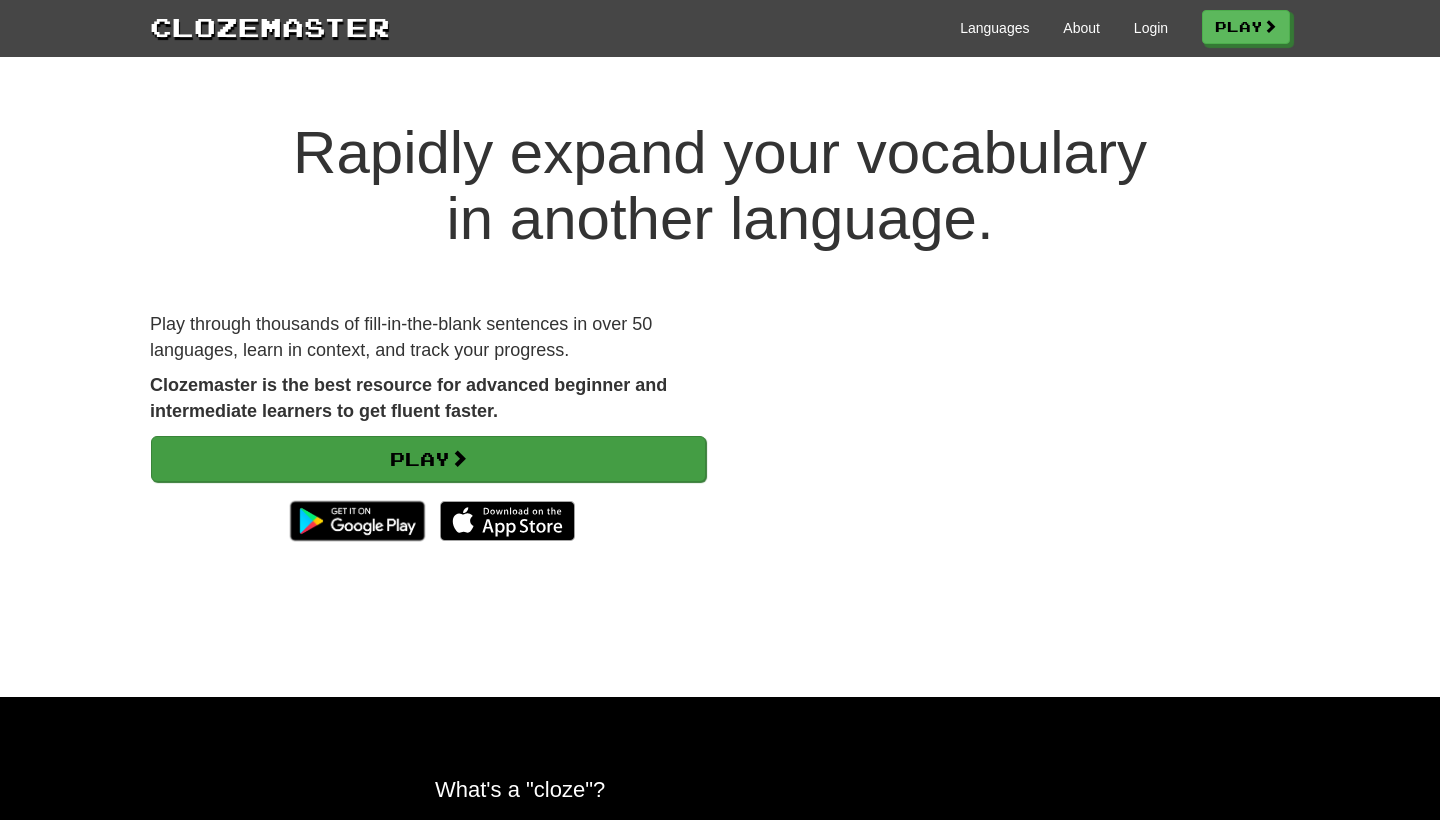 click on "Play" at bounding box center [428, 459] 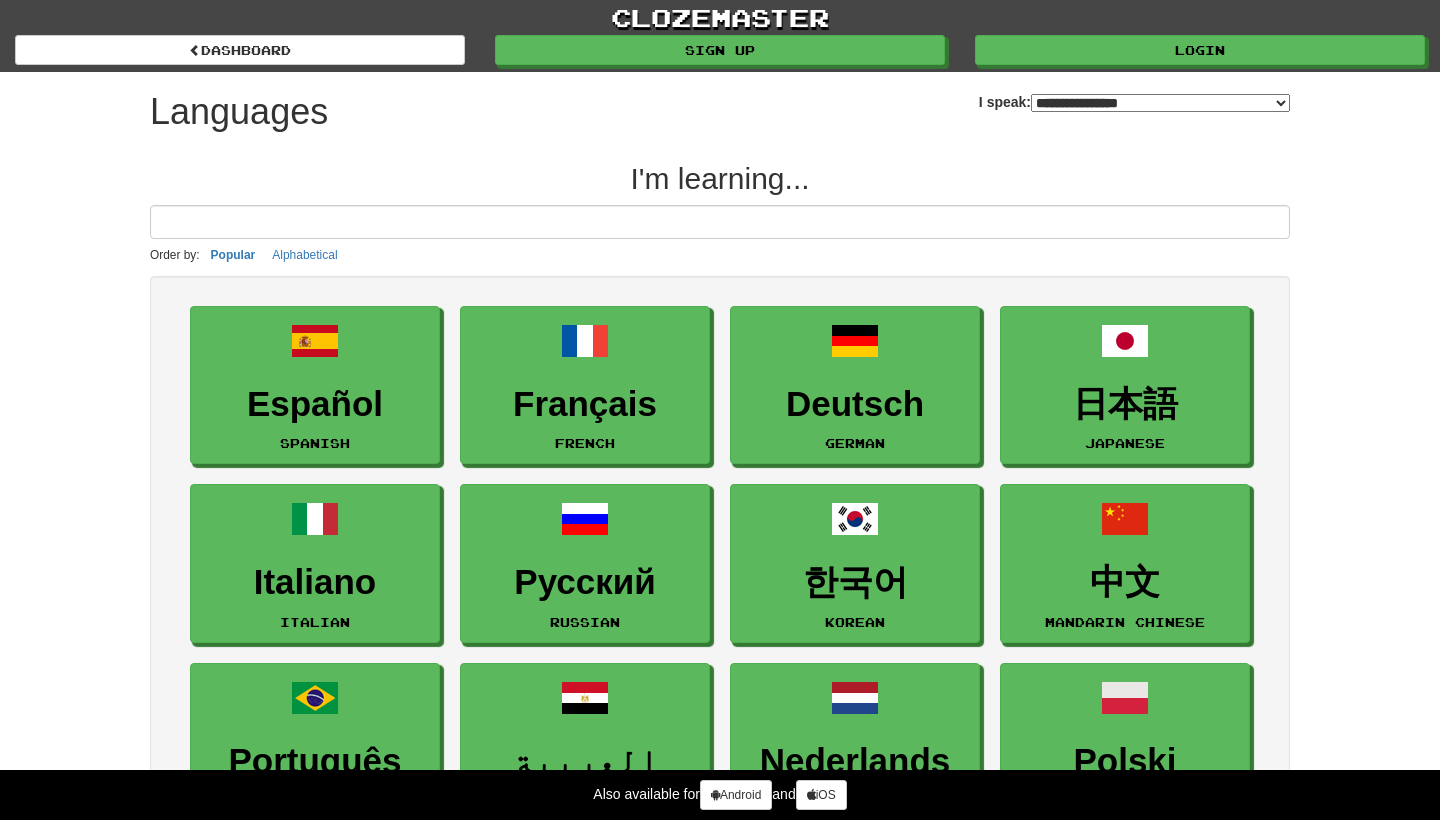select on "*******" 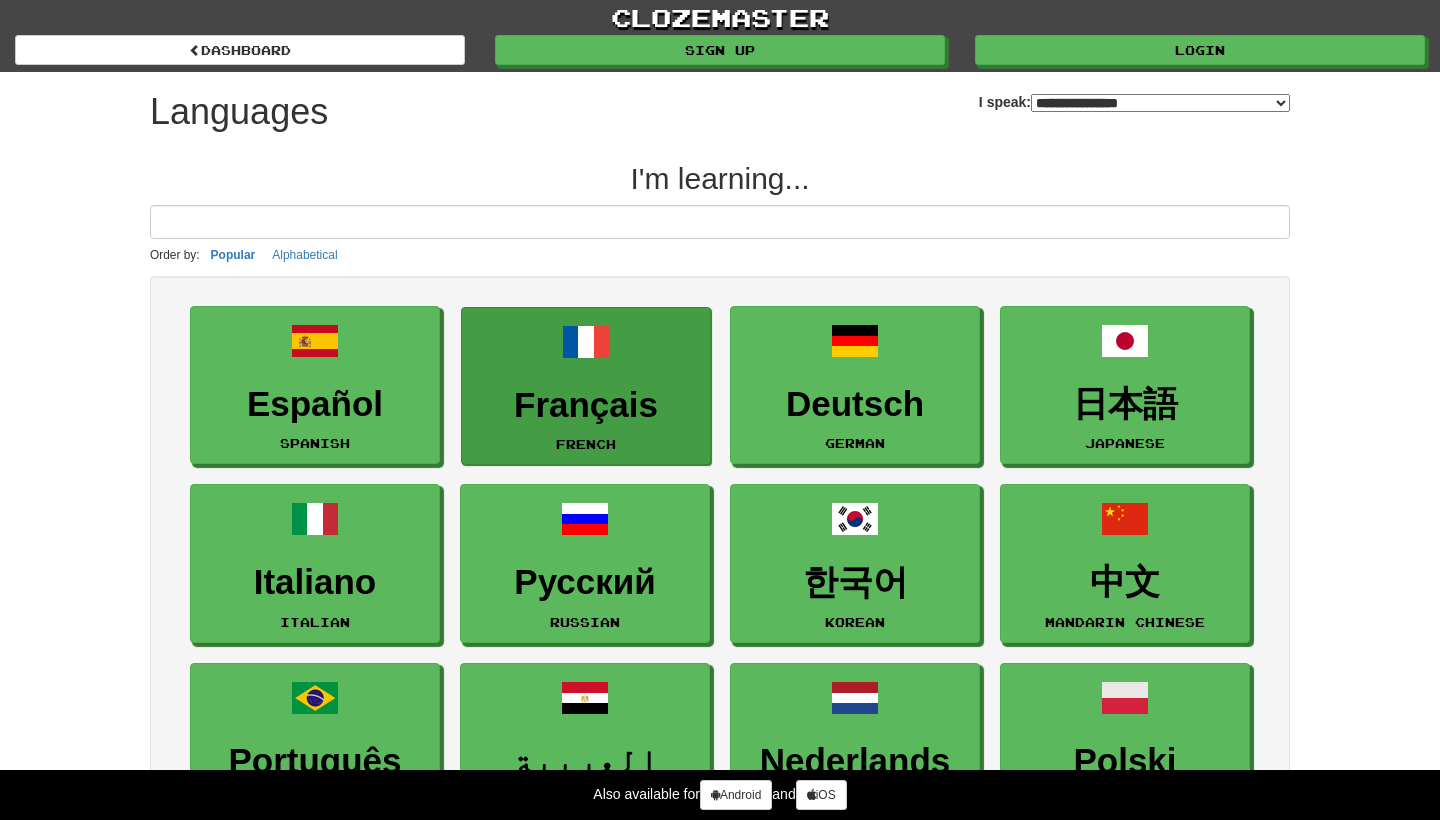 scroll, scrollTop: 0, scrollLeft: 0, axis: both 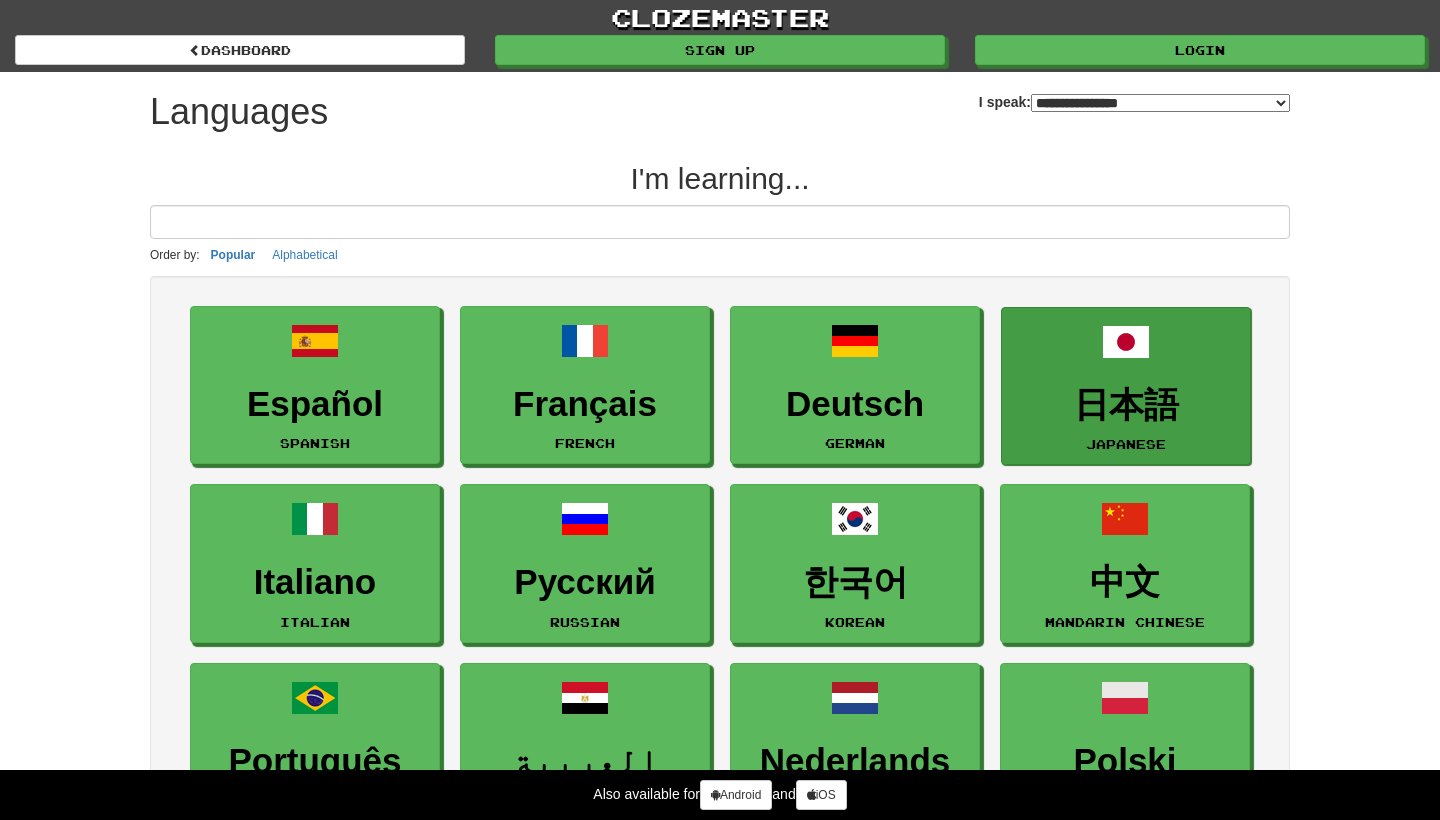 click on "日本語" at bounding box center [1126, 405] 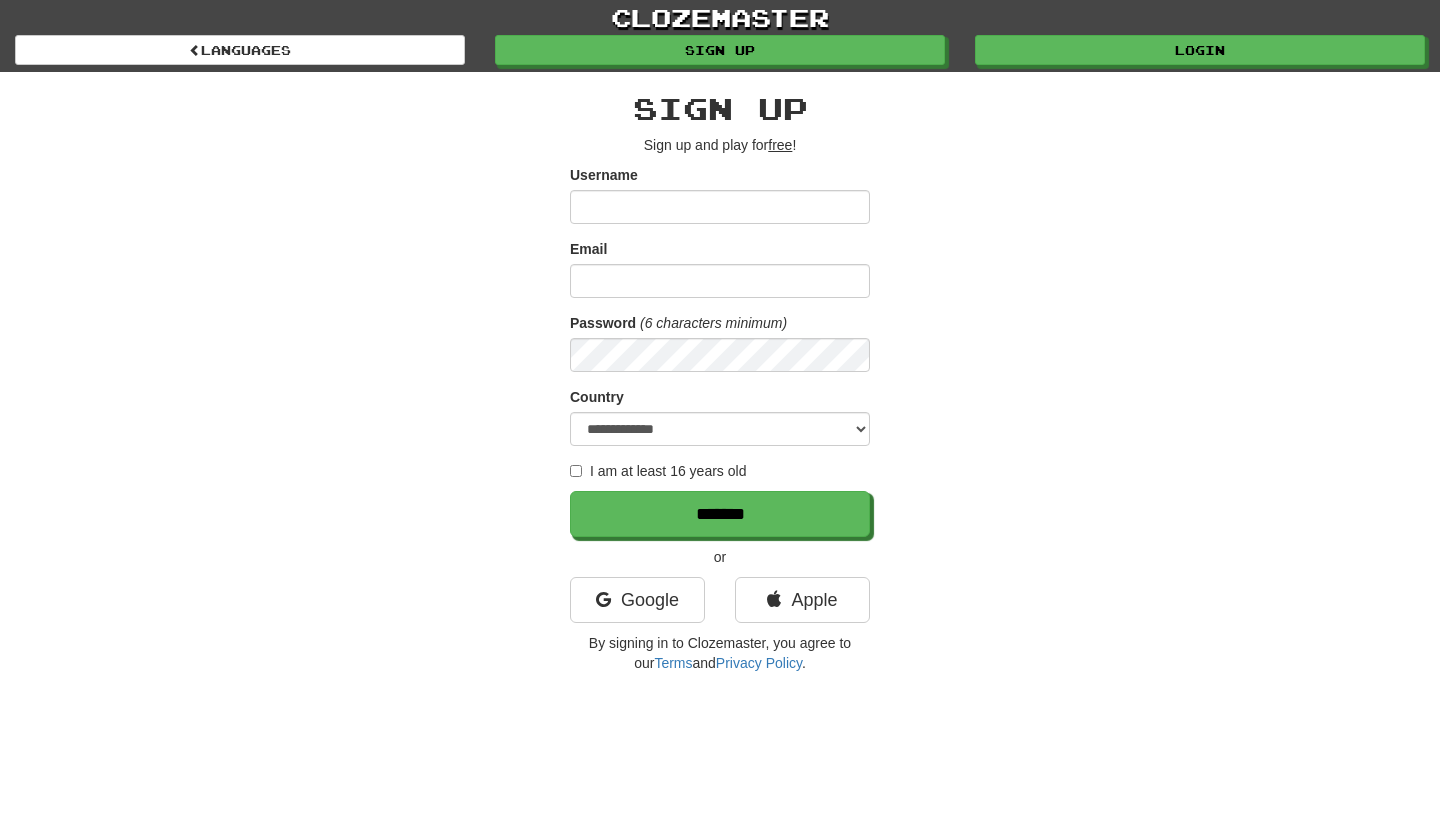 scroll, scrollTop: 0, scrollLeft: 0, axis: both 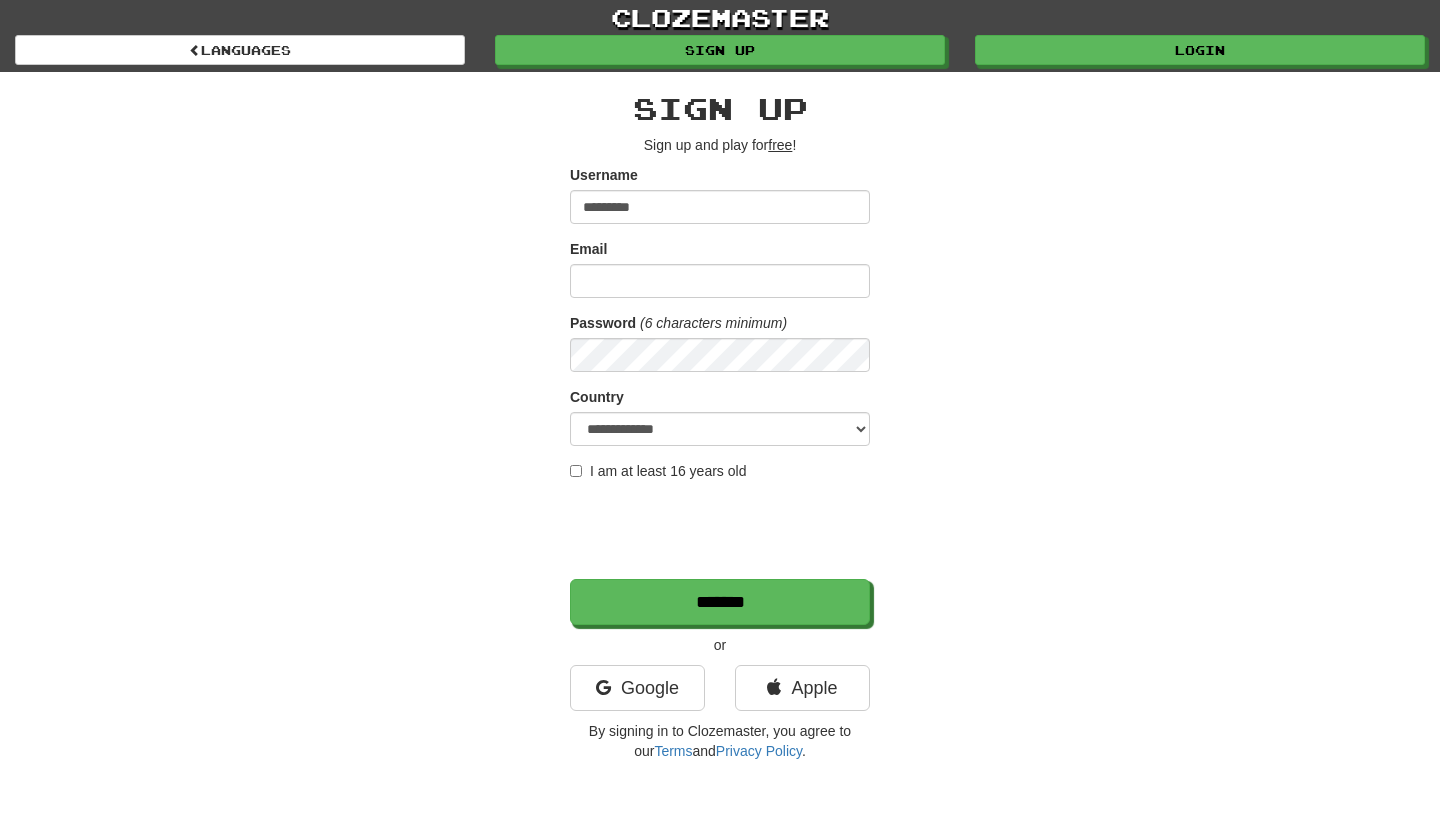 type on "*********" 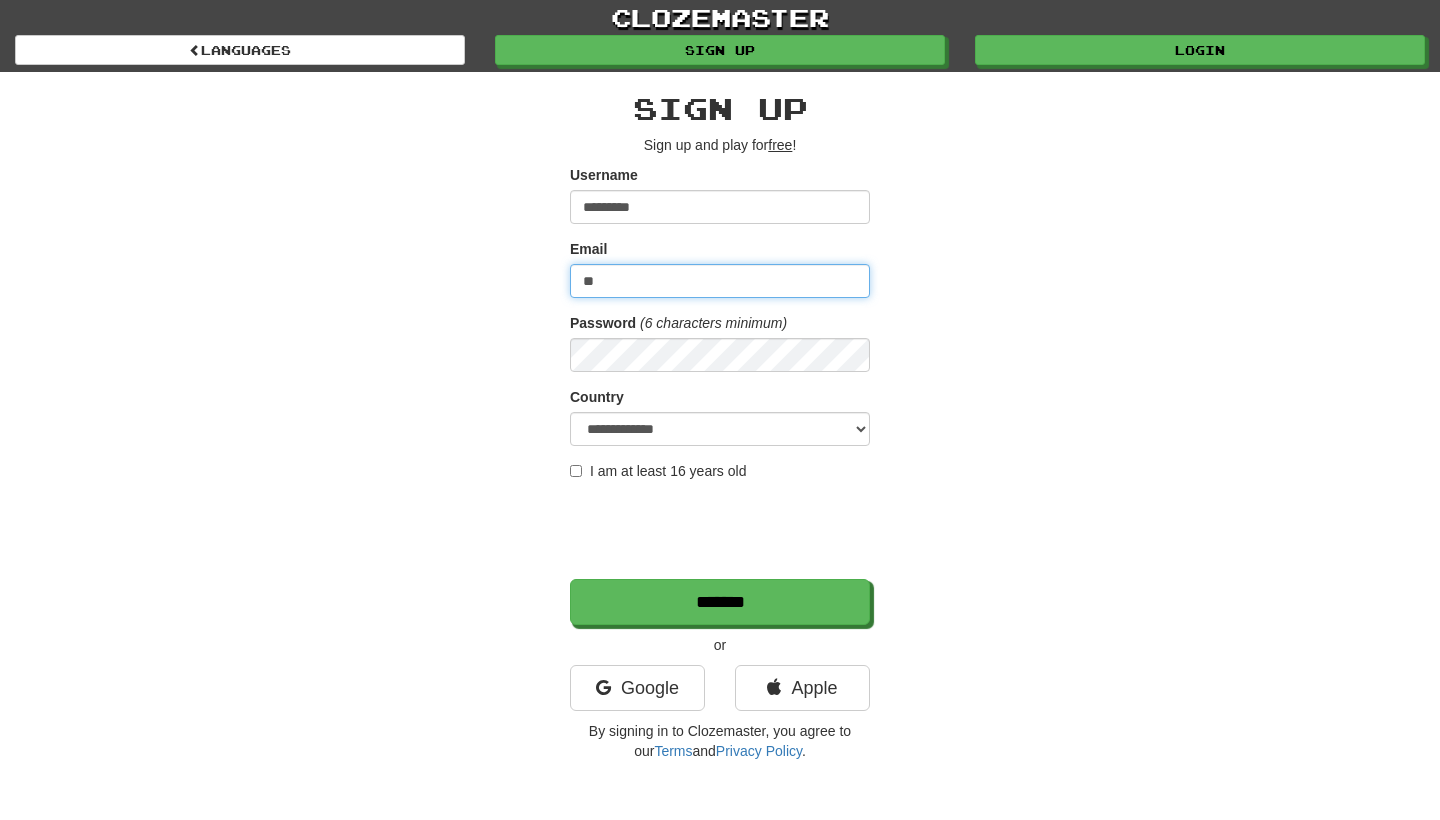 type on "*" 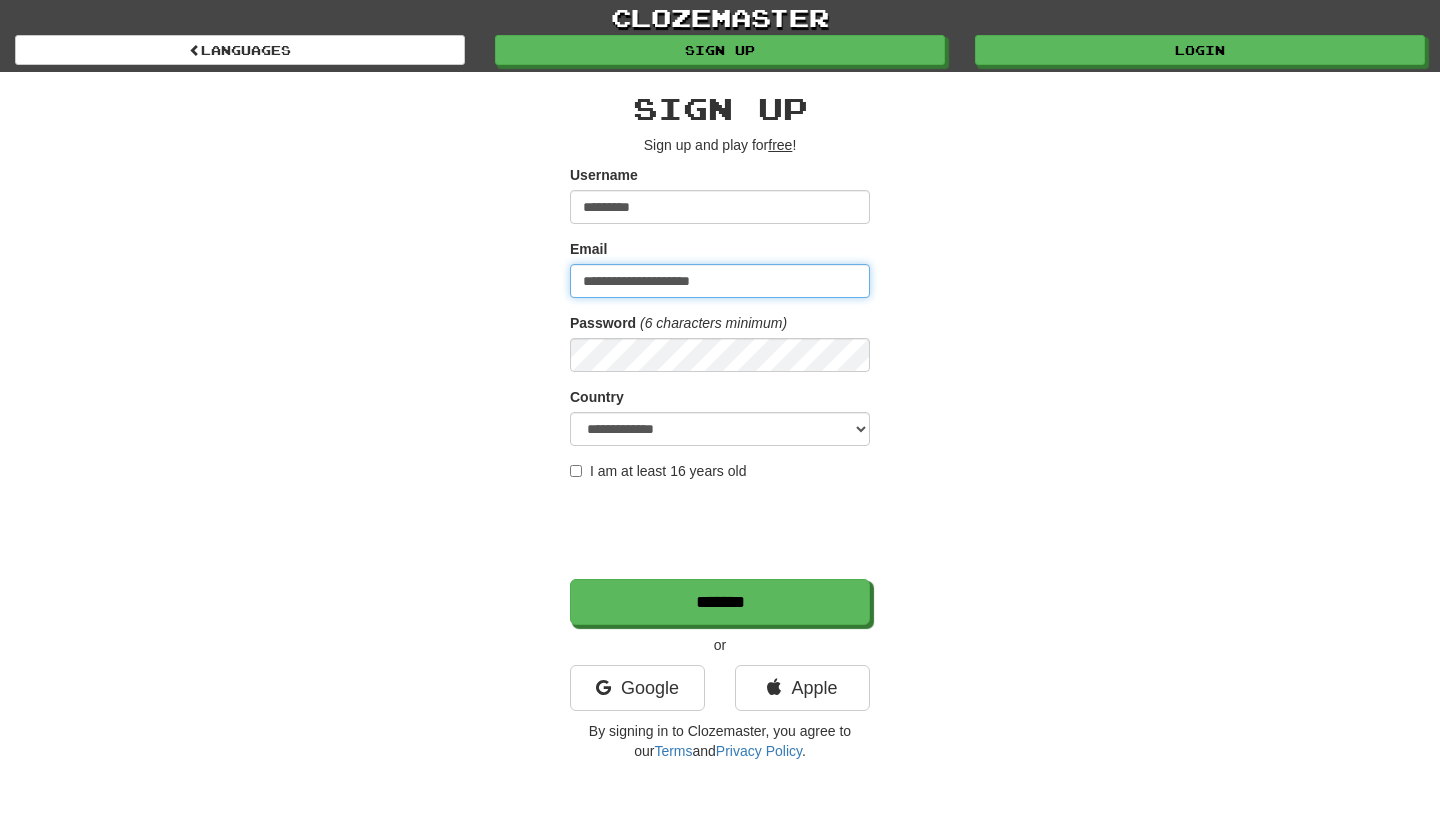 type on "**********" 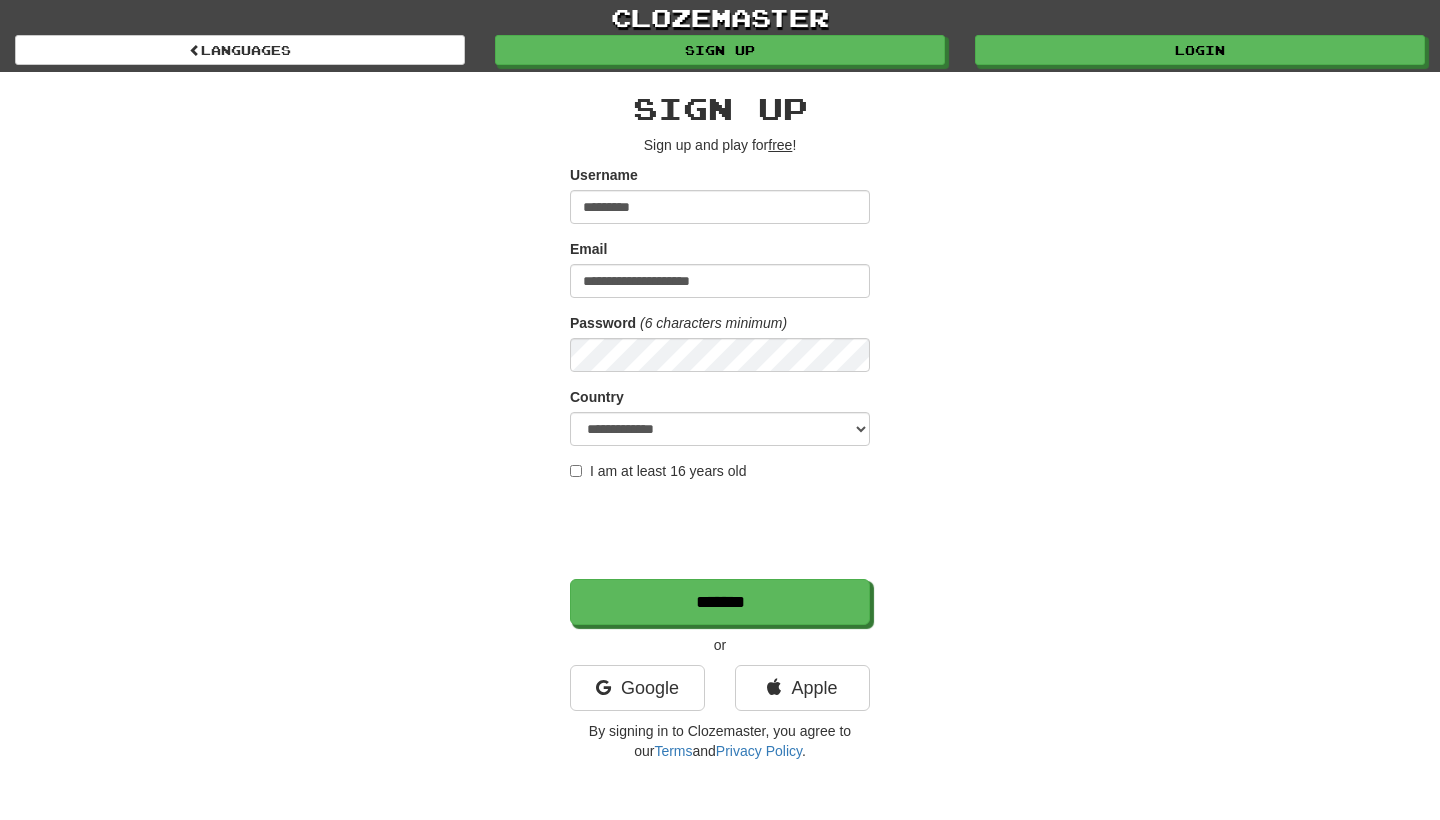 click on "I am at least 16 years old" at bounding box center (658, 471) 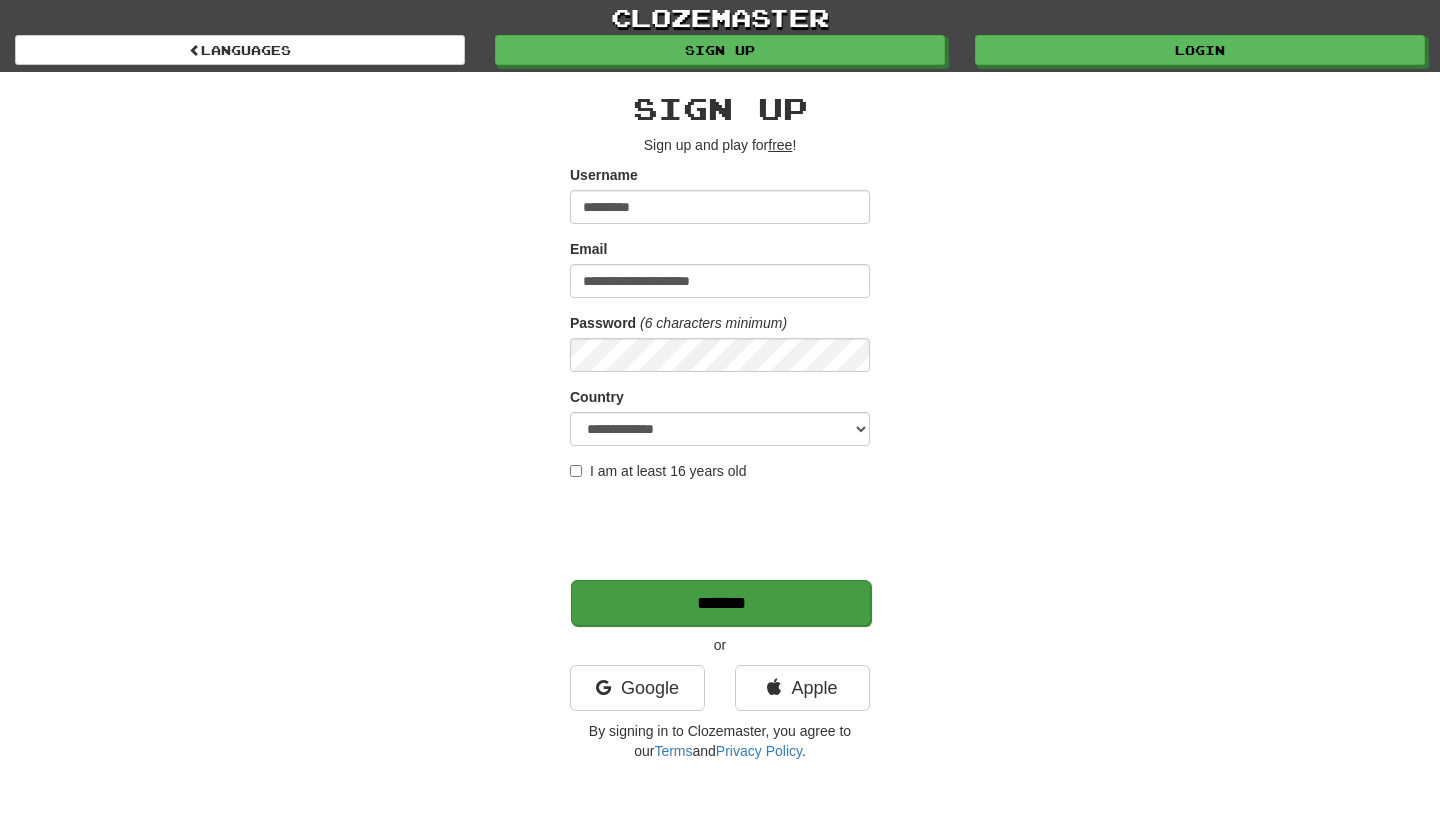 click on "*******" at bounding box center [721, 603] 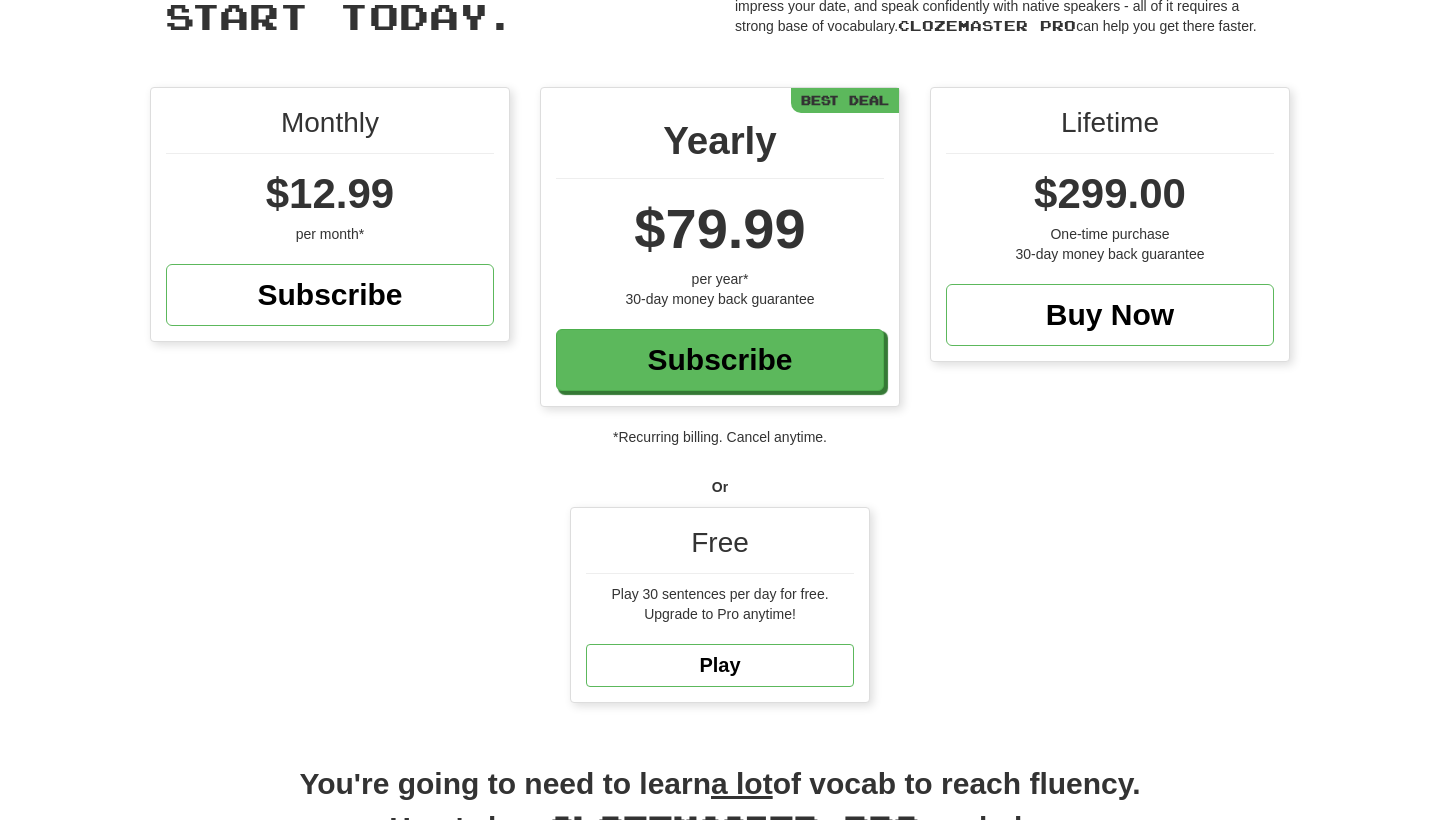 scroll, scrollTop: 148, scrollLeft: 0, axis: vertical 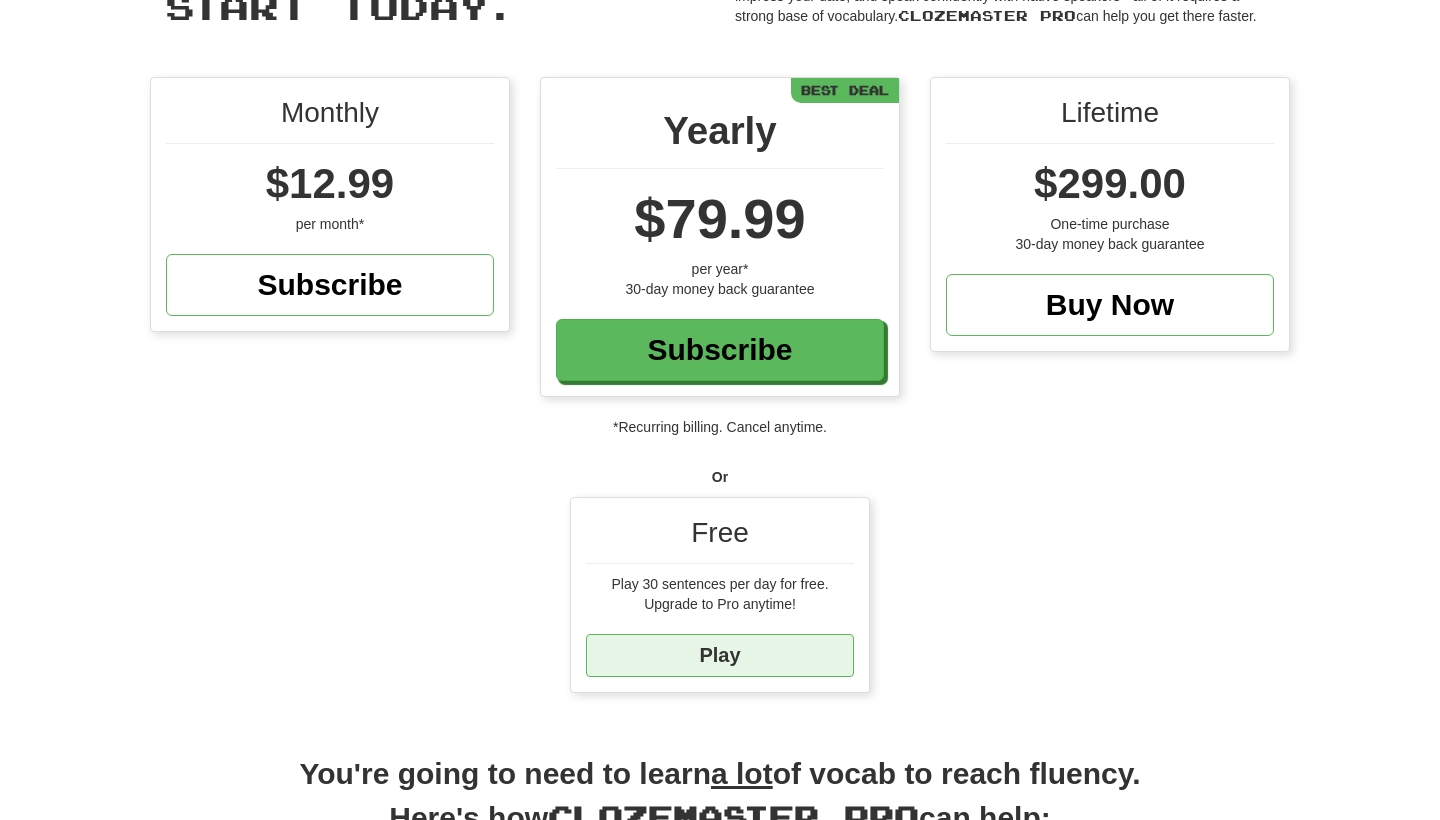 click on "Play" at bounding box center [720, 655] 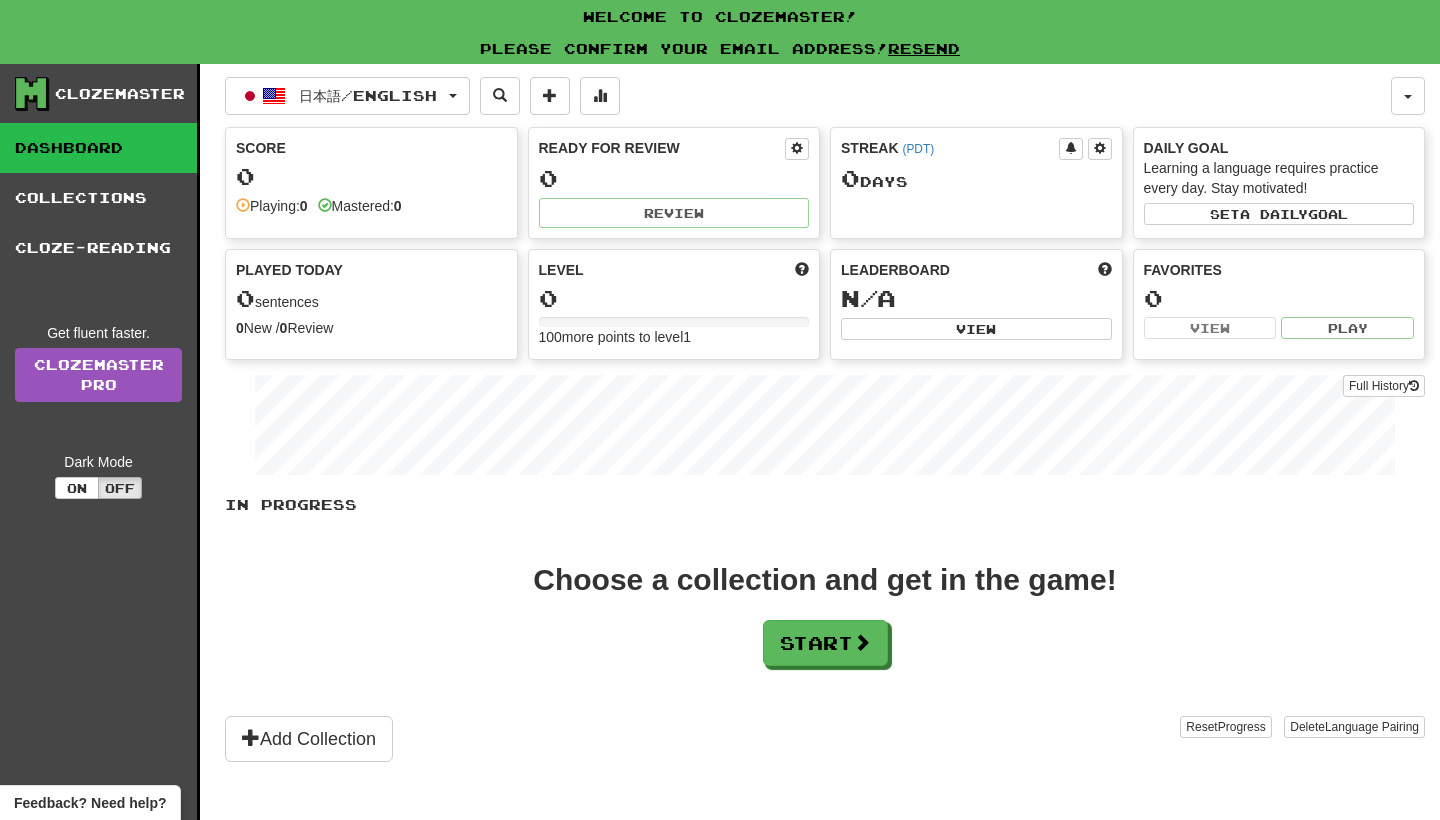 scroll, scrollTop: 0, scrollLeft: 0, axis: both 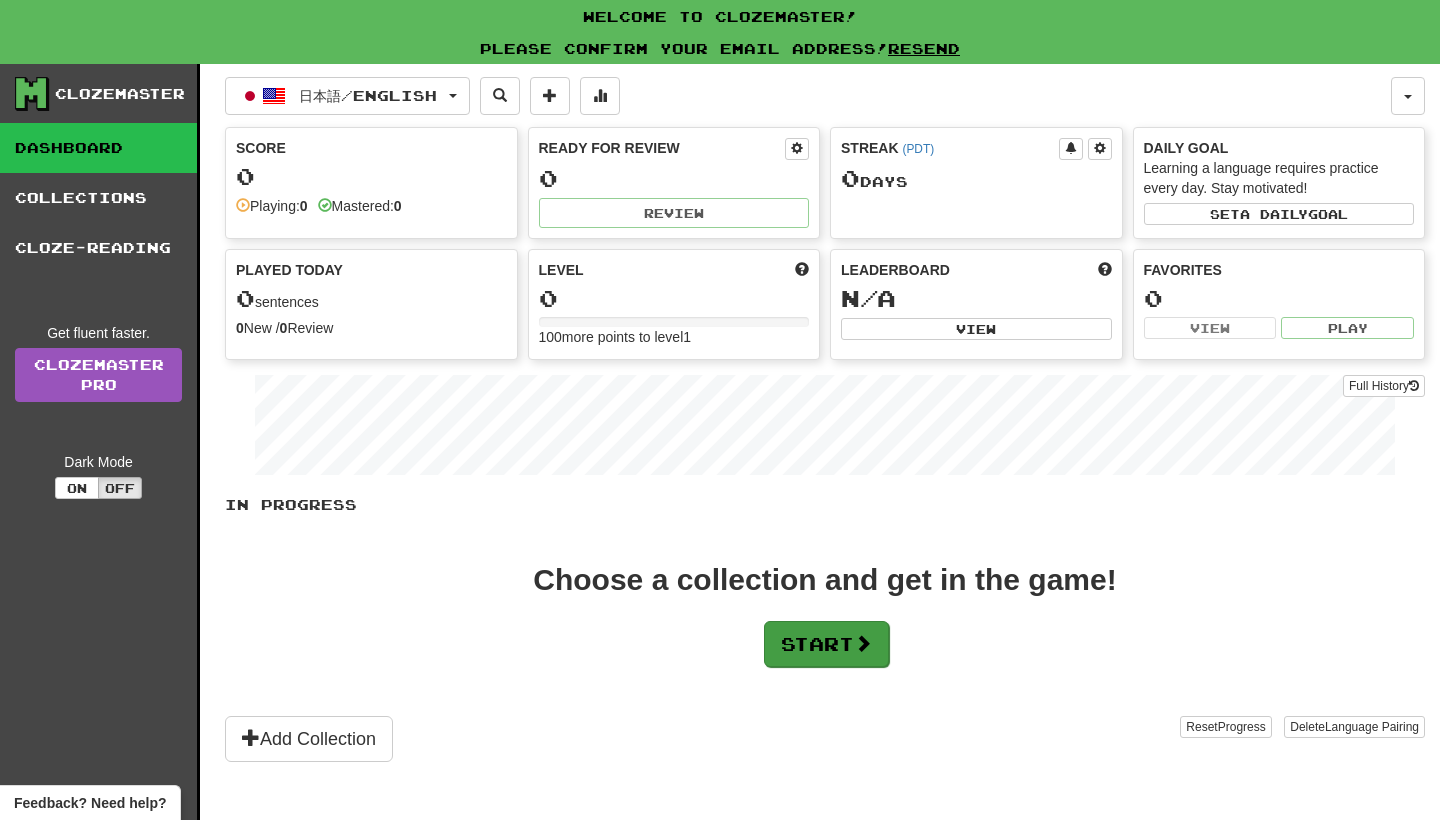 click on "Start" at bounding box center (826, 644) 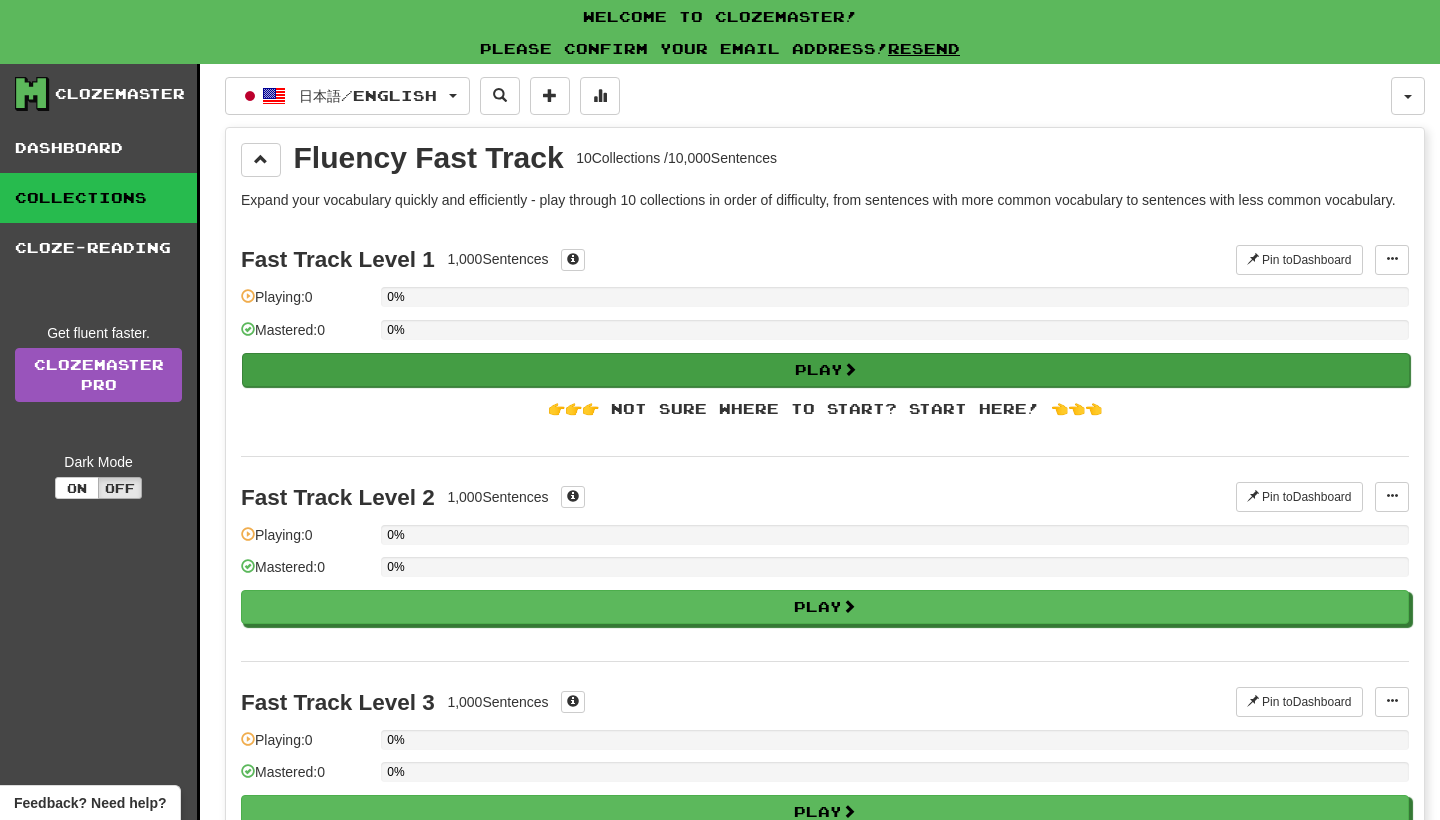 click on "Play" at bounding box center (826, 370) 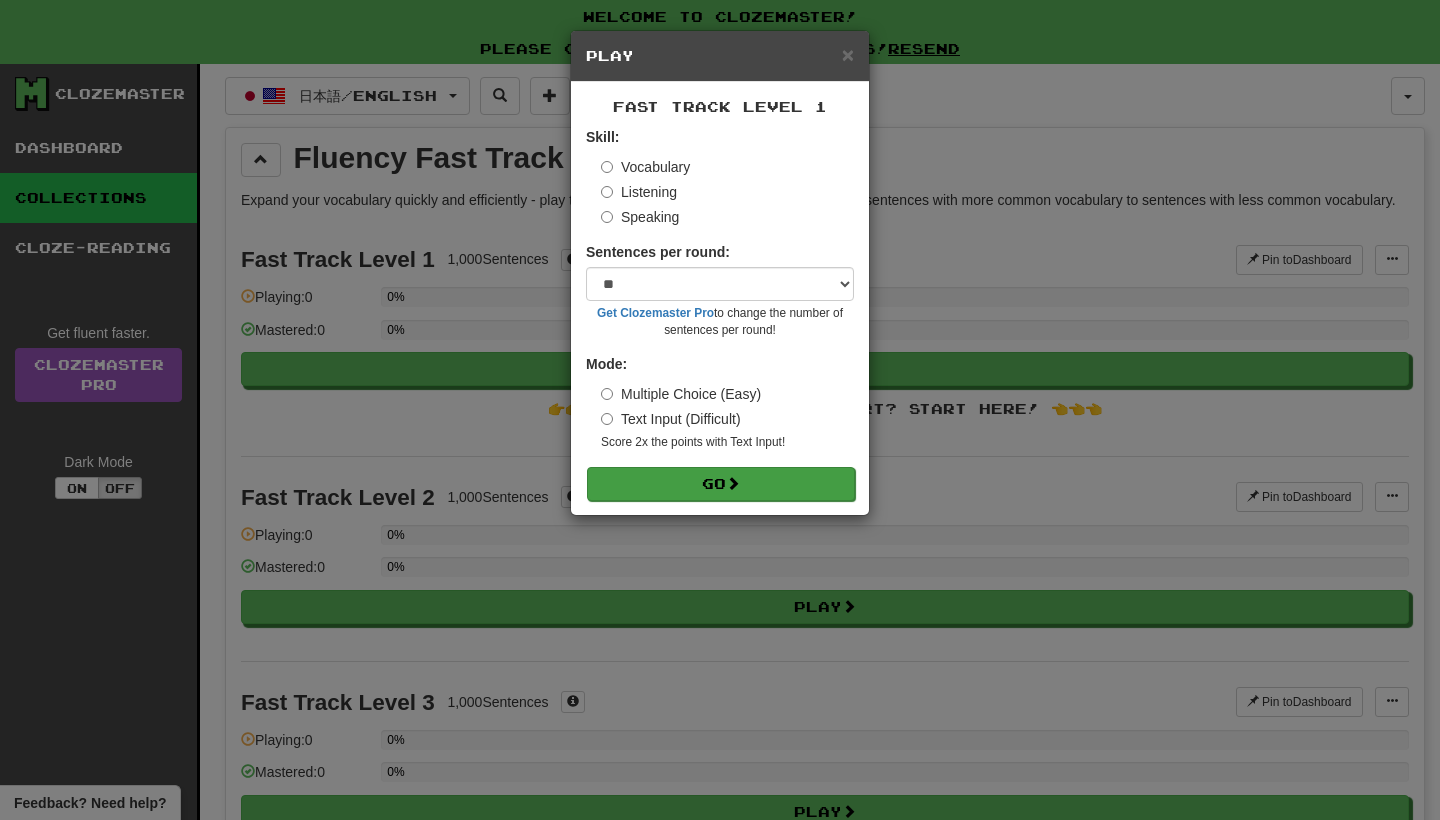 click on "Go" at bounding box center [721, 484] 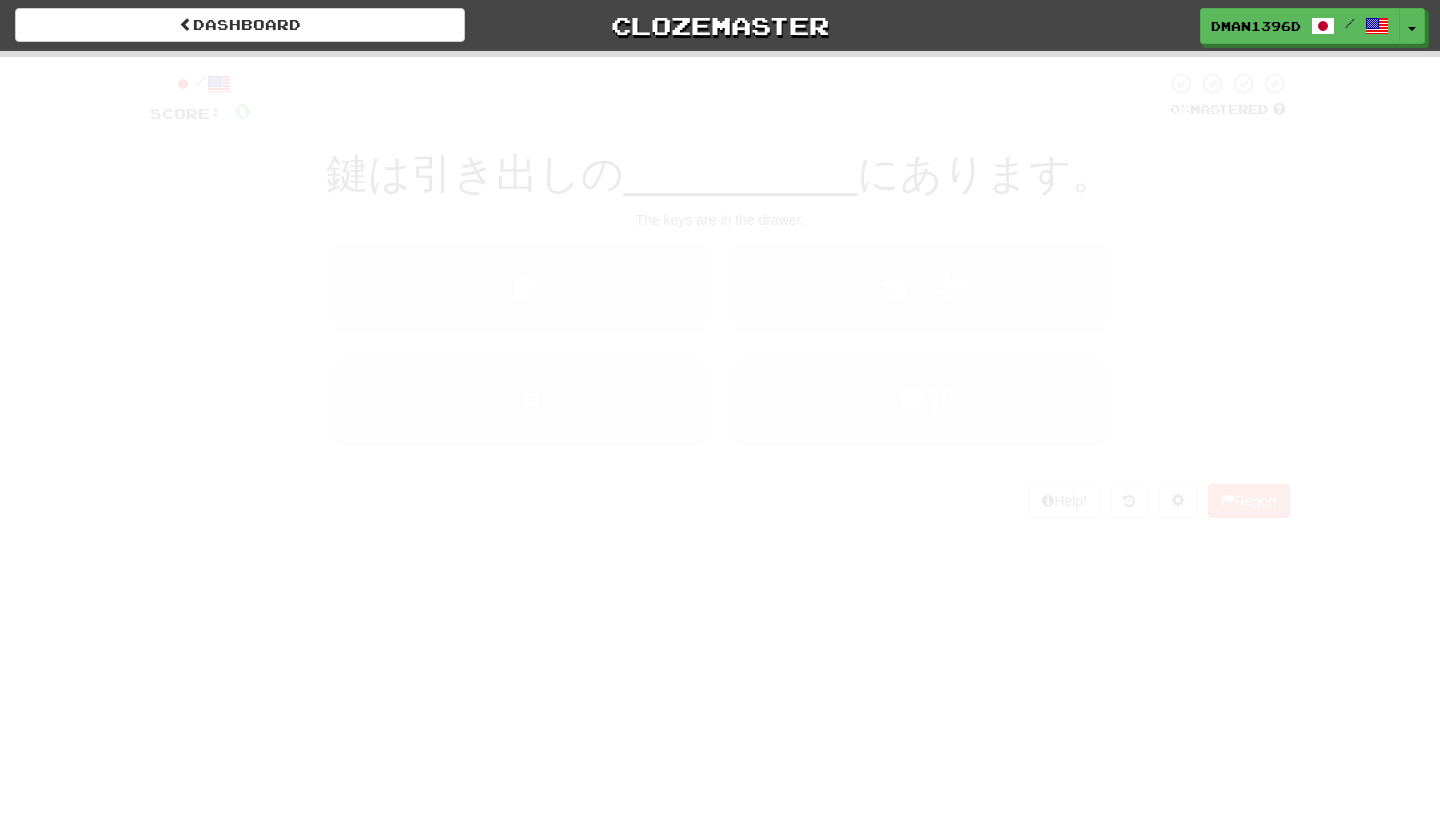 scroll, scrollTop: 0, scrollLeft: 0, axis: both 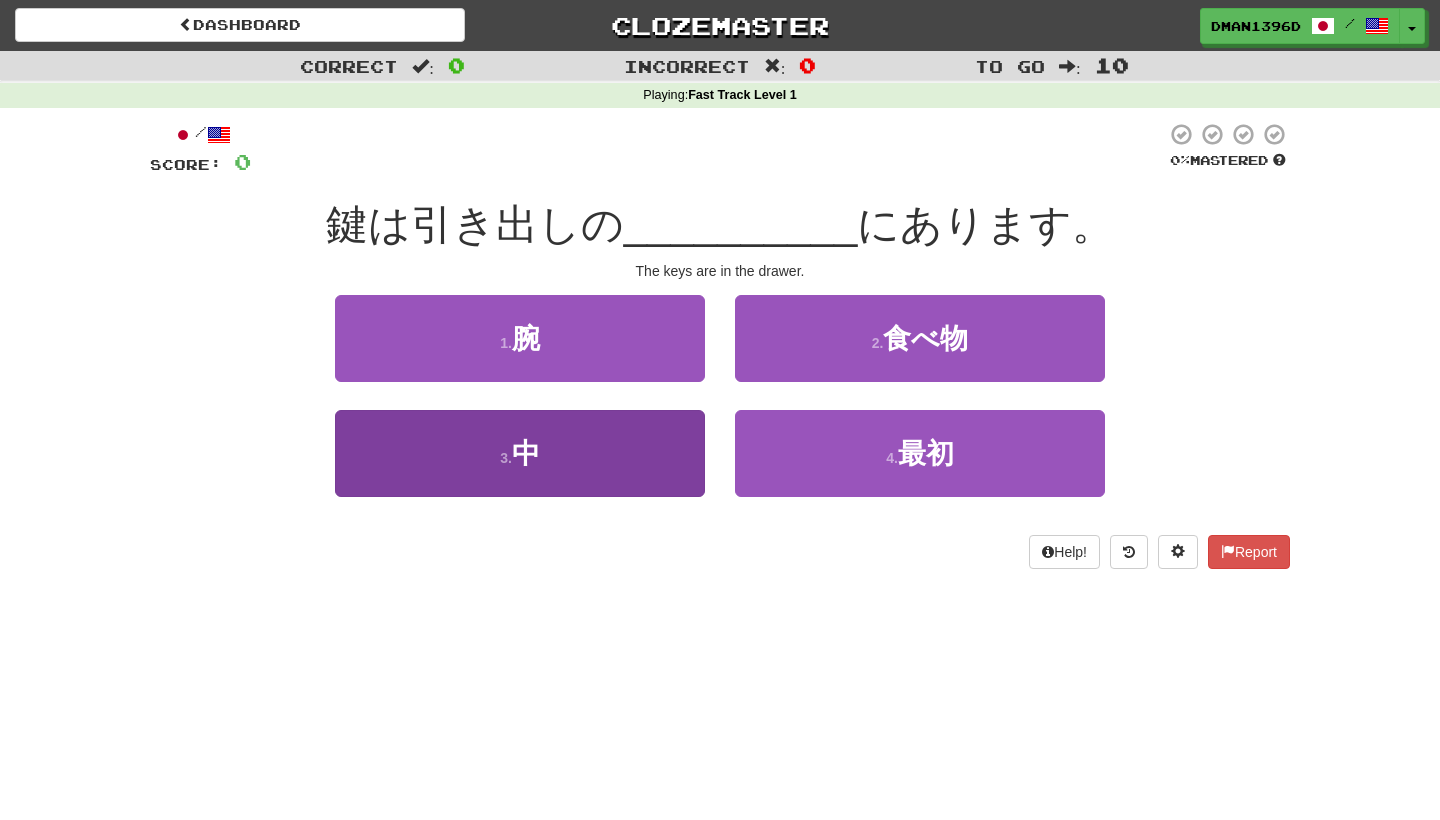 click on "3 .  中" at bounding box center [520, 453] 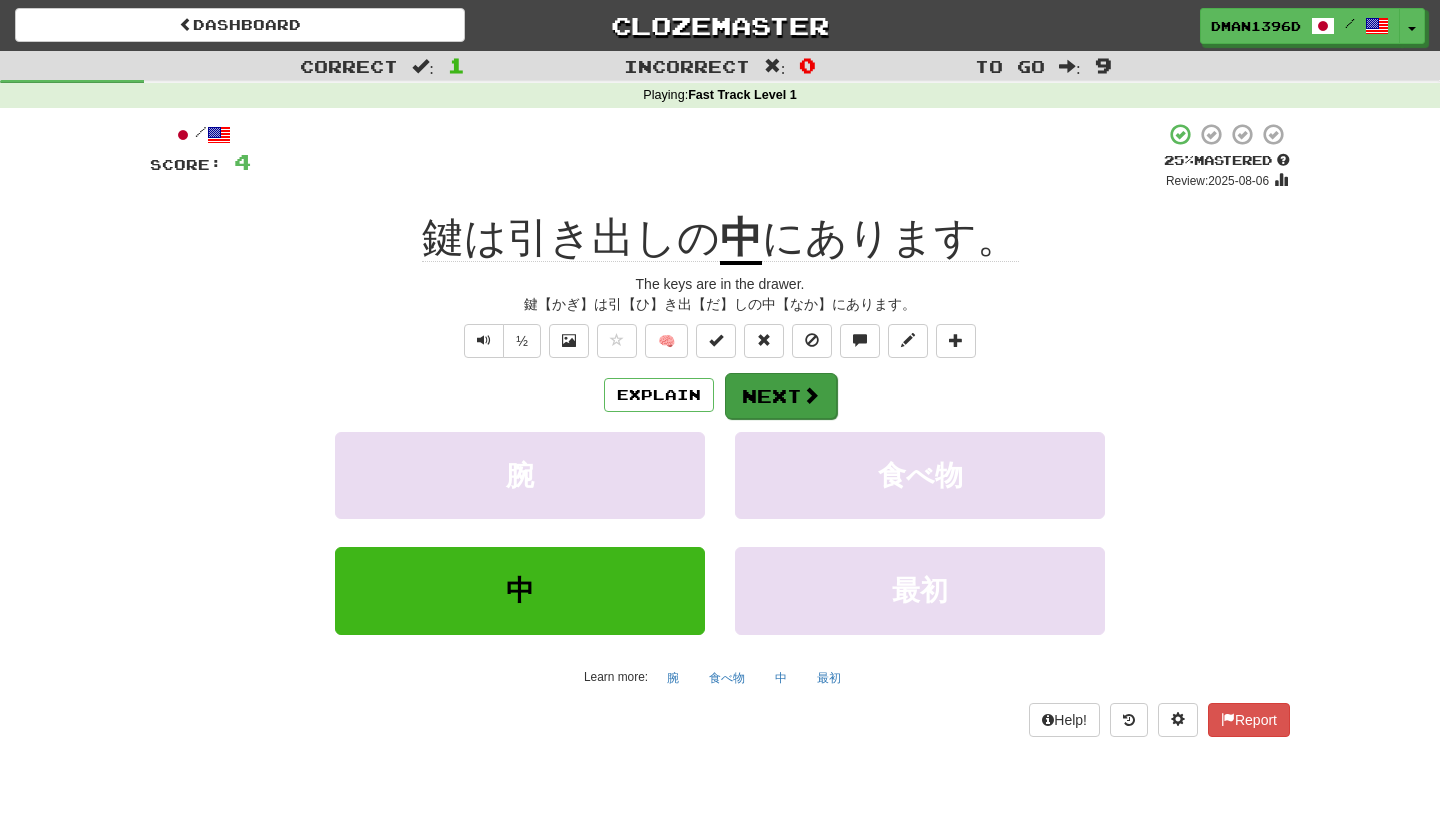 click on "Next" at bounding box center [781, 396] 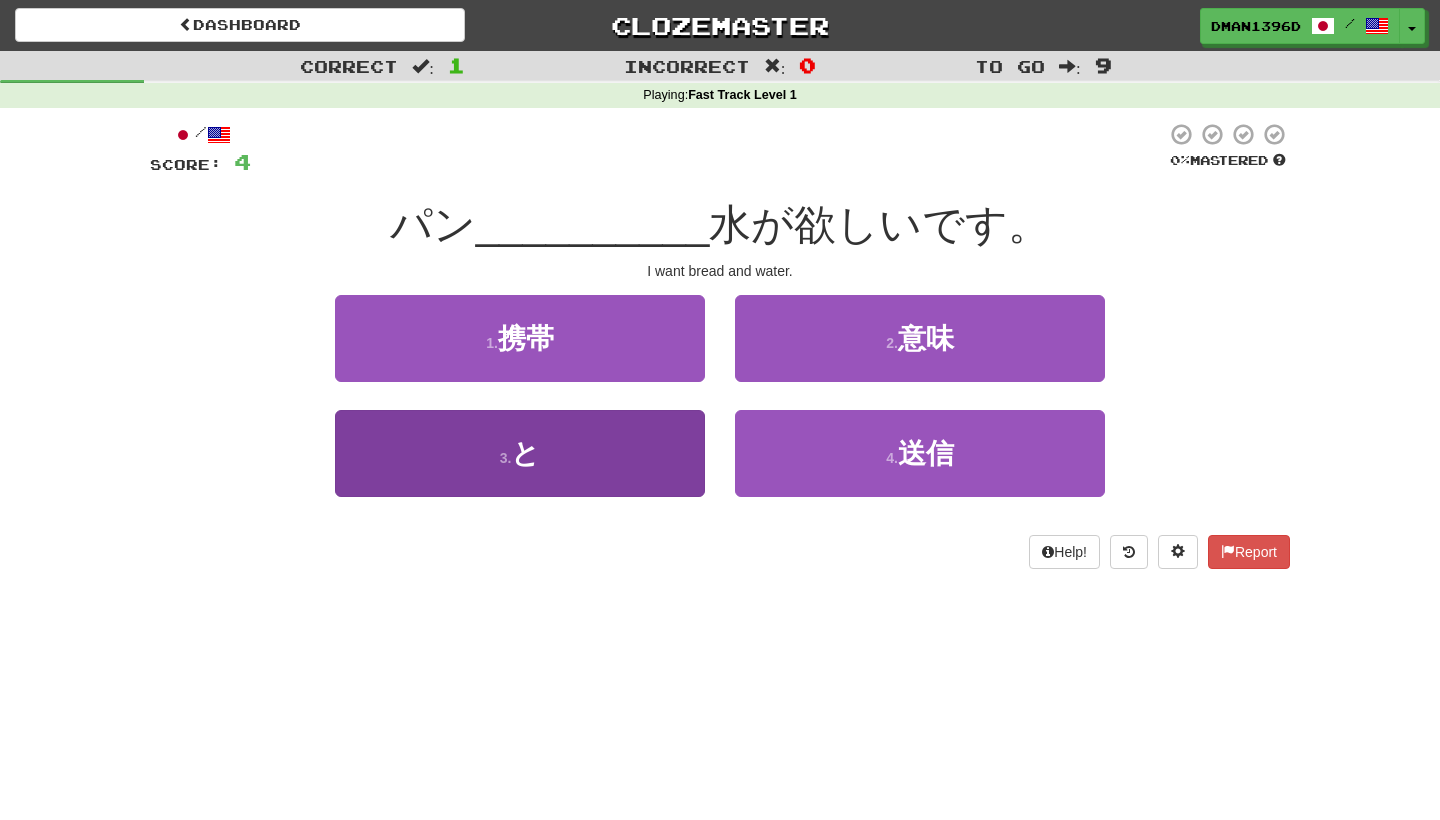 click on "3 .  と" at bounding box center [520, 453] 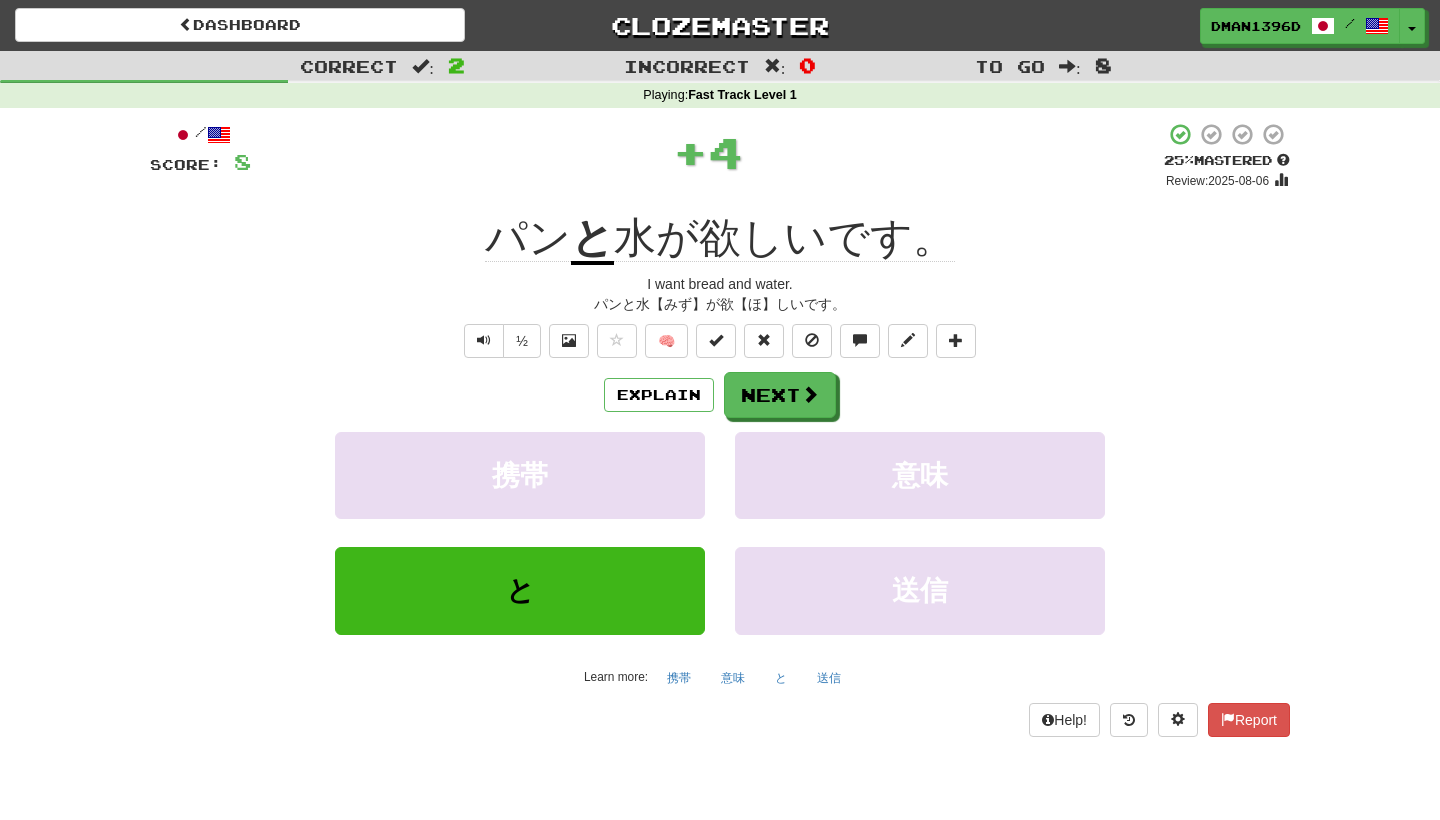 click on "Explain Next" at bounding box center [720, 395] 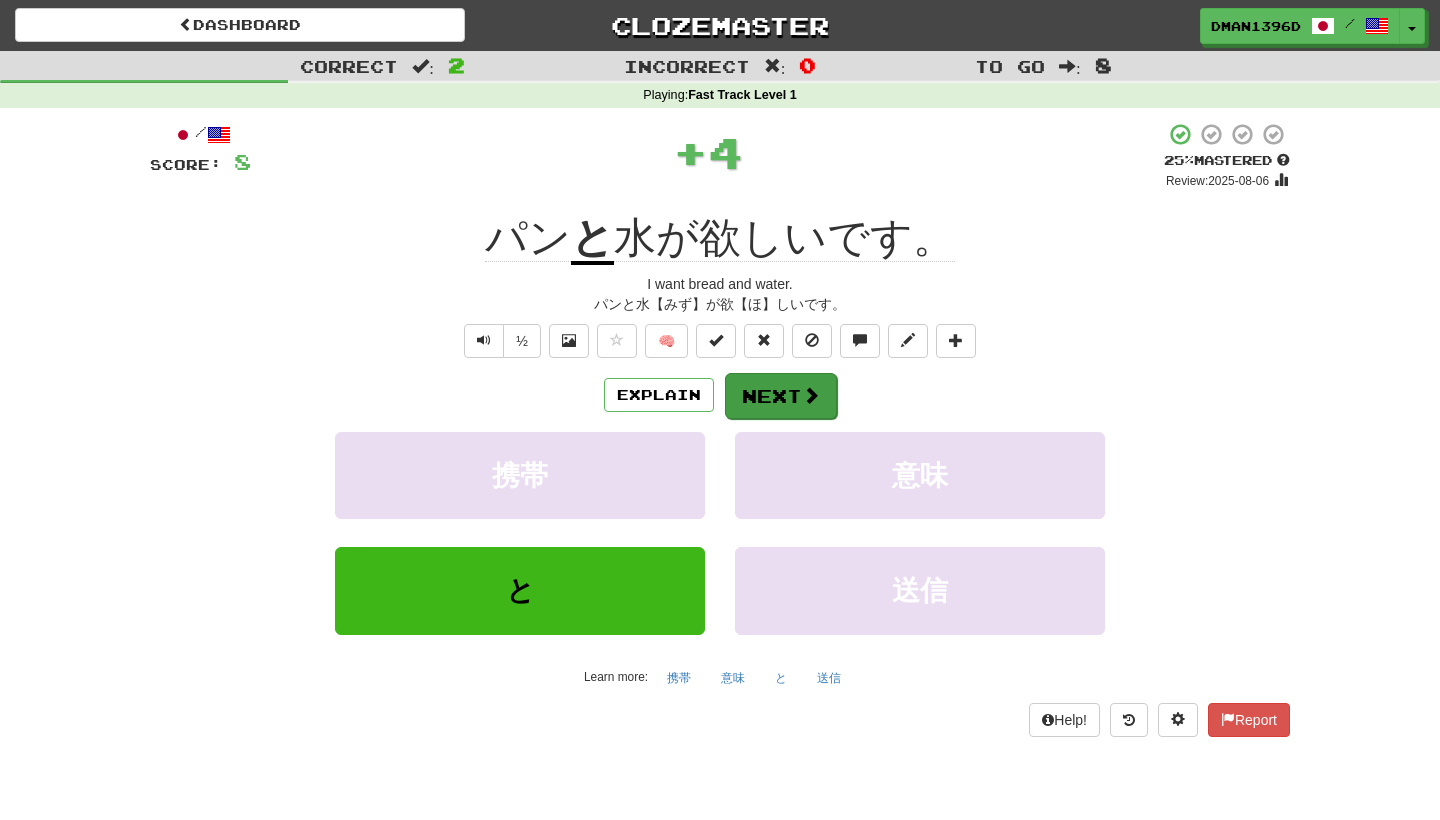 click on "Next" at bounding box center [781, 396] 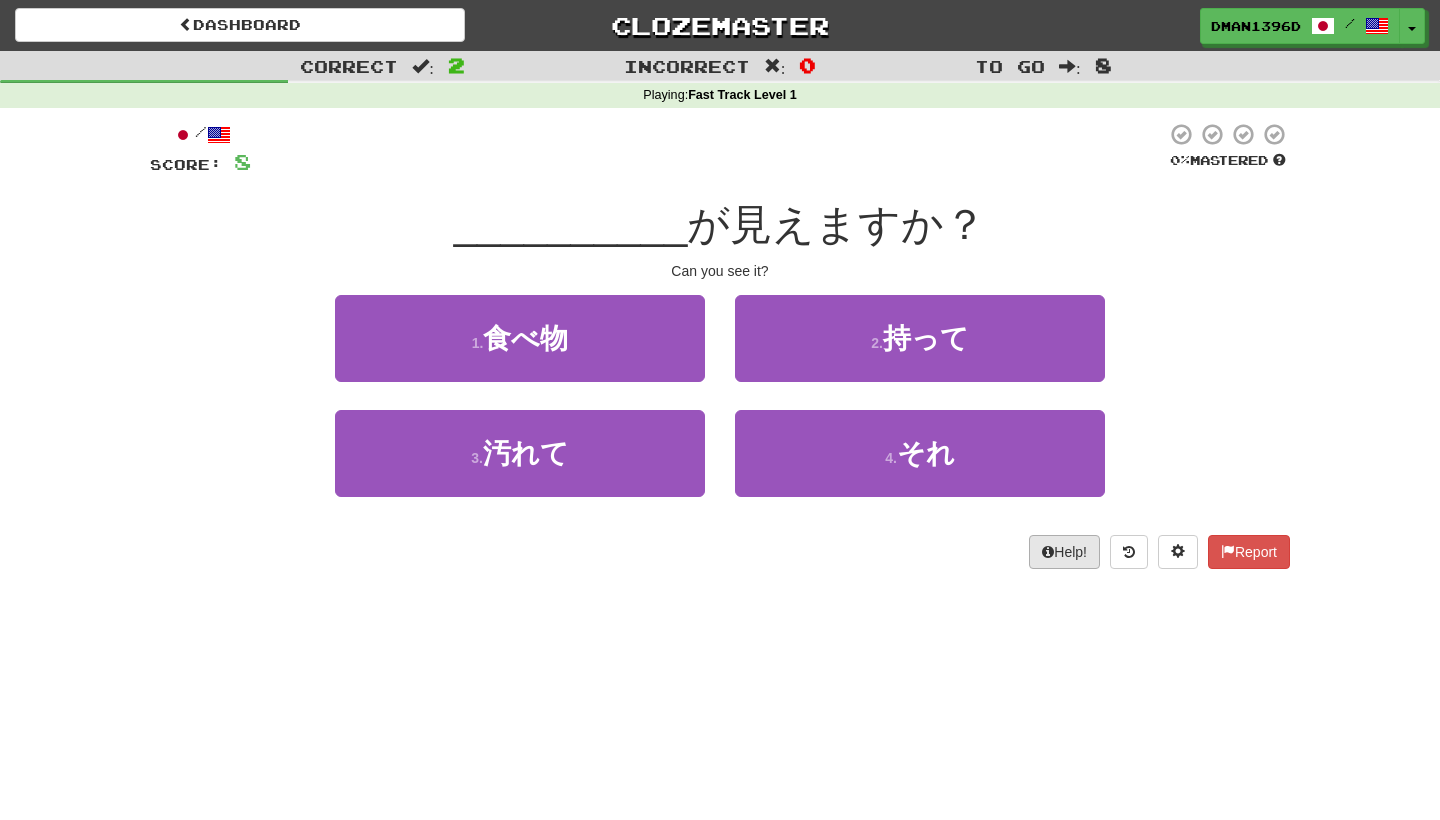 click on "Help!" at bounding box center (1064, 552) 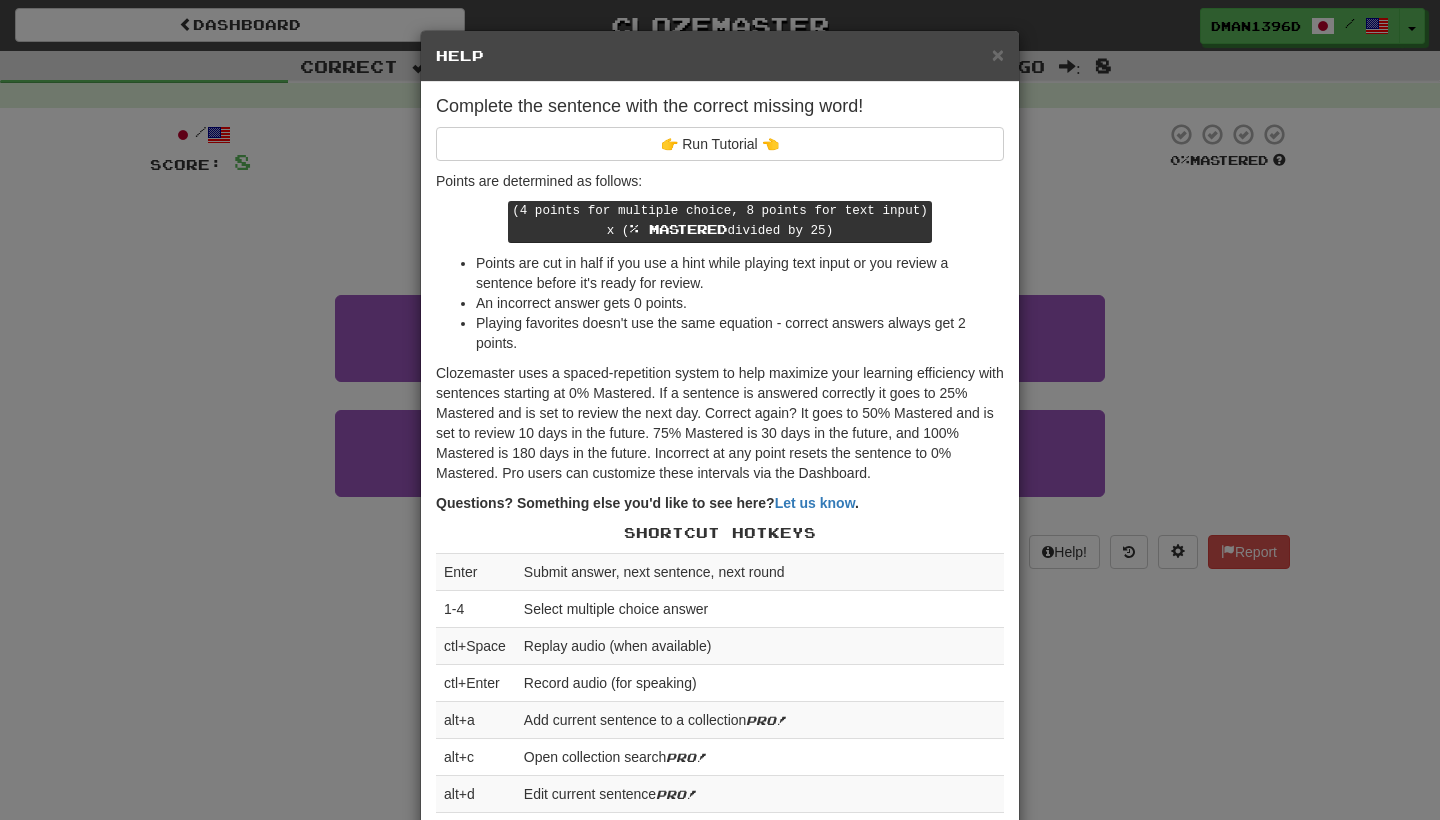 scroll, scrollTop: 0, scrollLeft: 0, axis: both 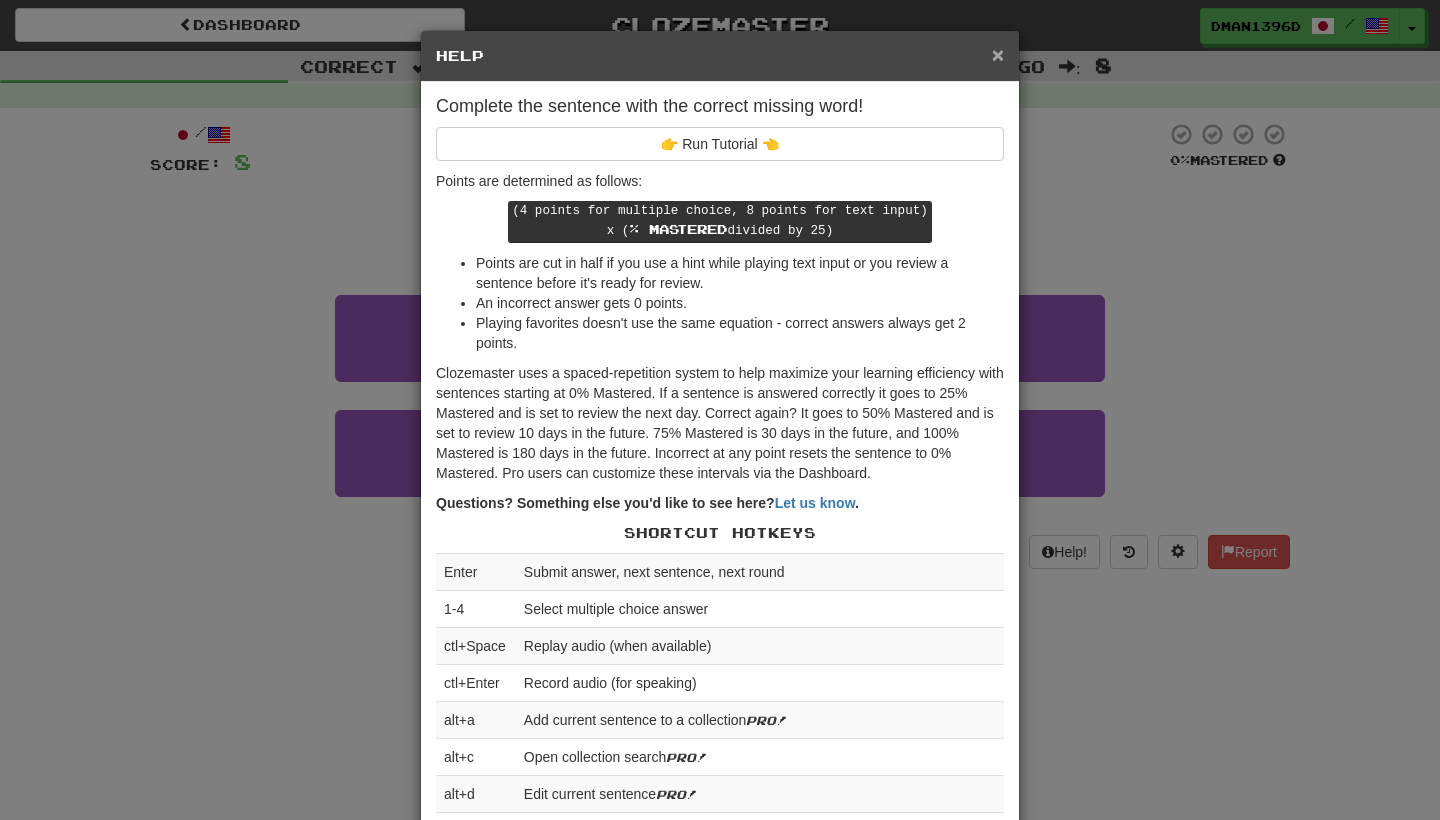 click on "×" at bounding box center (998, 54) 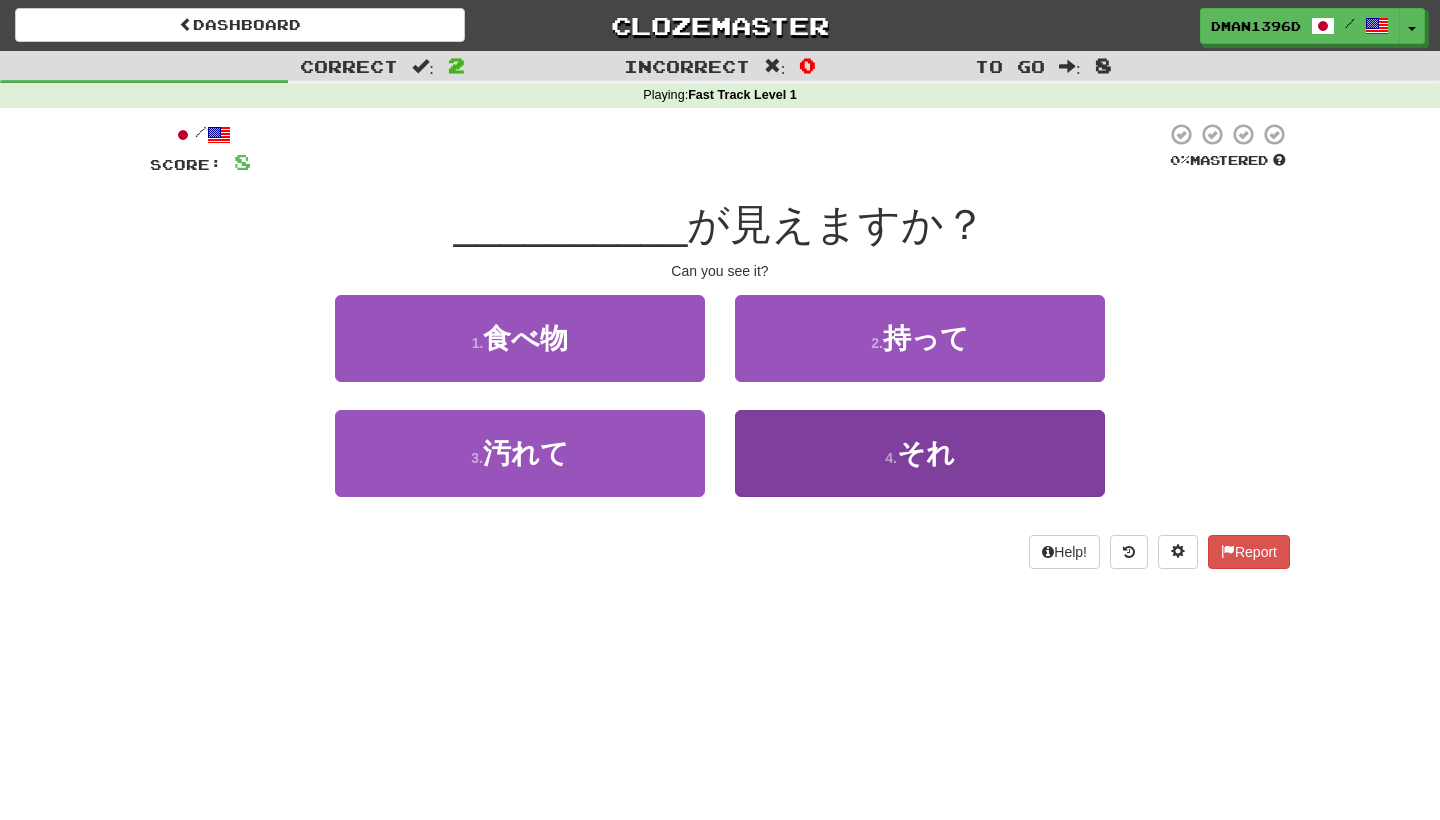 click on "4 .  それ" at bounding box center (920, 453) 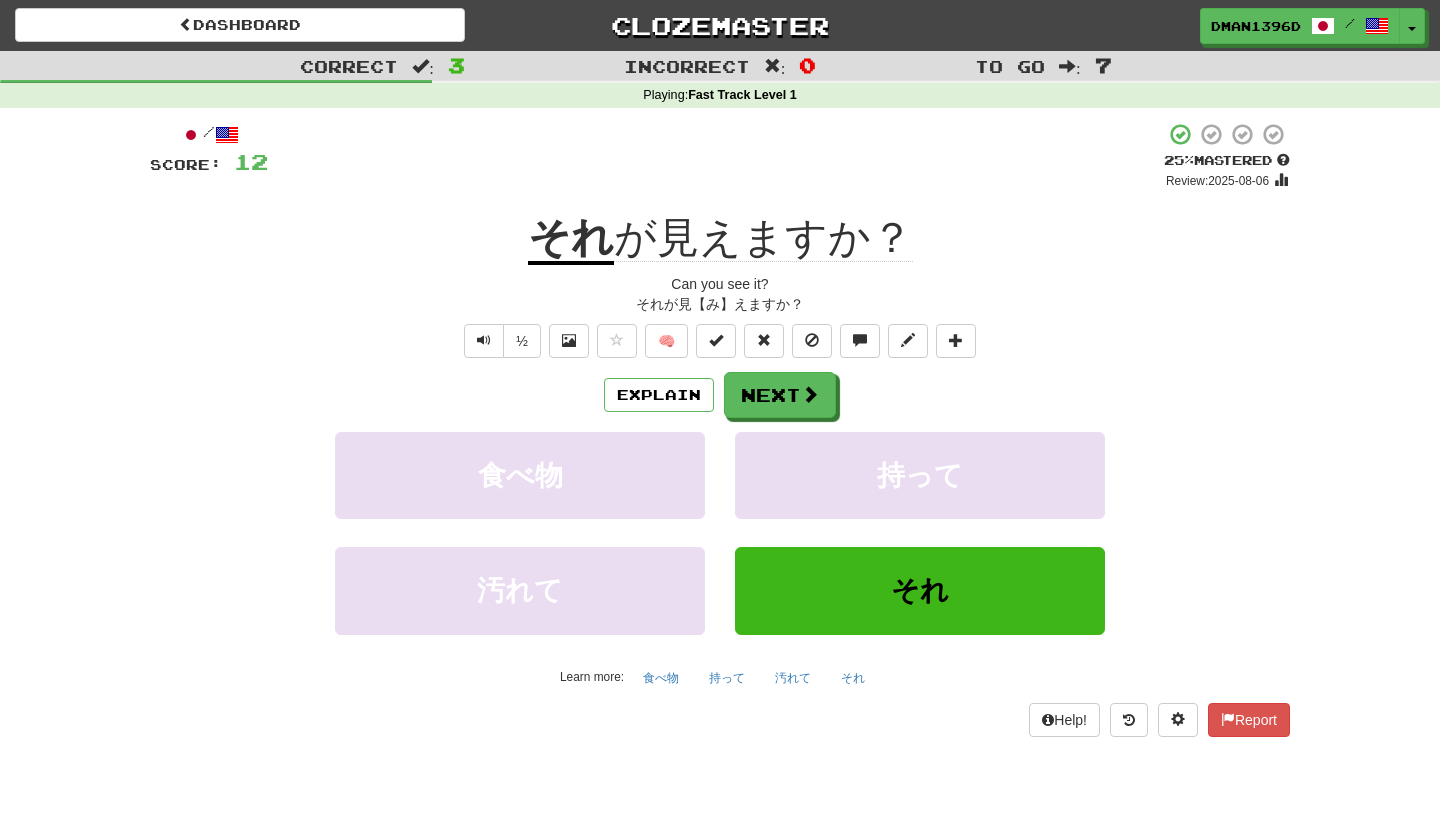 click on "/  Score:   12 + 4 25 %  Mastered Review:  2025-08-06 それ が見えますか？ Can you see it? それが見【み】えますか？ ½ 🧠 Explain Next 食べ物 持って 汚れて それ Learn more: 食べ物 持って 汚れて それ  Help!  Report" at bounding box center (720, 429) 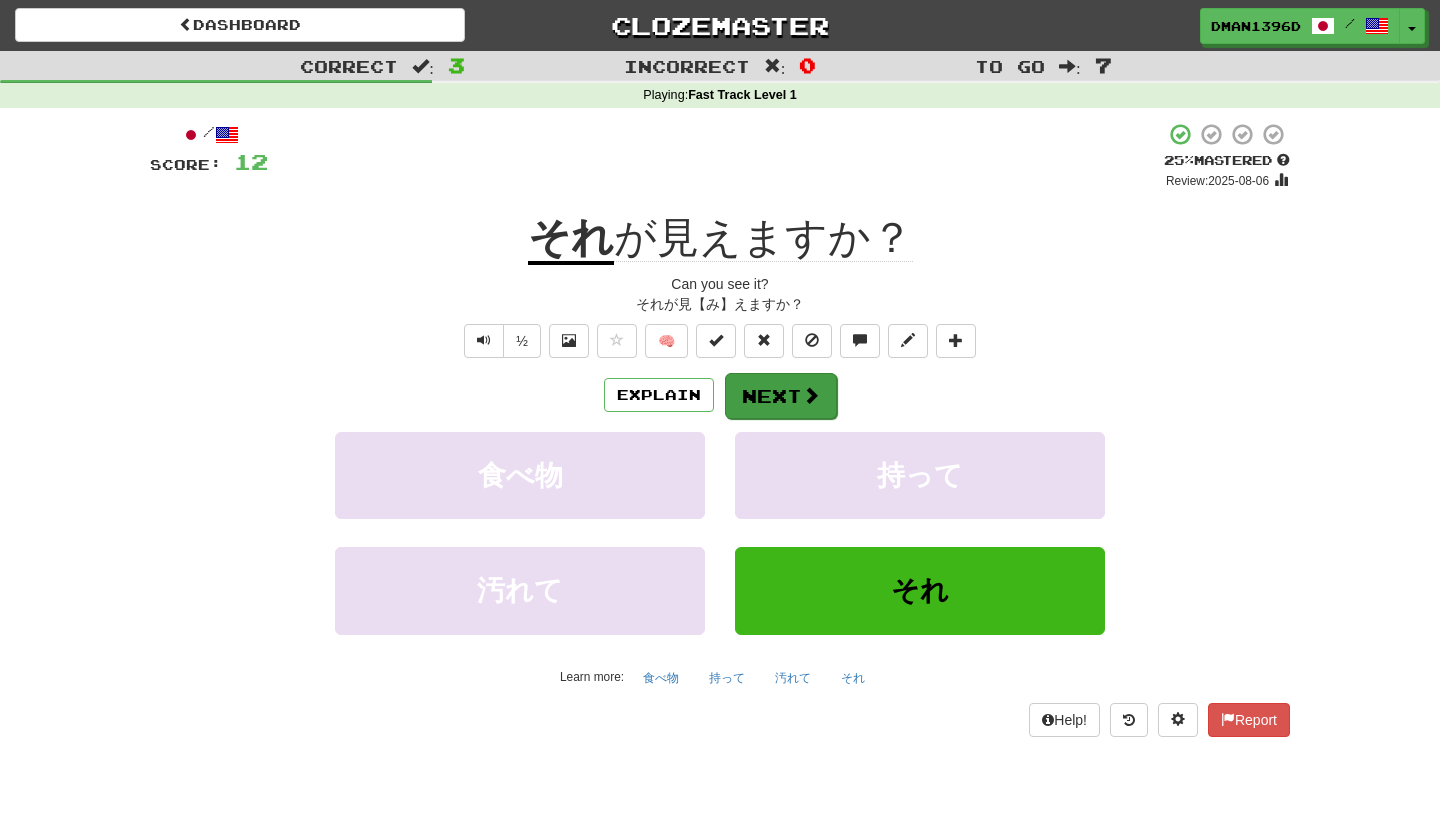 click on "Next" at bounding box center [781, 396] 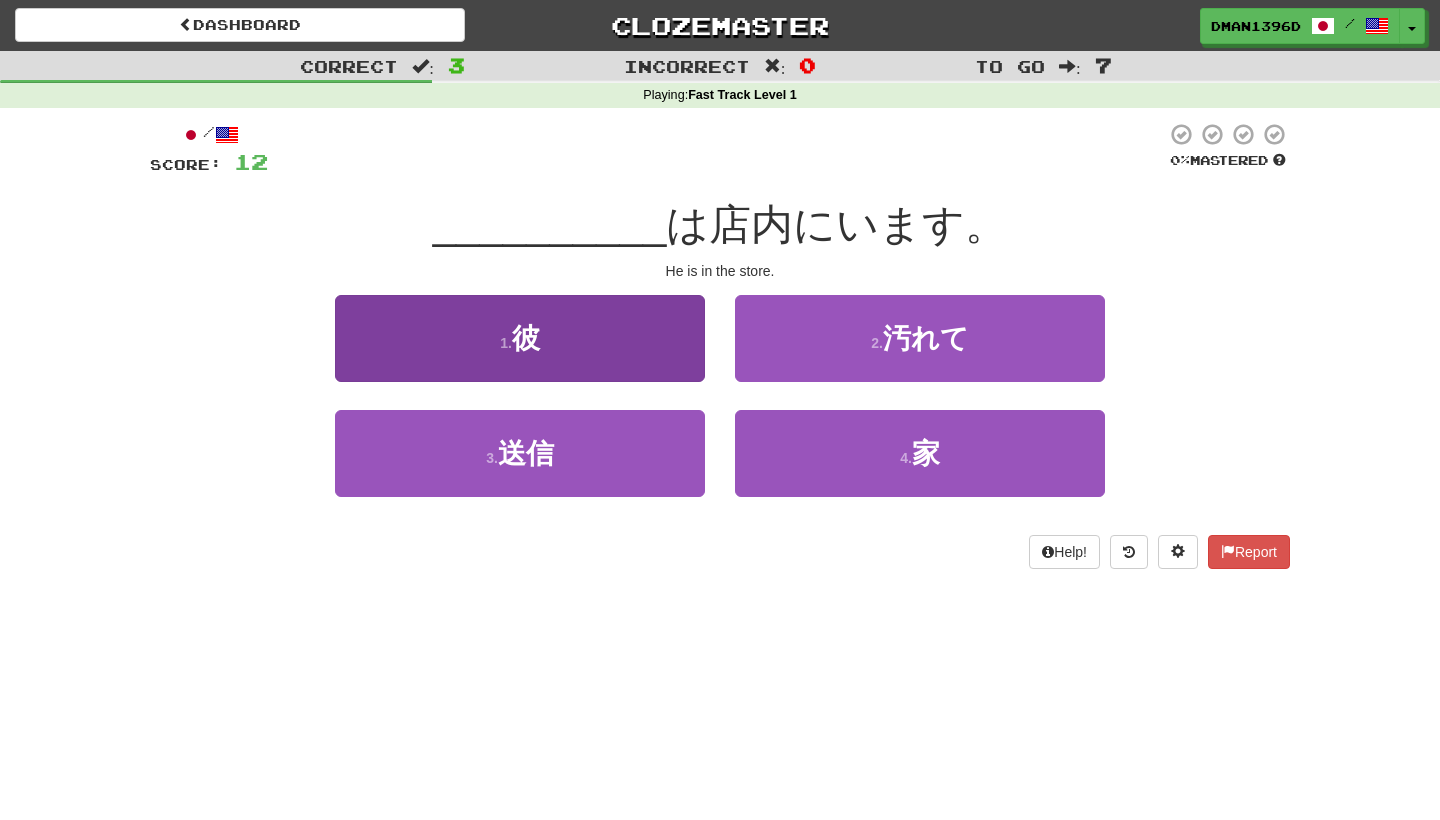 click on "1 .  彼" at bounding box center [520, 338] 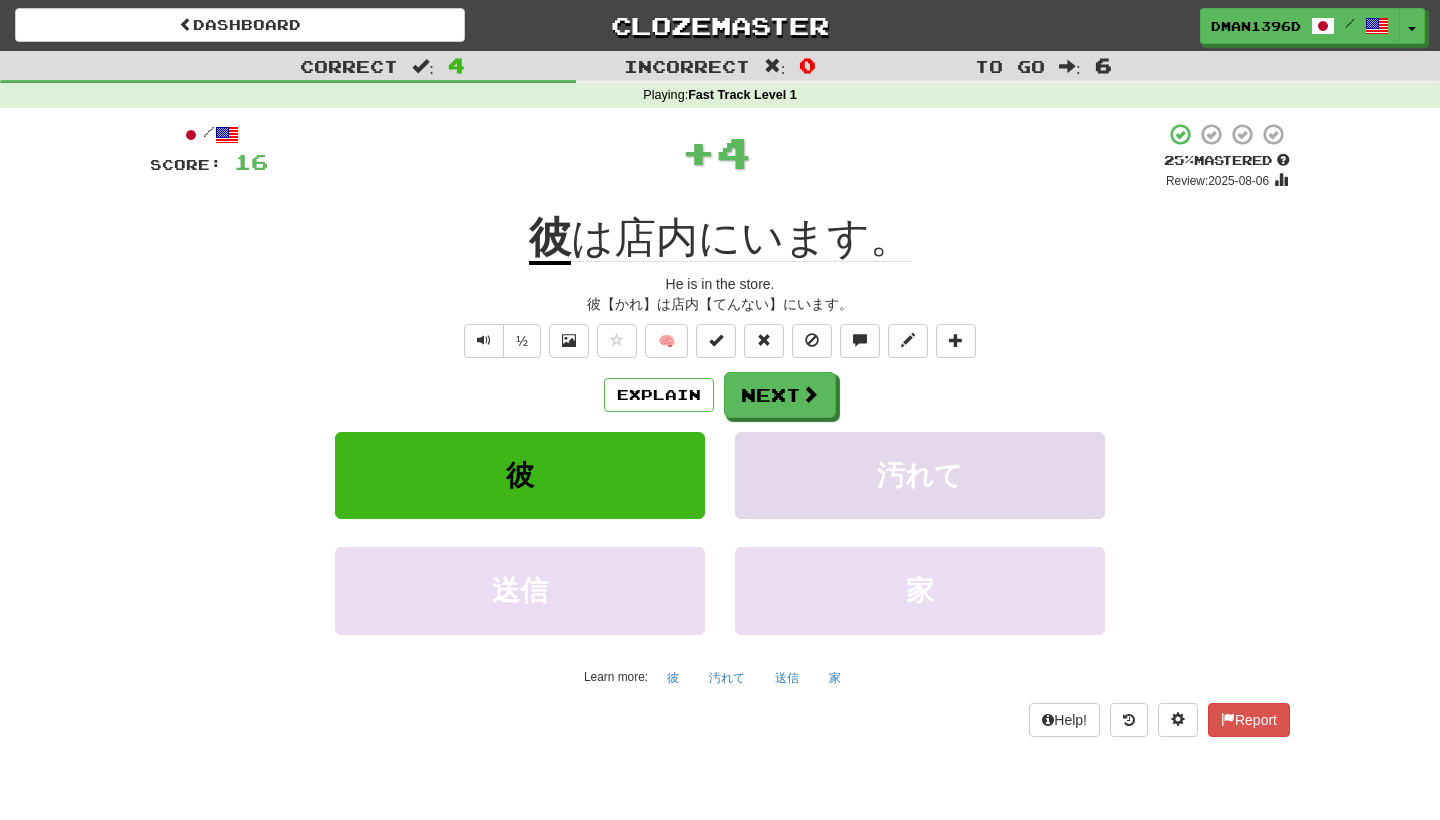 click on "汚れて" at bounding box center (920, 475) 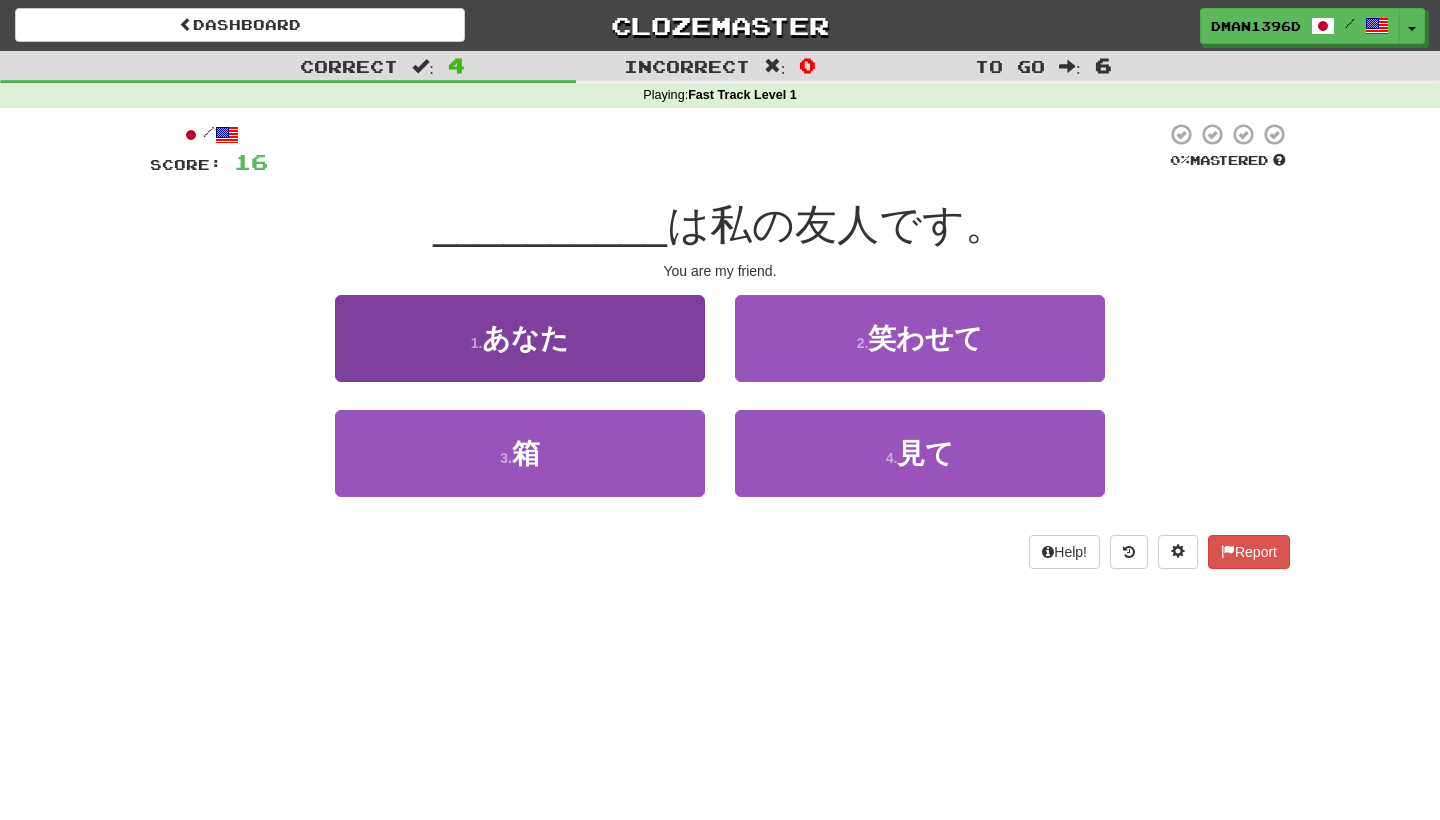 click on "1 .  あなた" at bounding box center (520, 338) 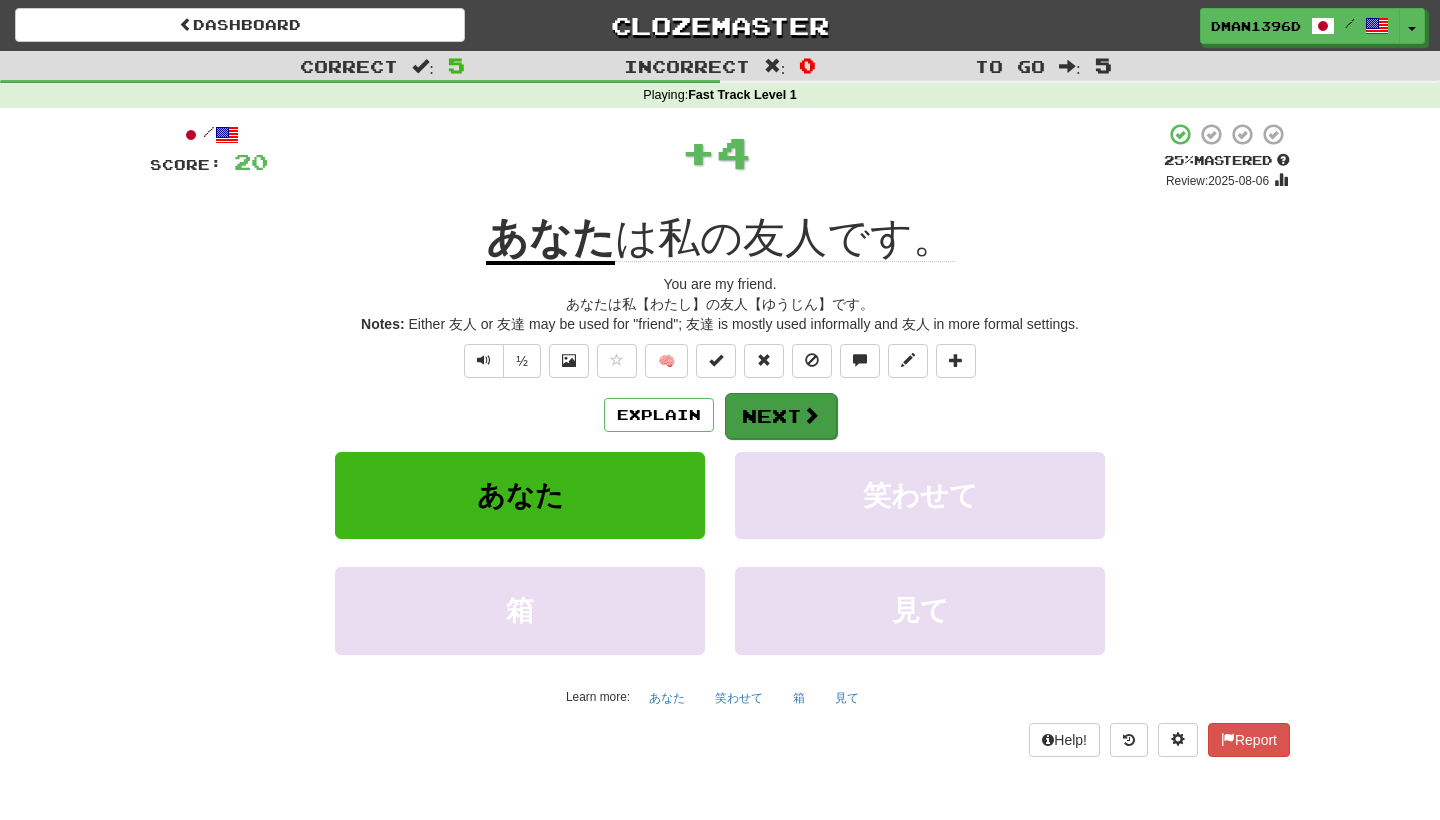 click on "Next" at bounding box center (781, 416) 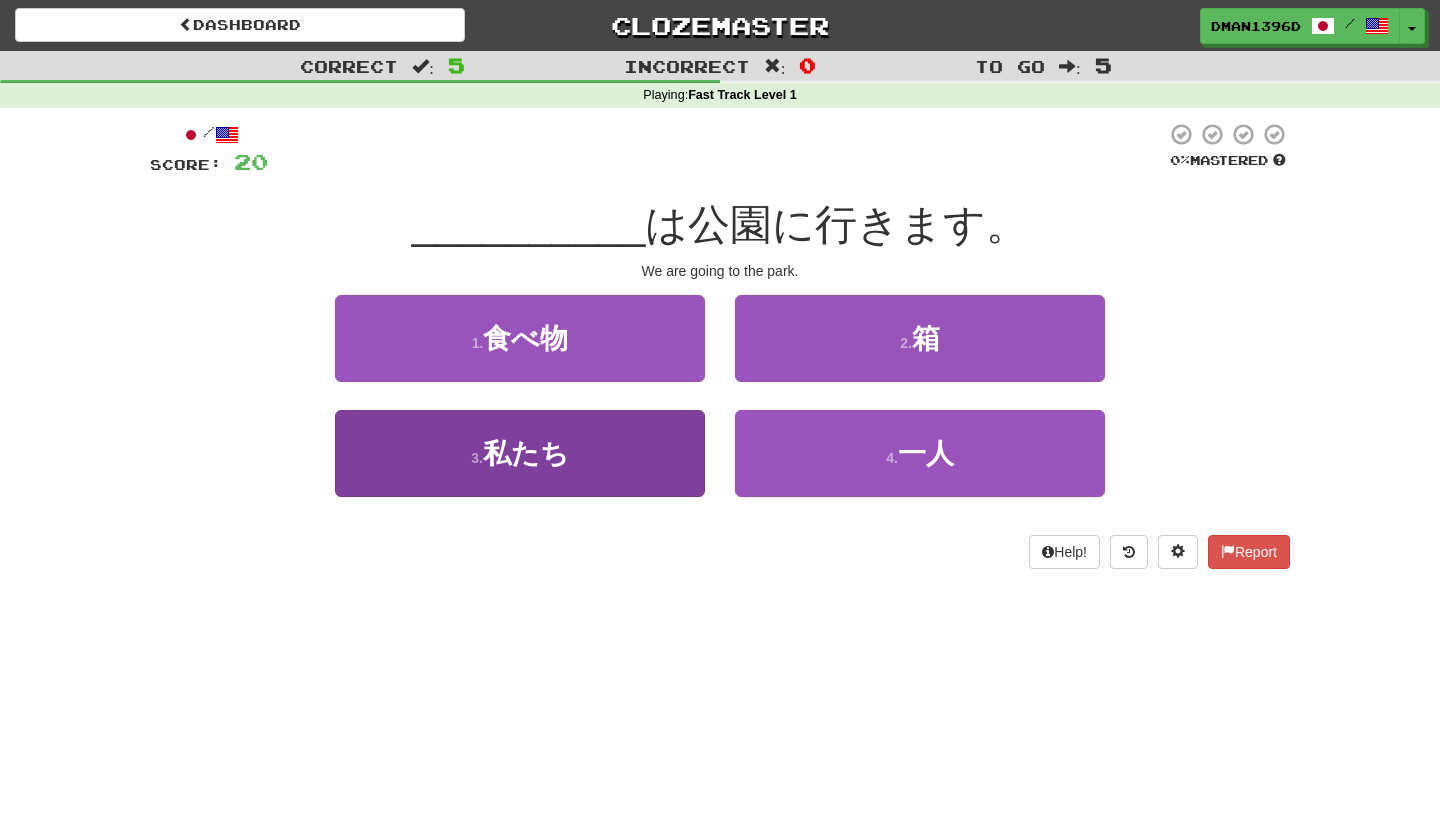 click on "3 .  私たち" at bounding box center (520, 453) 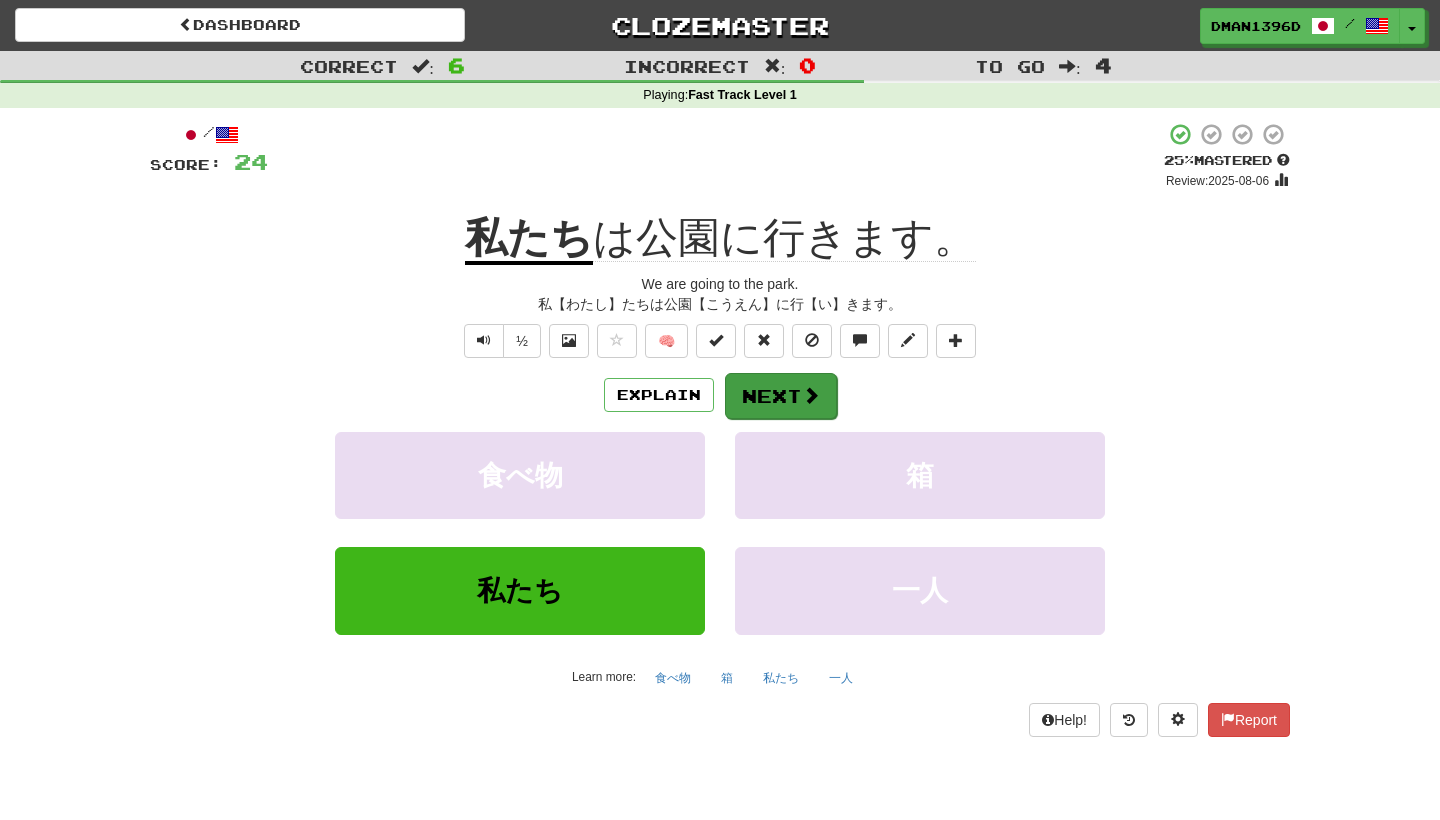 click on "Next" at bounding box center [781, 396] 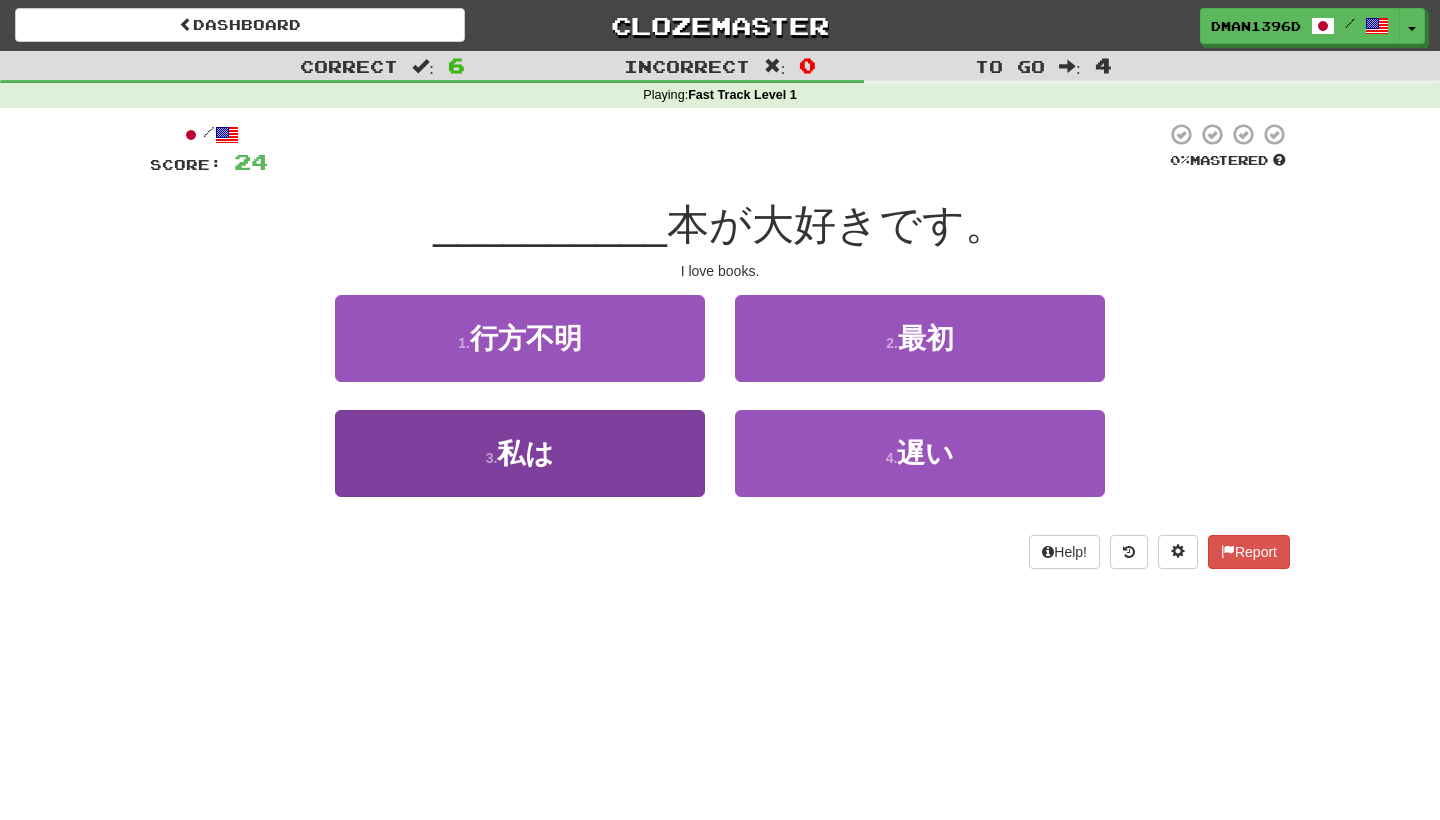 click on "3 .  私は" at bounding box center (520, 453) 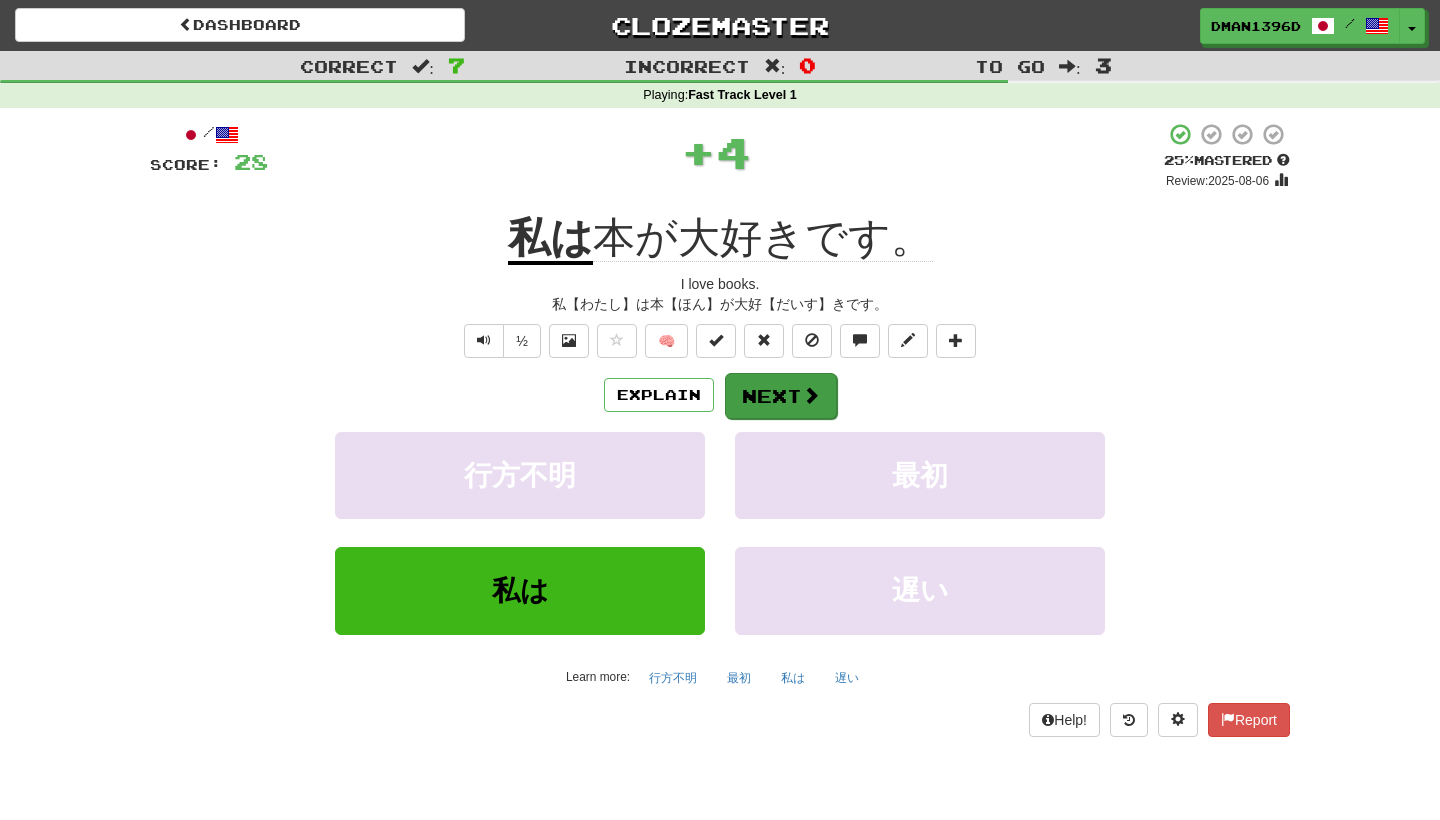 click on "Next" at bounding box center (781, 396) 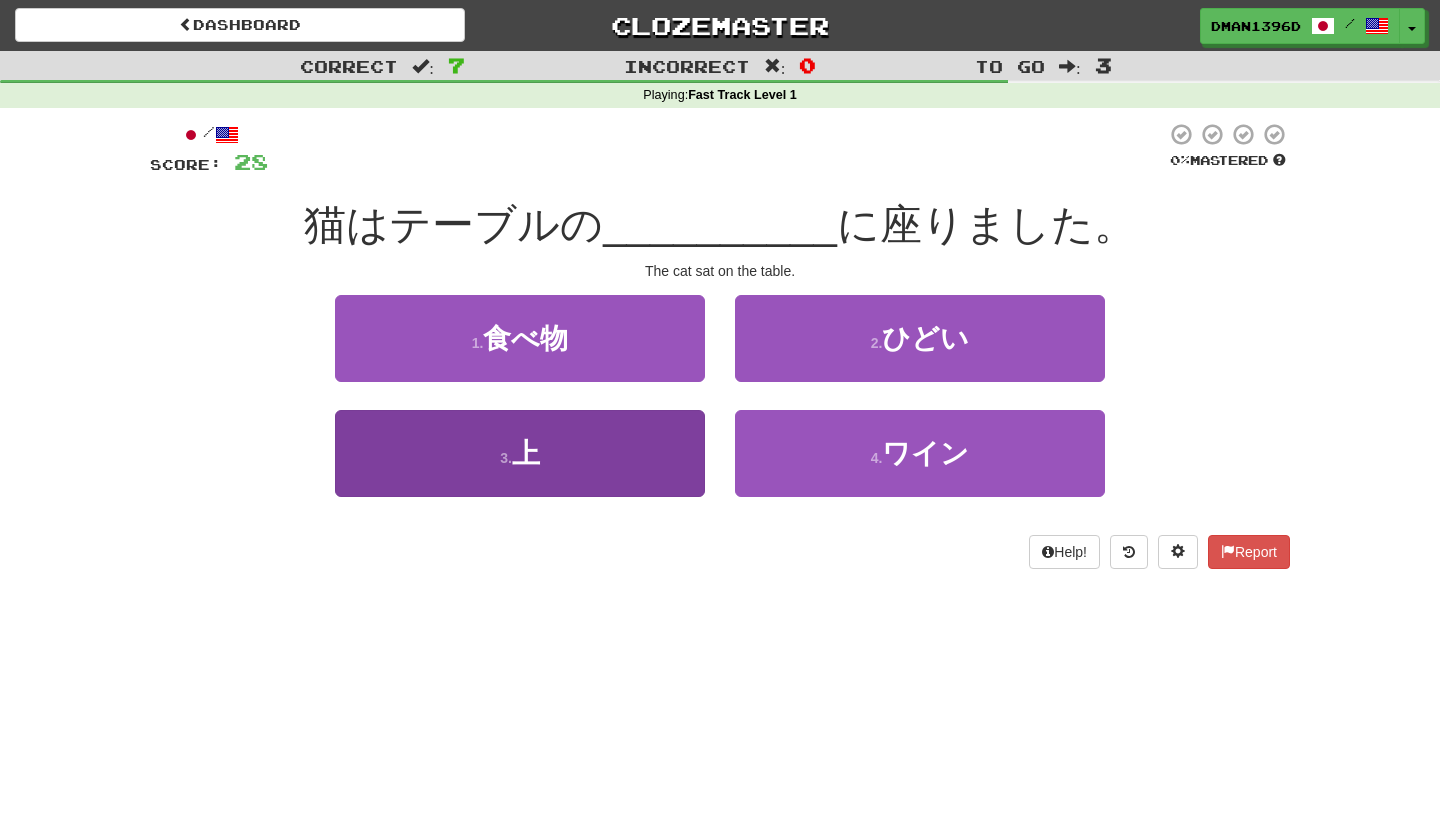 click on "3 .  上" at bounding box center [520, 453] 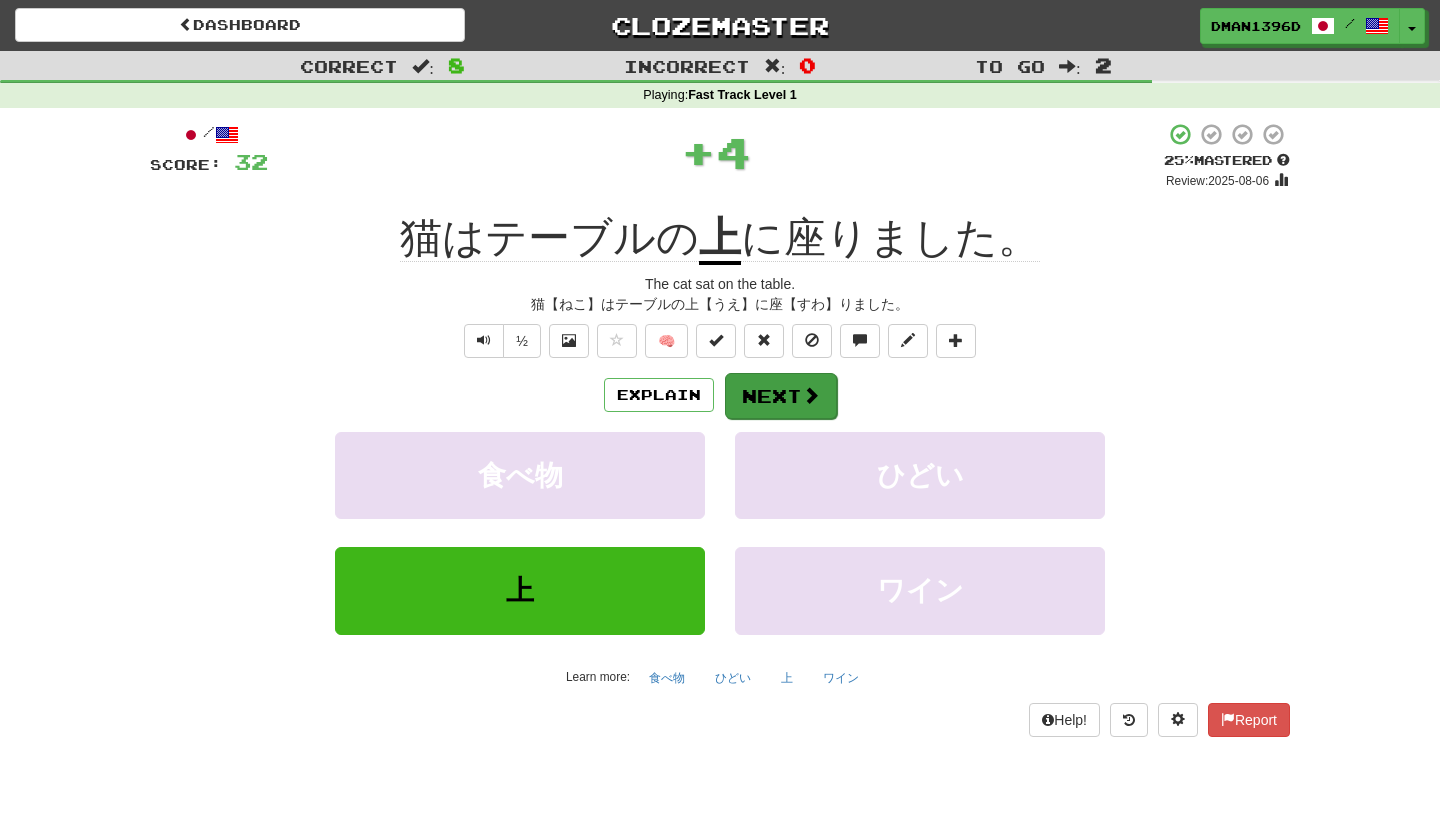 click at bounding box center (811, 395) 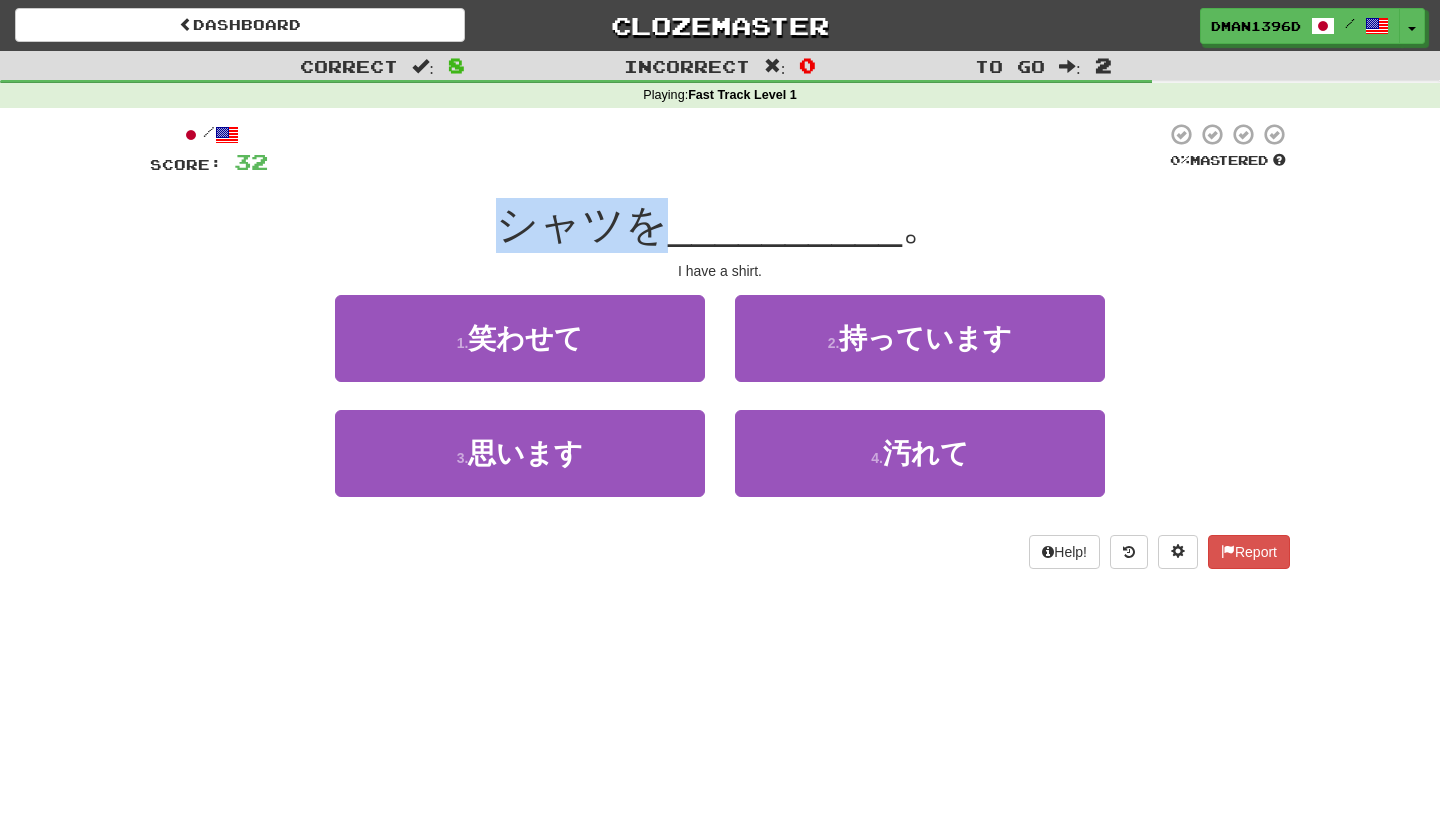 drag, startPoint x: 521, startPoint y: 208, endPoint x: 666, endPoint y: 221, distance: 145.58159 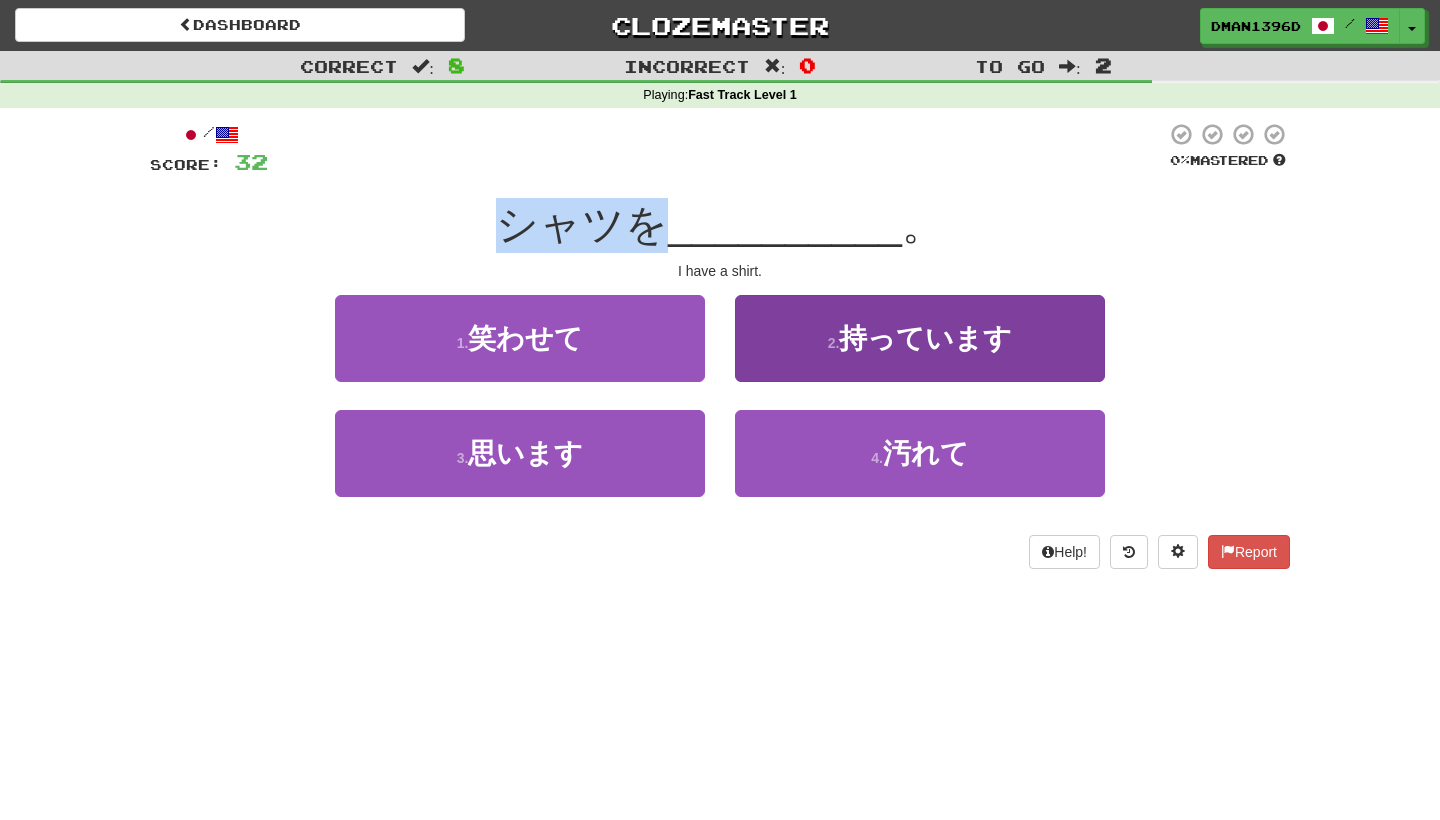 click on "2 .  持っています" at bounding box center (920, 338) 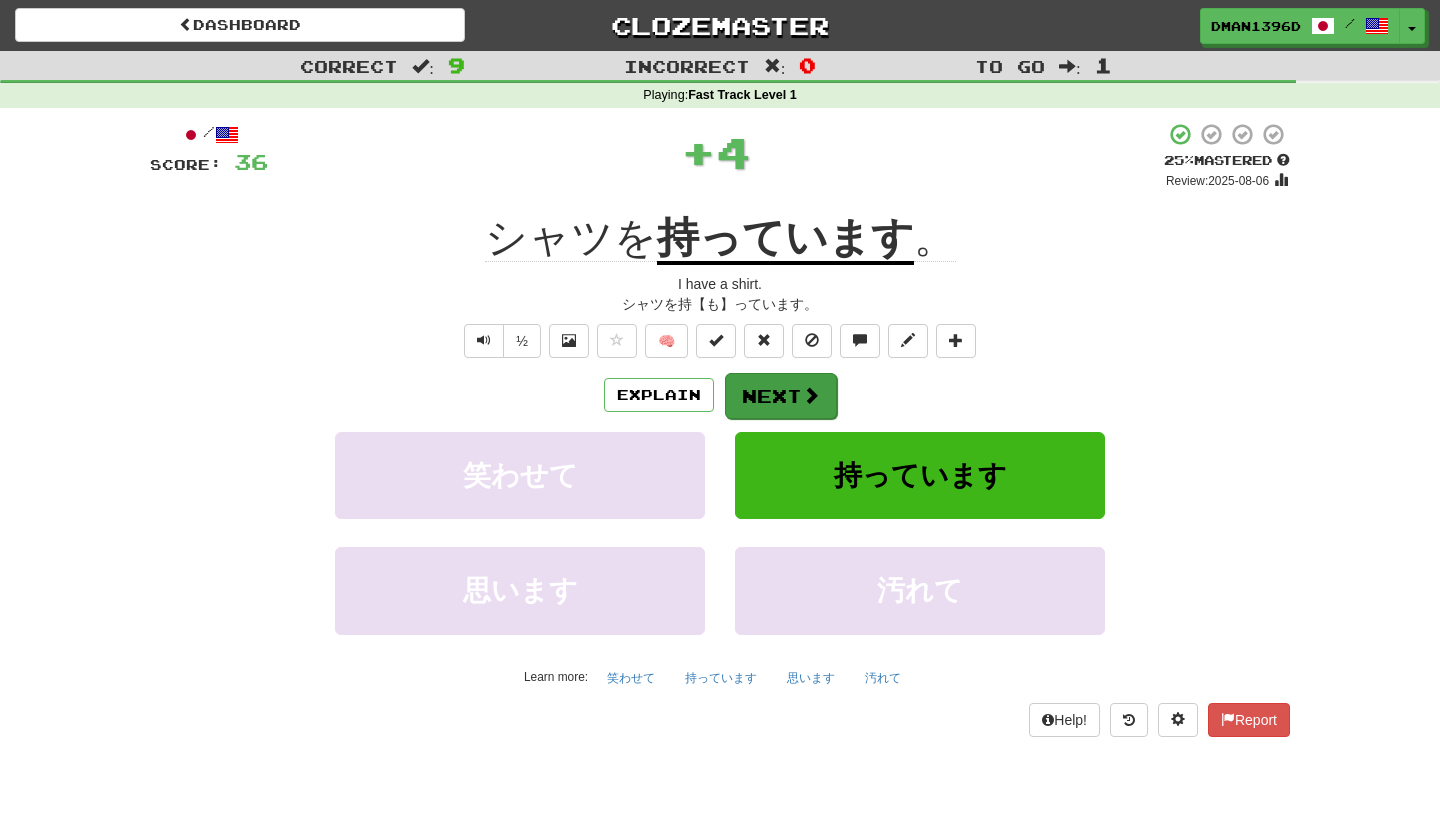 click on "Next" at bounding box center (781, 396) 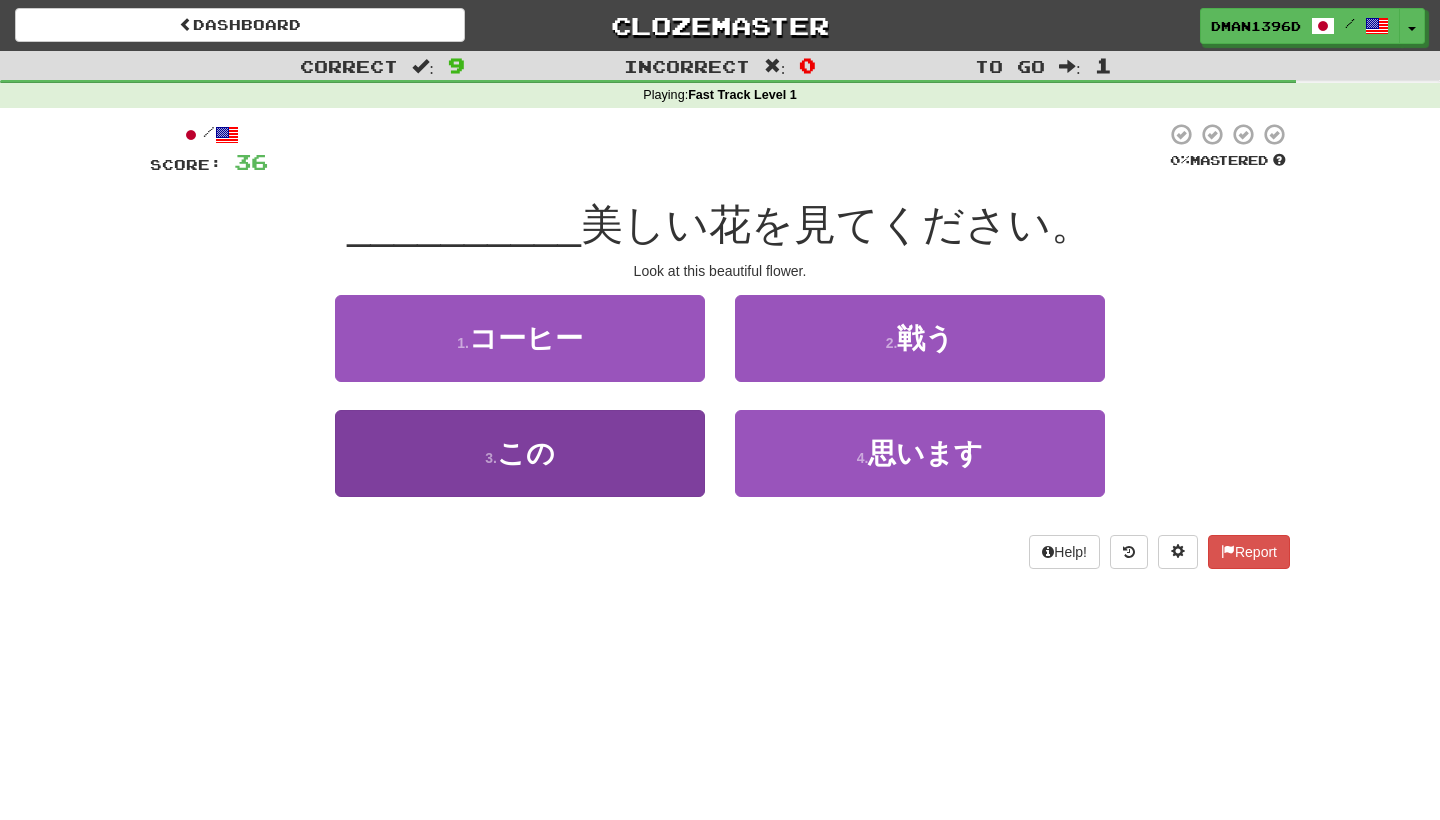 click on "3 .  この" at bounding box center (520, 453) 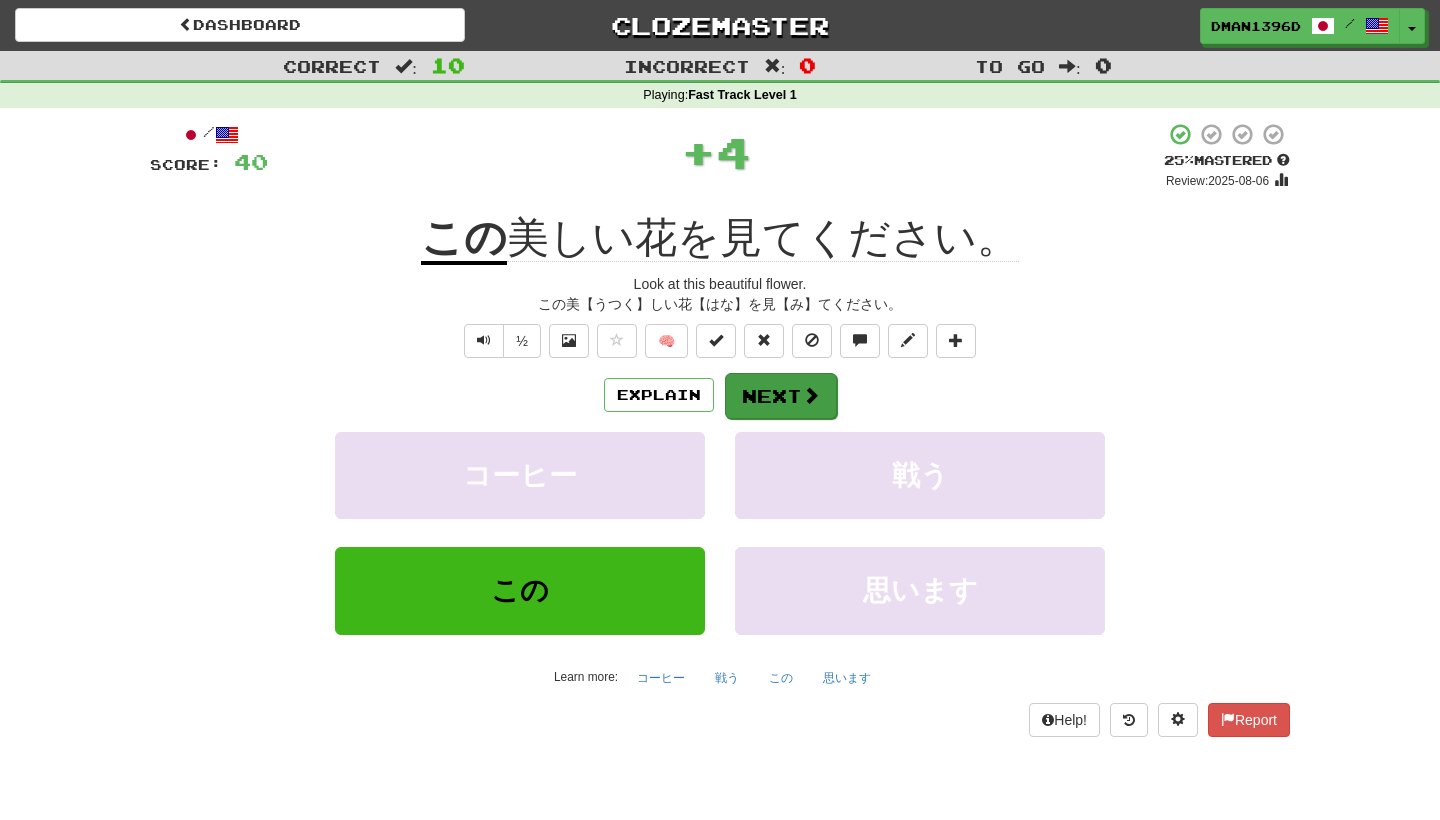 click at bounding box center (811, 395) 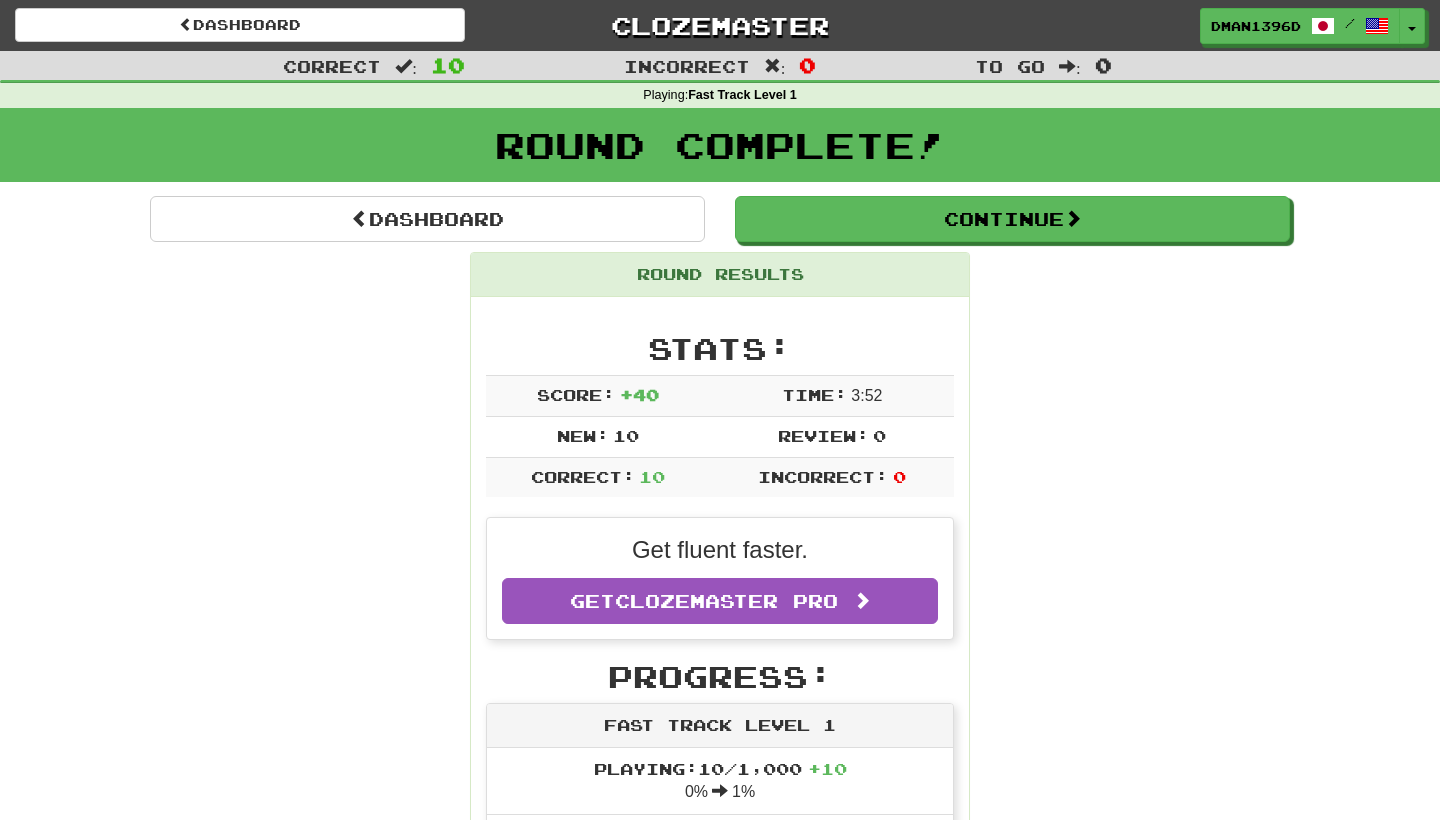 click on "Round Results Stats: Score:   + 40 Time:   3 : 52 New:   10 Review:   0 Correct:   10 Incorrect:   0 Get fluent faster. Get  Clozemaster Pro   Progress: Fast Track Level 1 Playing:  10  /  1,000 + 10 0% 1% Mastered:  0  /  1,000 0% Ready for Review:  0  /  Level:  0 60  points to level  1  - keep going! Ranked:  373 rd  this week Sentences:  Report 鍵は引き出しの 中 にあります。 The keys are in the drawer.  Report パン と 水が欲しいです。 I want bread and water.  Report それ が見えますか？ Can you see it?  Report 彼 は店内にいます。 He is in the store.  Report あなた は私の友人です。 You are my friend.  Report 私たち は公園に行きます。 We are going to the park.  Report 私は 本が大好きです。 I love books.  Report 猫はテーブルの 上 に座りました。 The cat sat on the table.  Report シャツを 持っています 。 I have a shirt.  Report この 美しい花を見てください。 Look at this beautiful flower." at bounding box center (720, 1166) 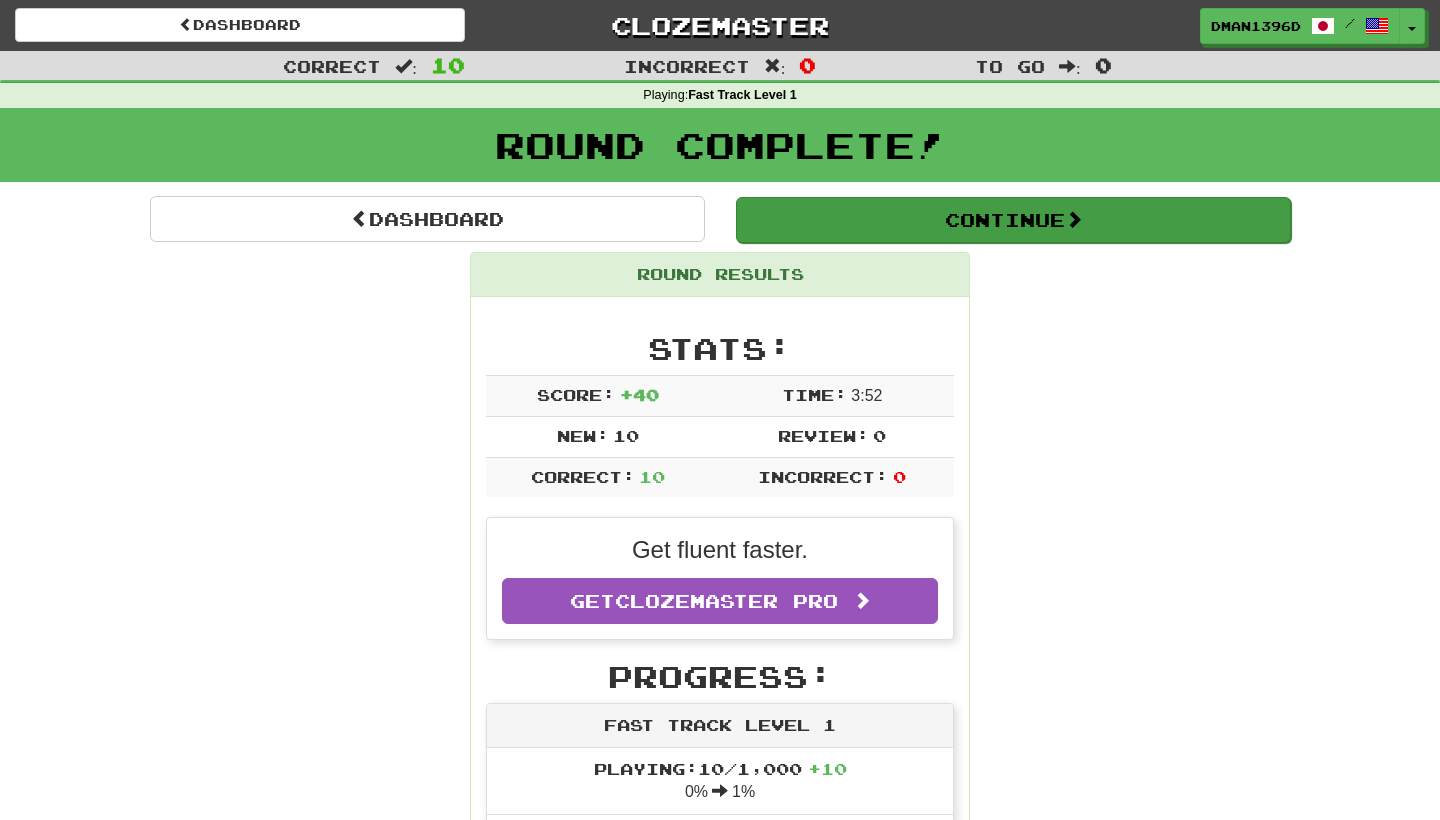click on "Continue" at bounding box center [1013, 220] 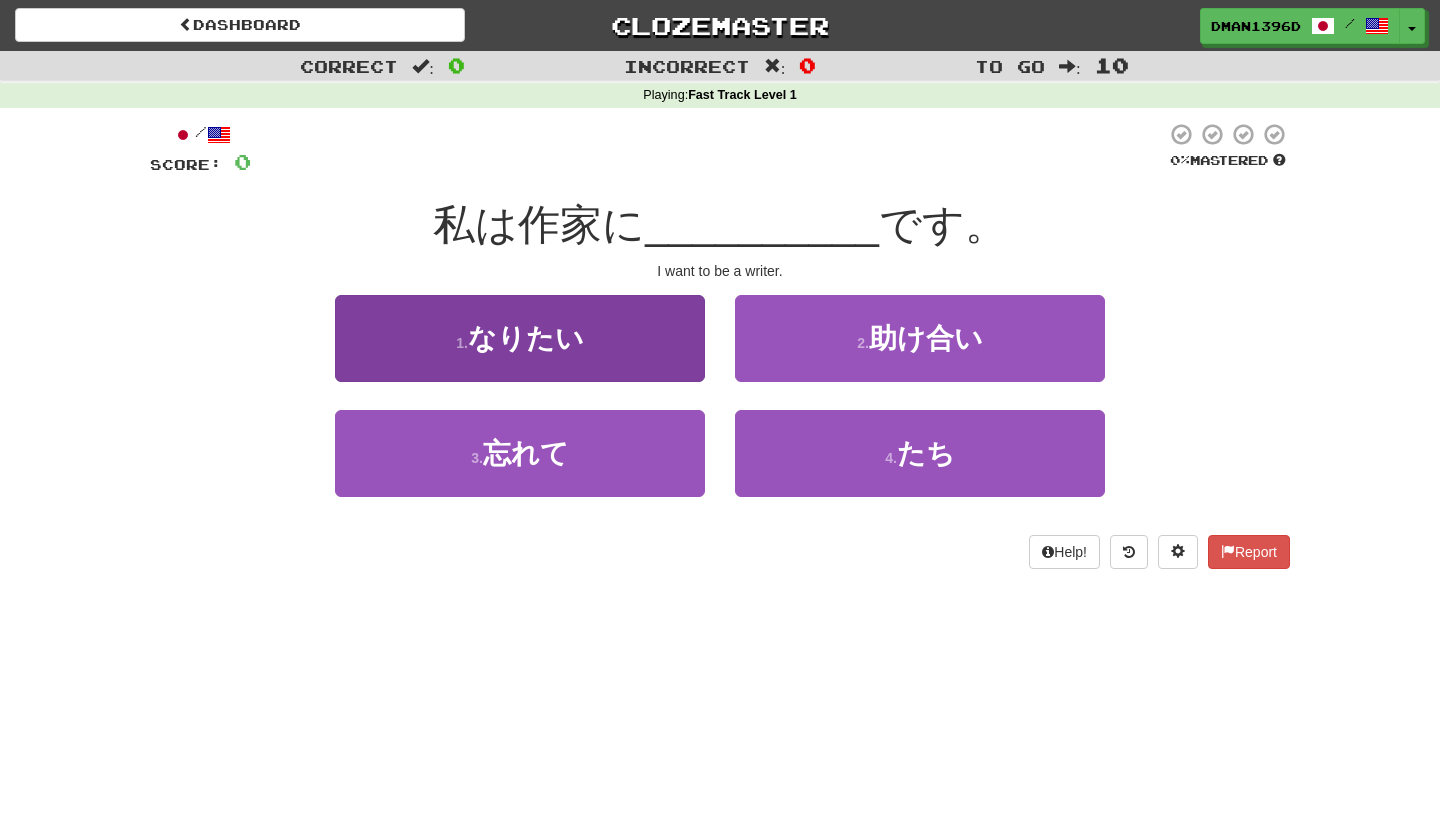 click on "1 .  なりたい" at bounding box center [520, 338] 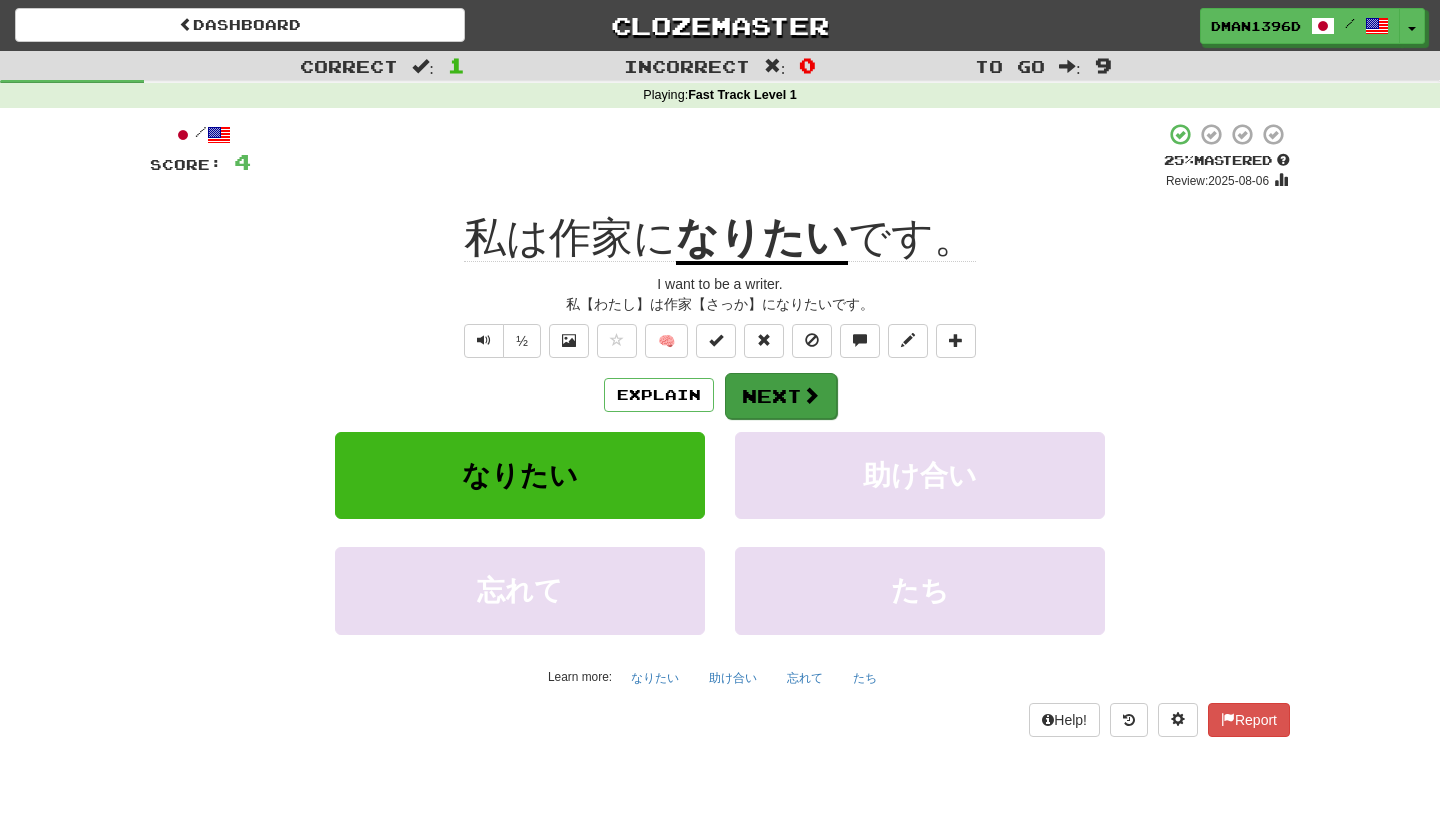 click on "Next" at bounding box center (781, 396) 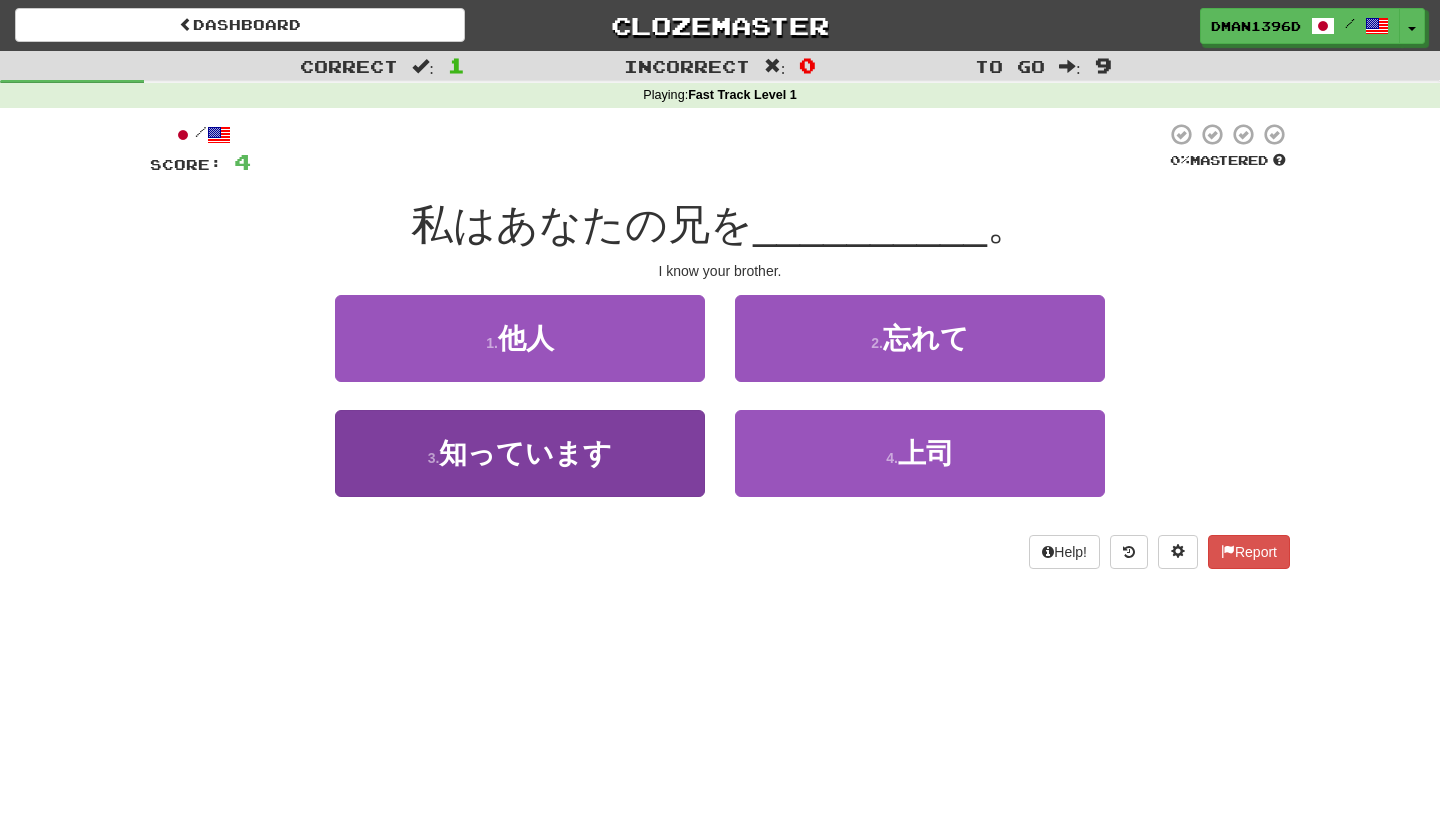 click on "3 .  知っています" at bounding box center [520, 453] 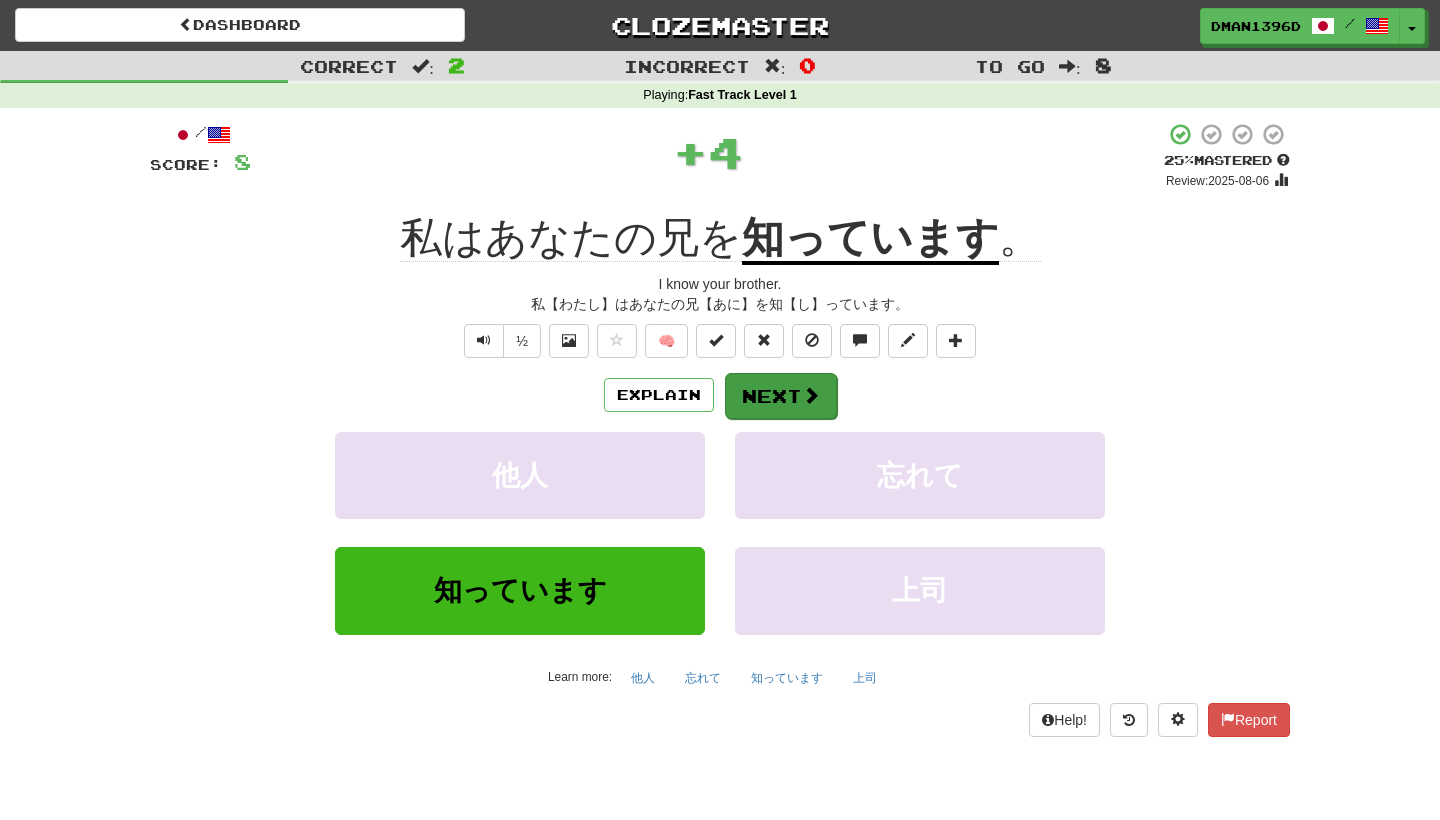 click on "Next" at bounding box center (781, 396) 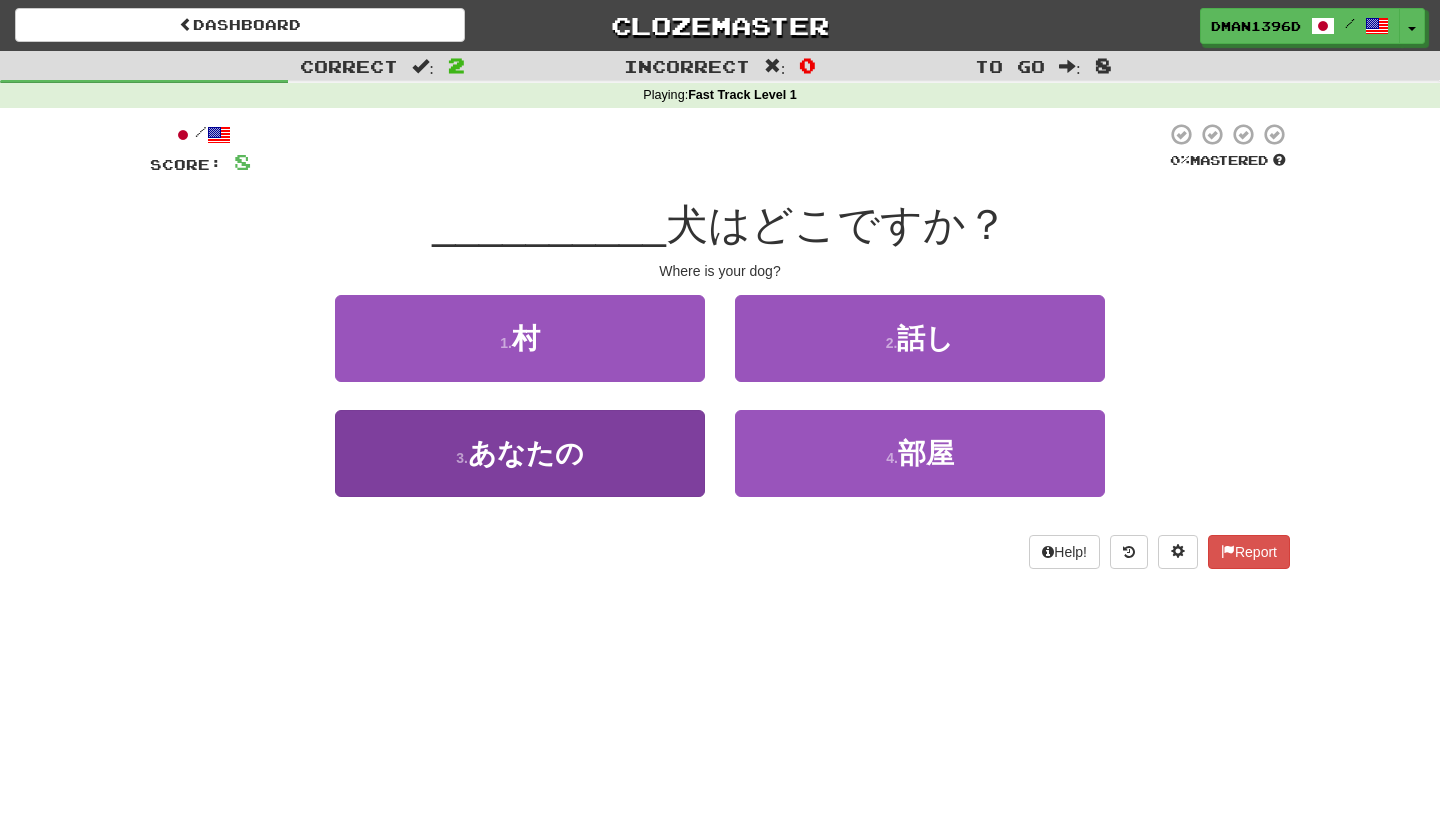click on "3 .  あなたの" at bounding box center [520, 453] 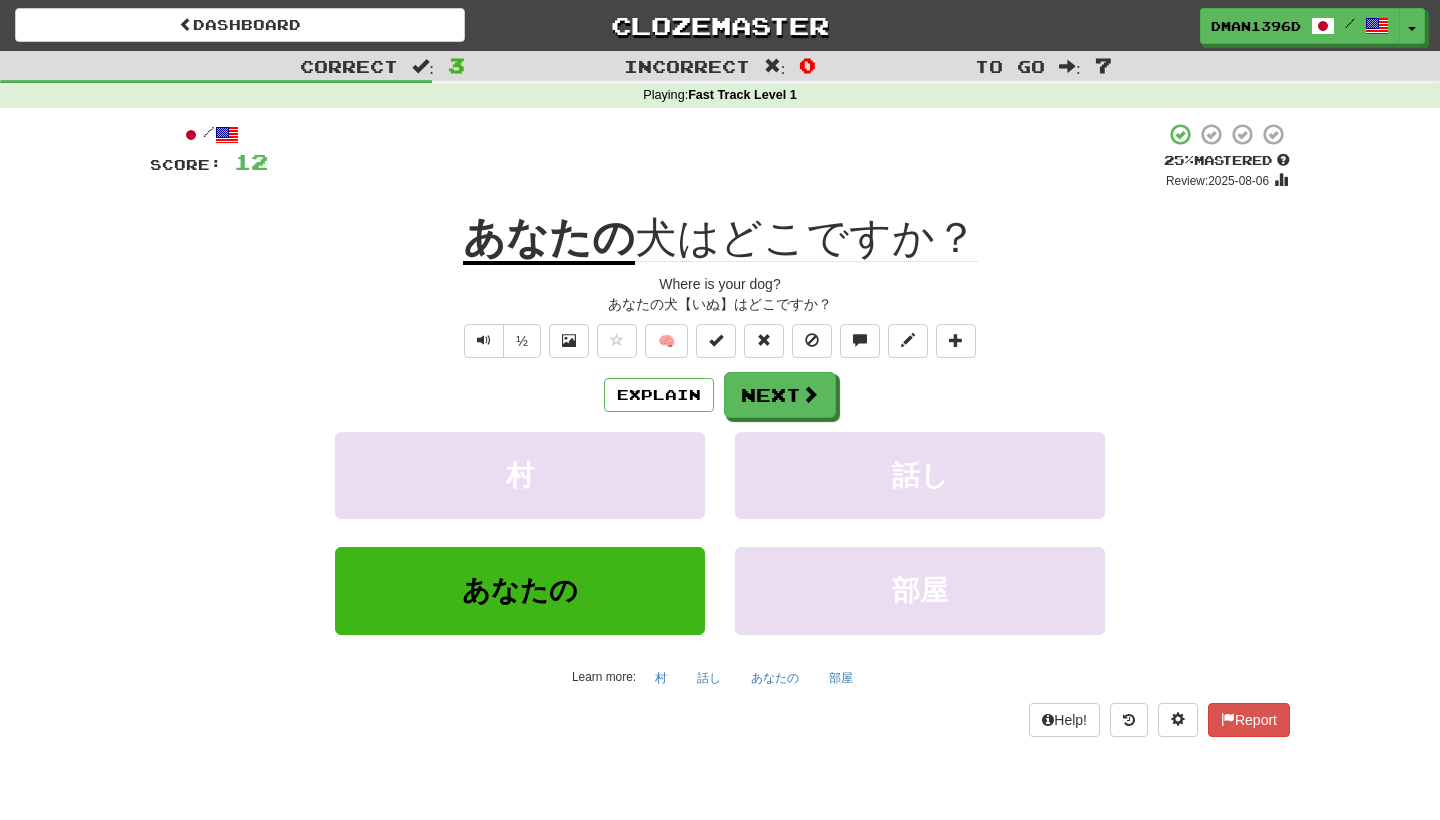 click on "Explain Next 村 話し あなたの 部屋 Learn more: 村 話し あなたの 部屋" at bounding box center (720, 532) 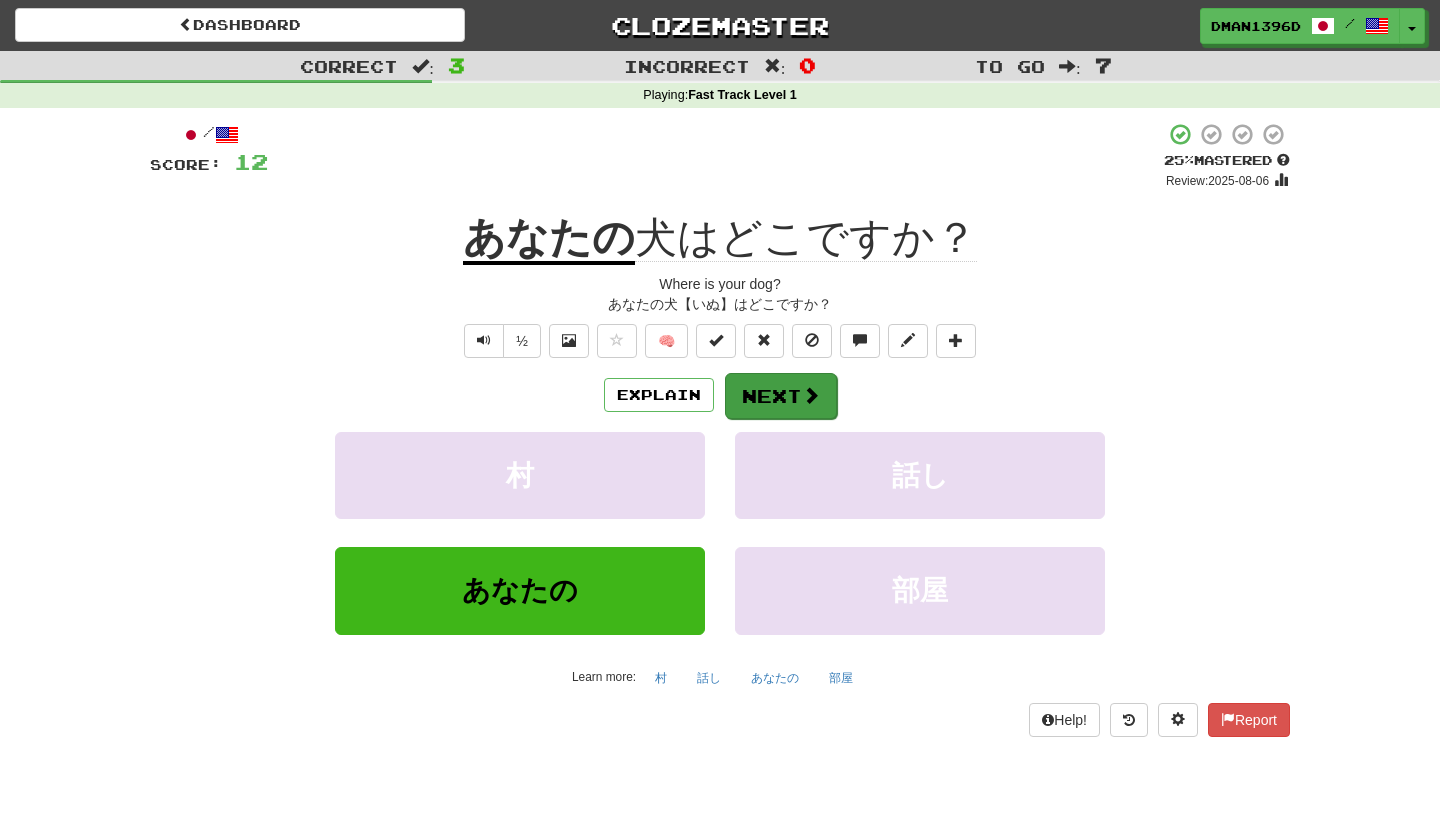 click on "Next" at bounding box center (781, 396) 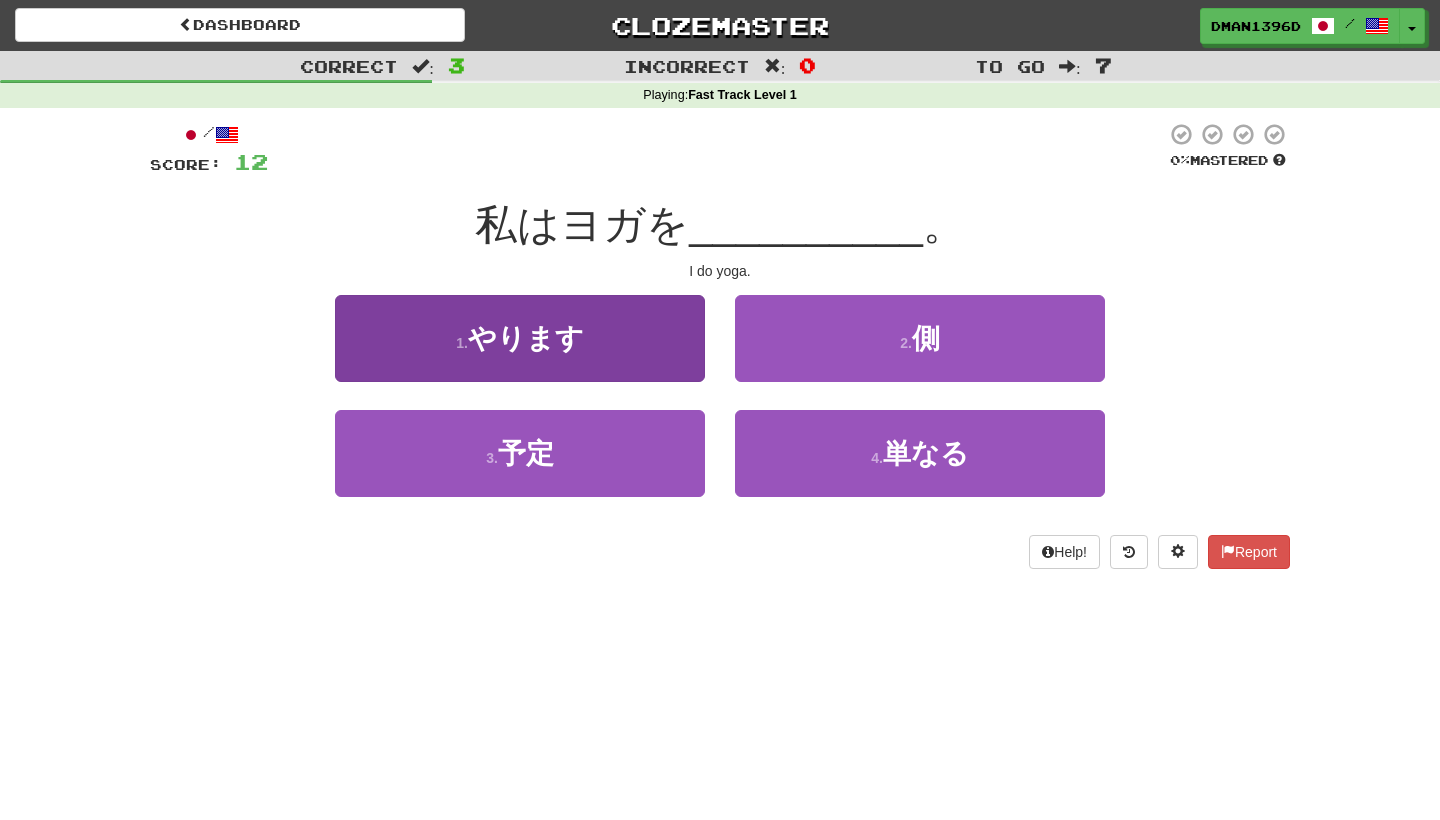 click on "1 .  やります" at bounding box center [520, 338] 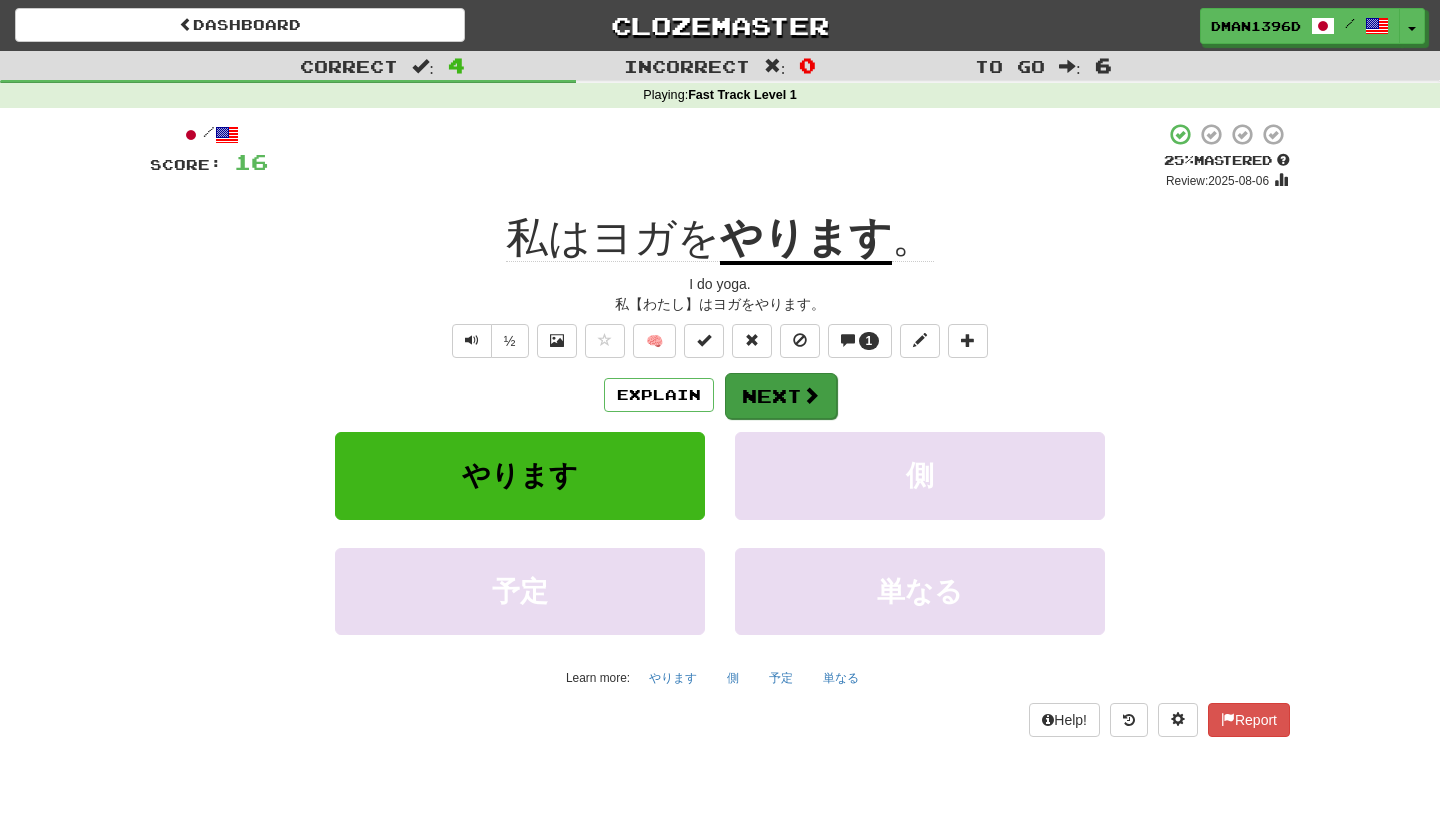 click on "Next" at bounding box center [781, 396] 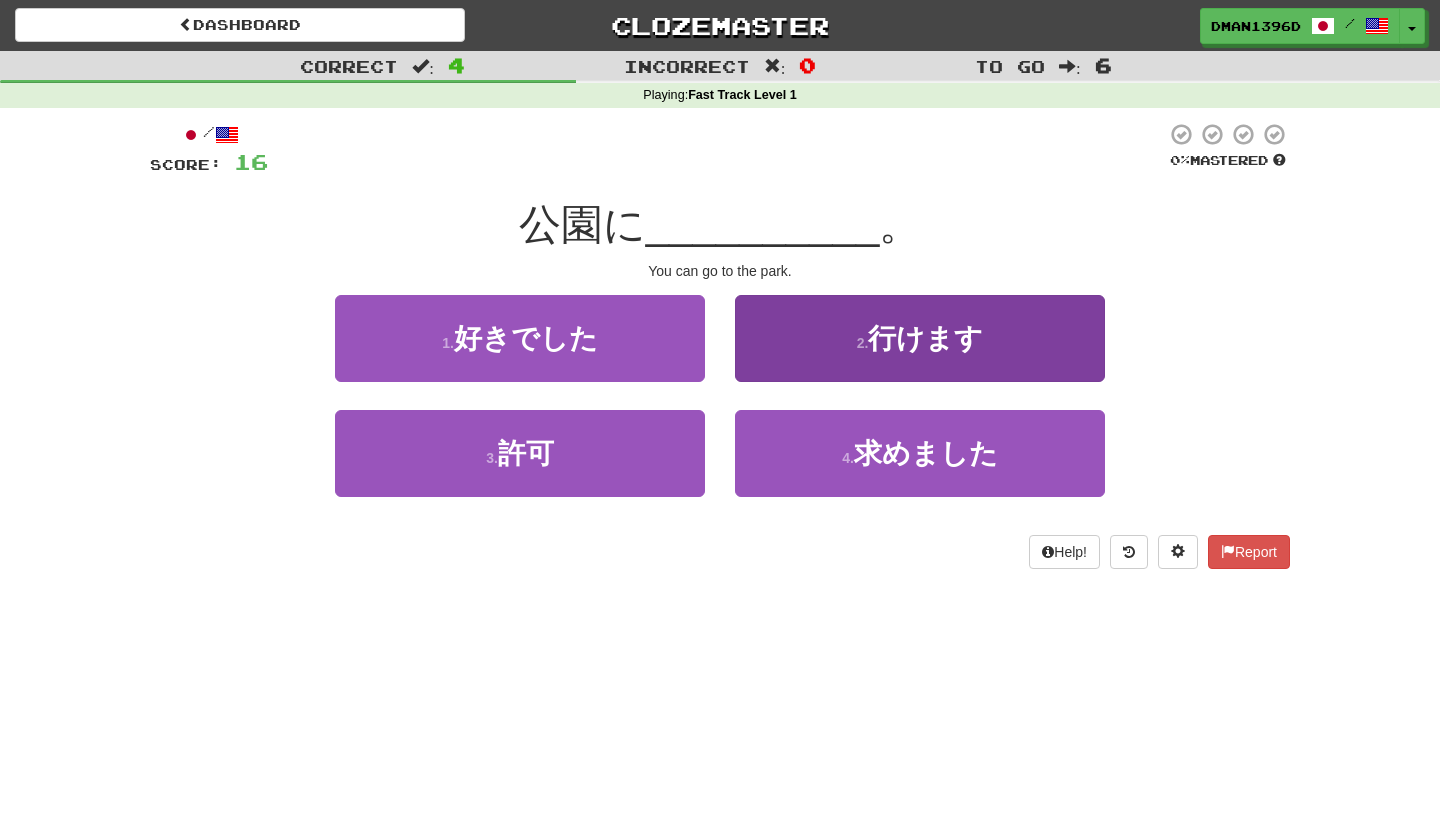 click on "2 .  行けます" at bounding box center [920, 338] 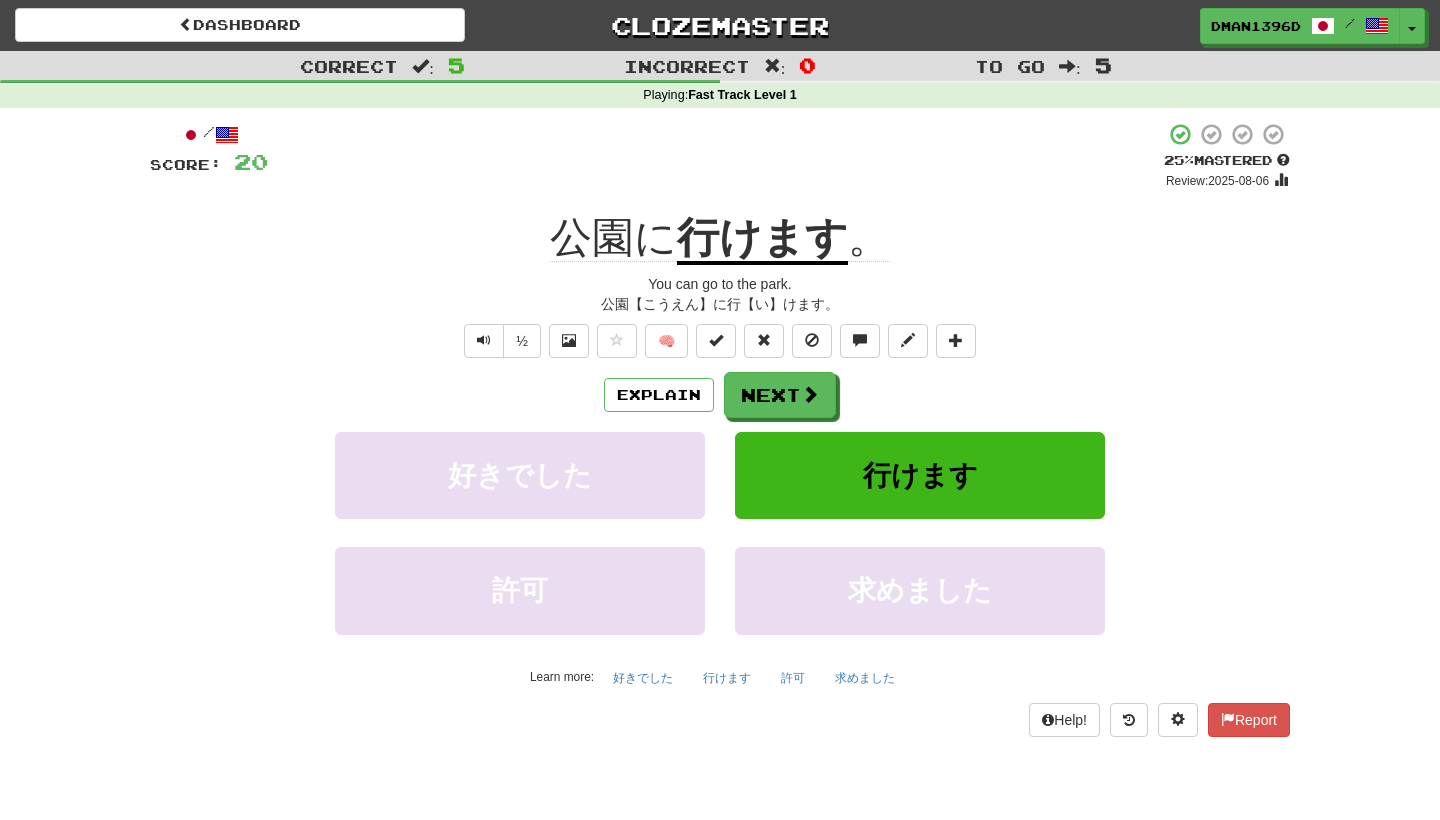drag, startPoint x: 806, startPoint y: 390, endPoint x: 1047, endPoint y: 379, distance: 241.2509 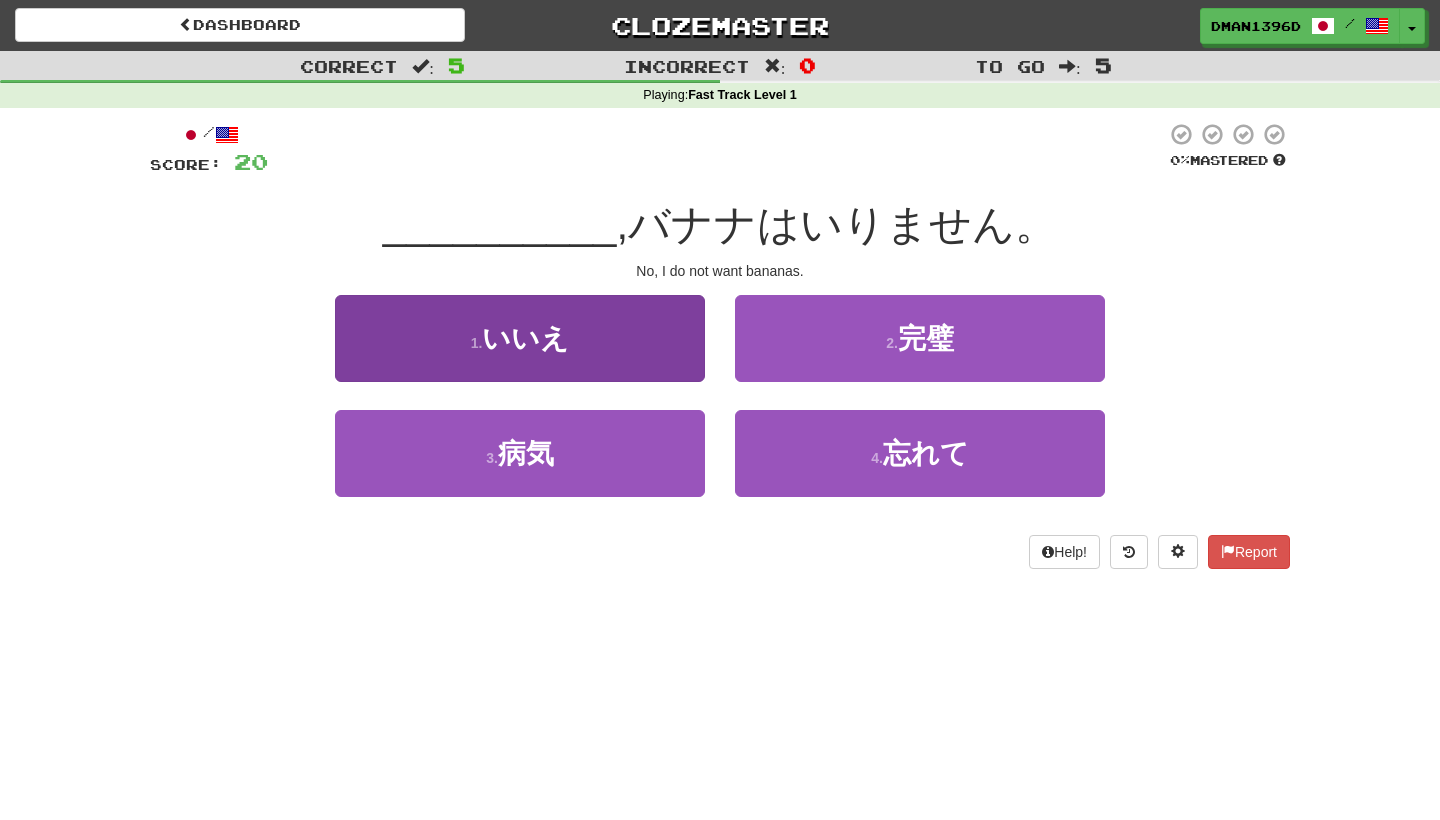 click on "1 .  いいえ" at bounding box center (520, 338) 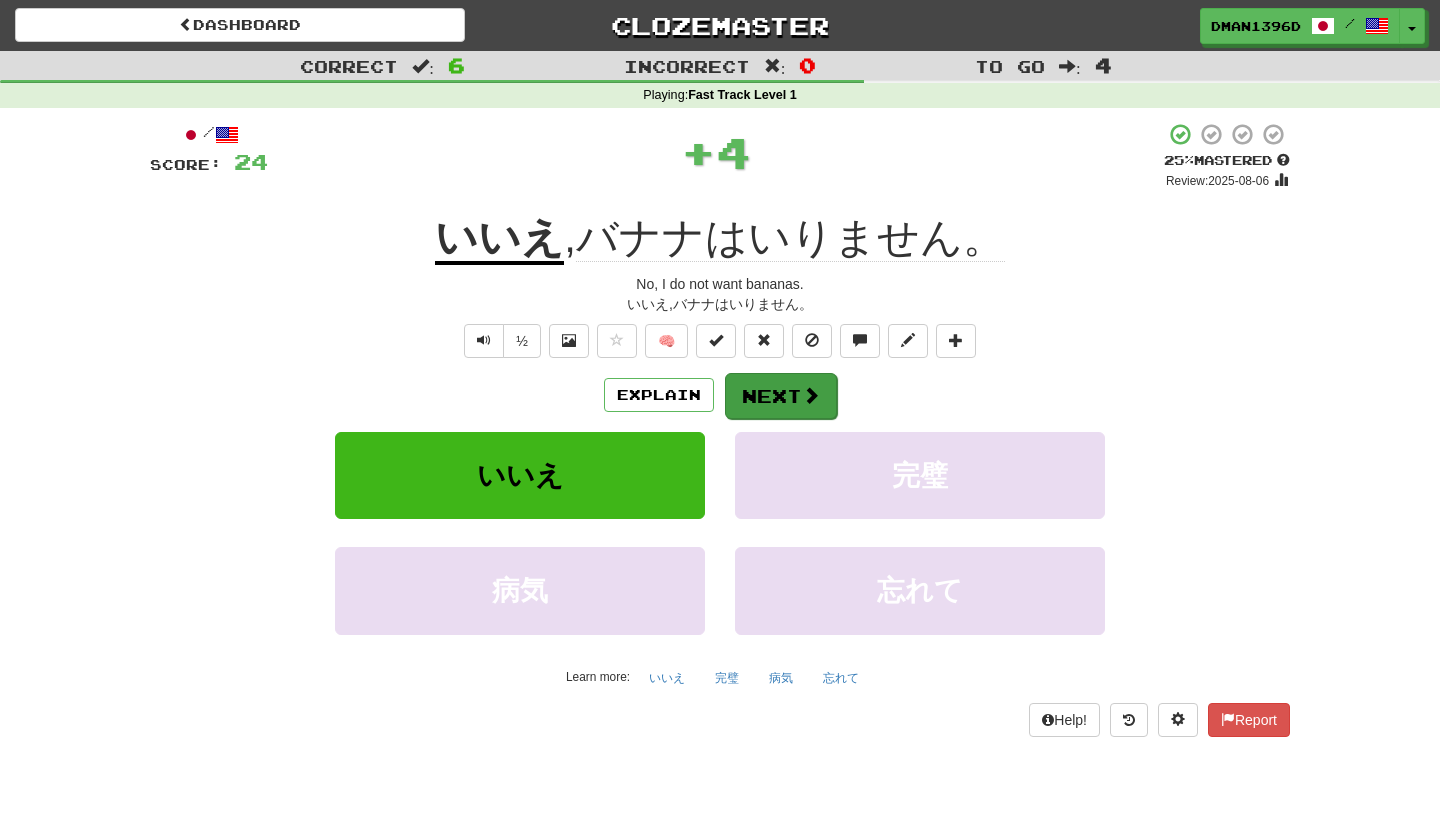 click on "Next" at bounding box center [781, 396] 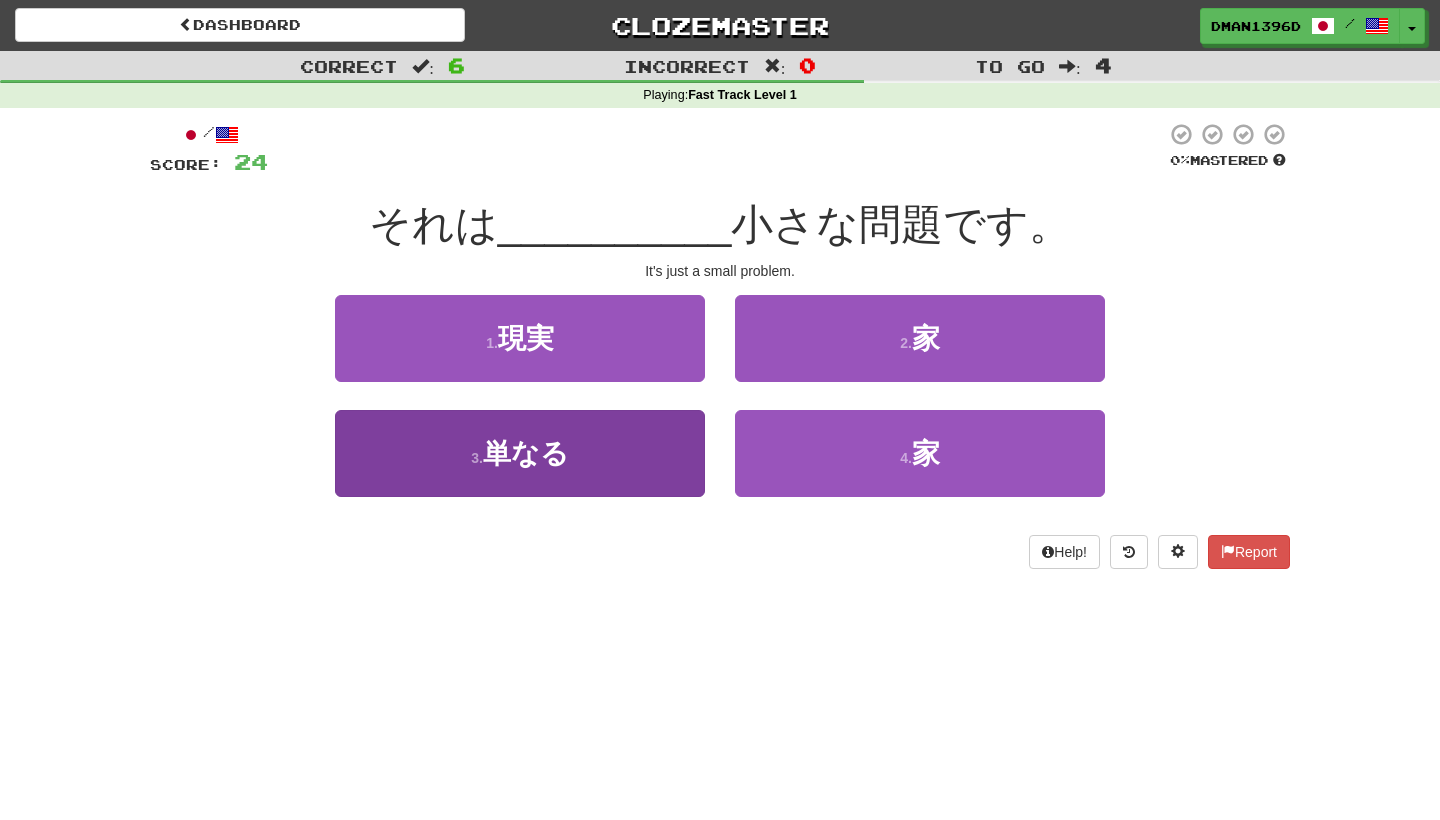 click on "3 ." at bounding box center [477, 458] 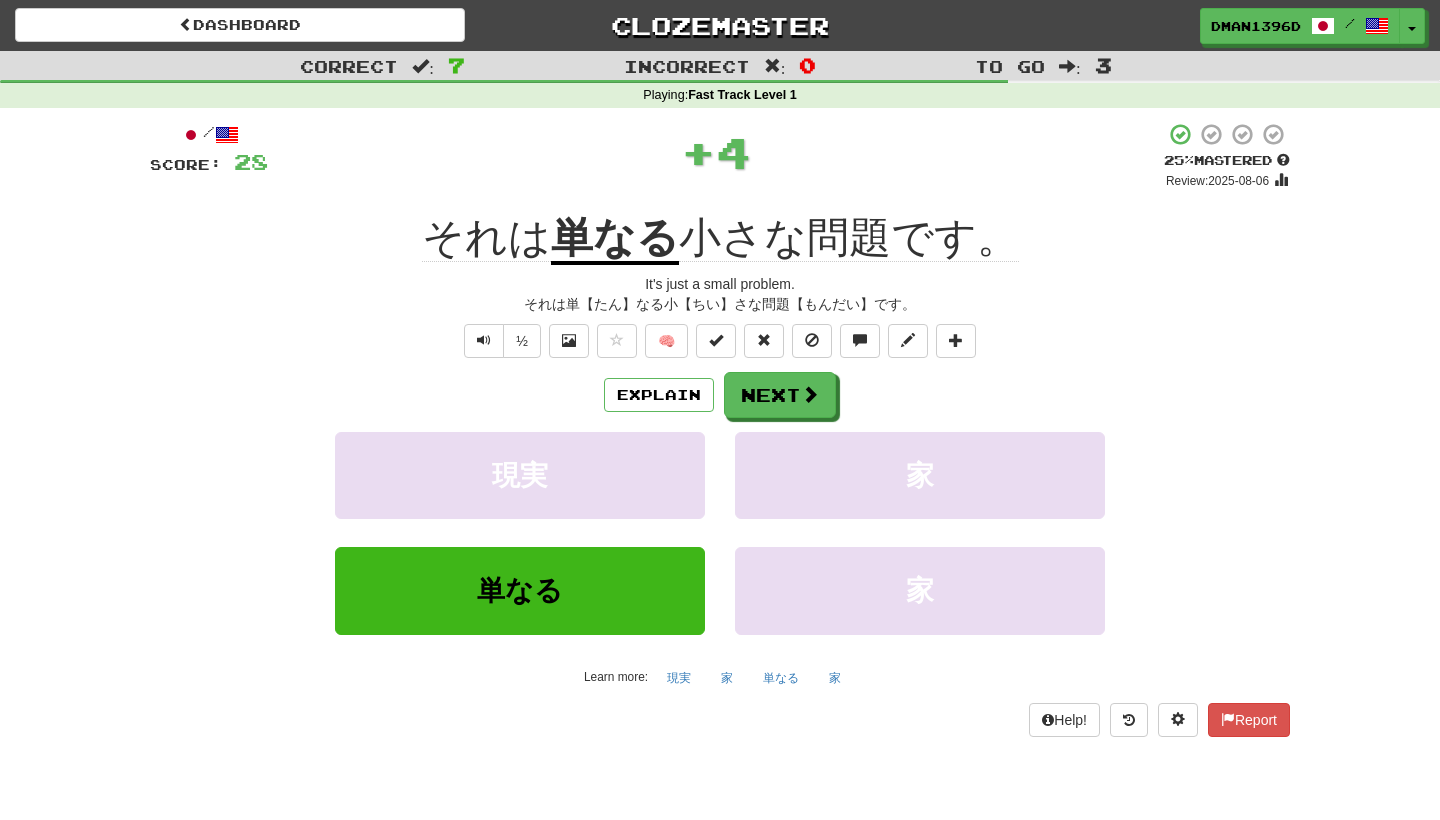 click on "/  Score:   28 + 4 25 %  Mastered Review:  2025-08-06 それは 単なる 小さな問題です。 It's just a small problem. それは単【たん】なる小【ちい】さな問題【もんだい】です。 ½ 🧠 Explain Next 現実 家 単なる 家 Learn more: 現実 家 単なる 家  Help!  Report" at bounding box center [720, 429] 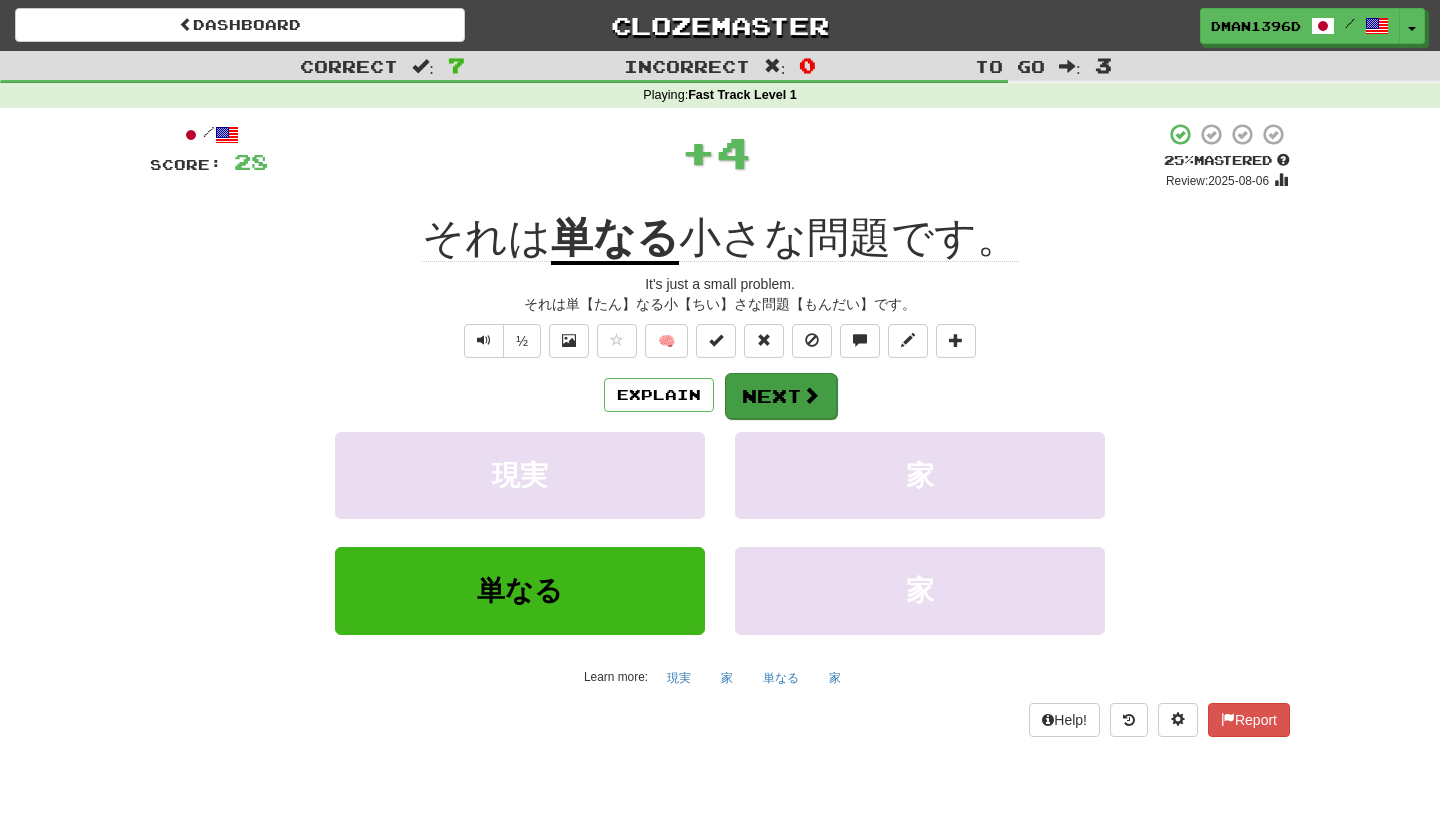 click on "Next" at bounding box center [781, 396] 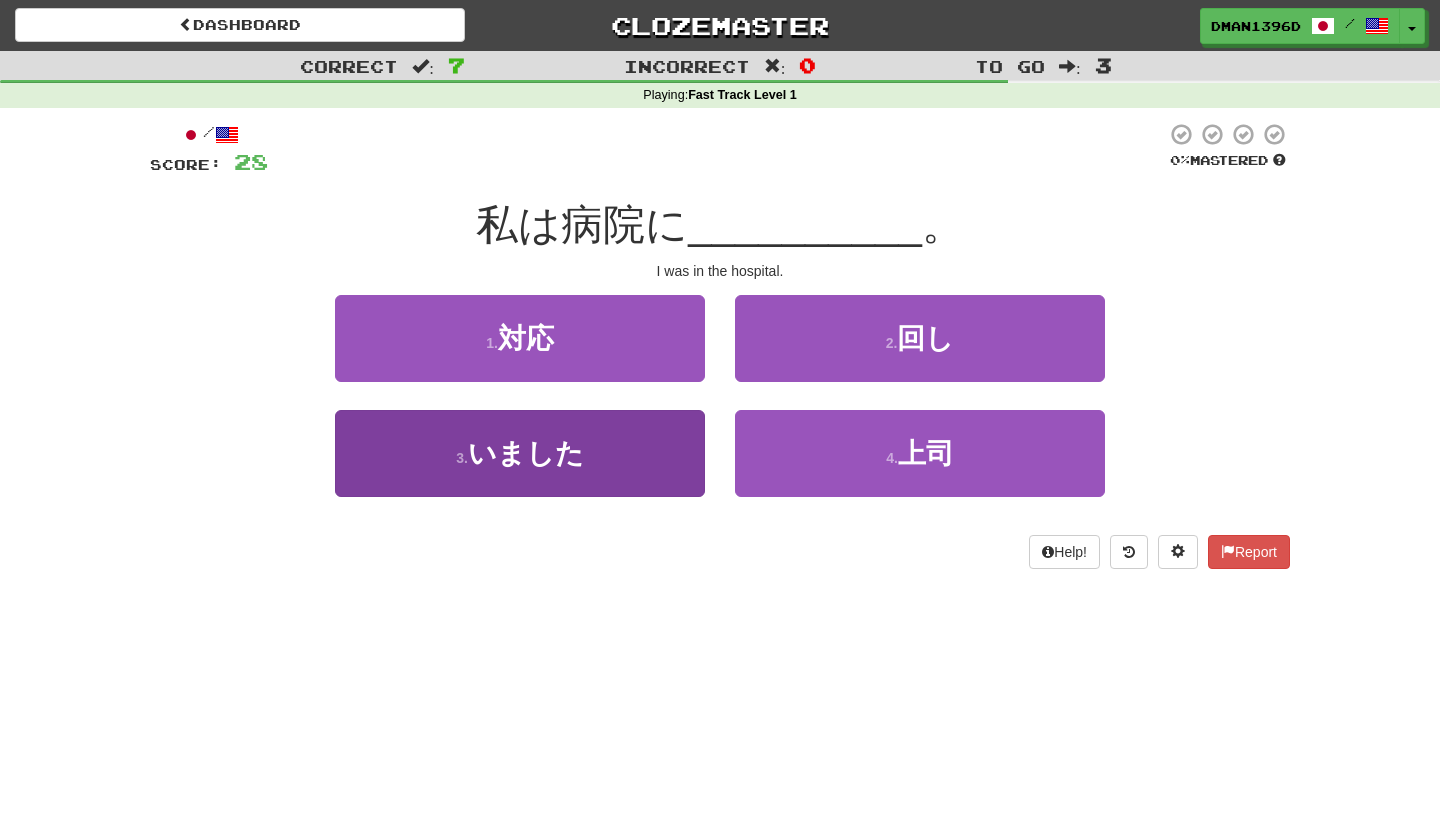 click on "3 .  いました" at bounding box center [520, 453] 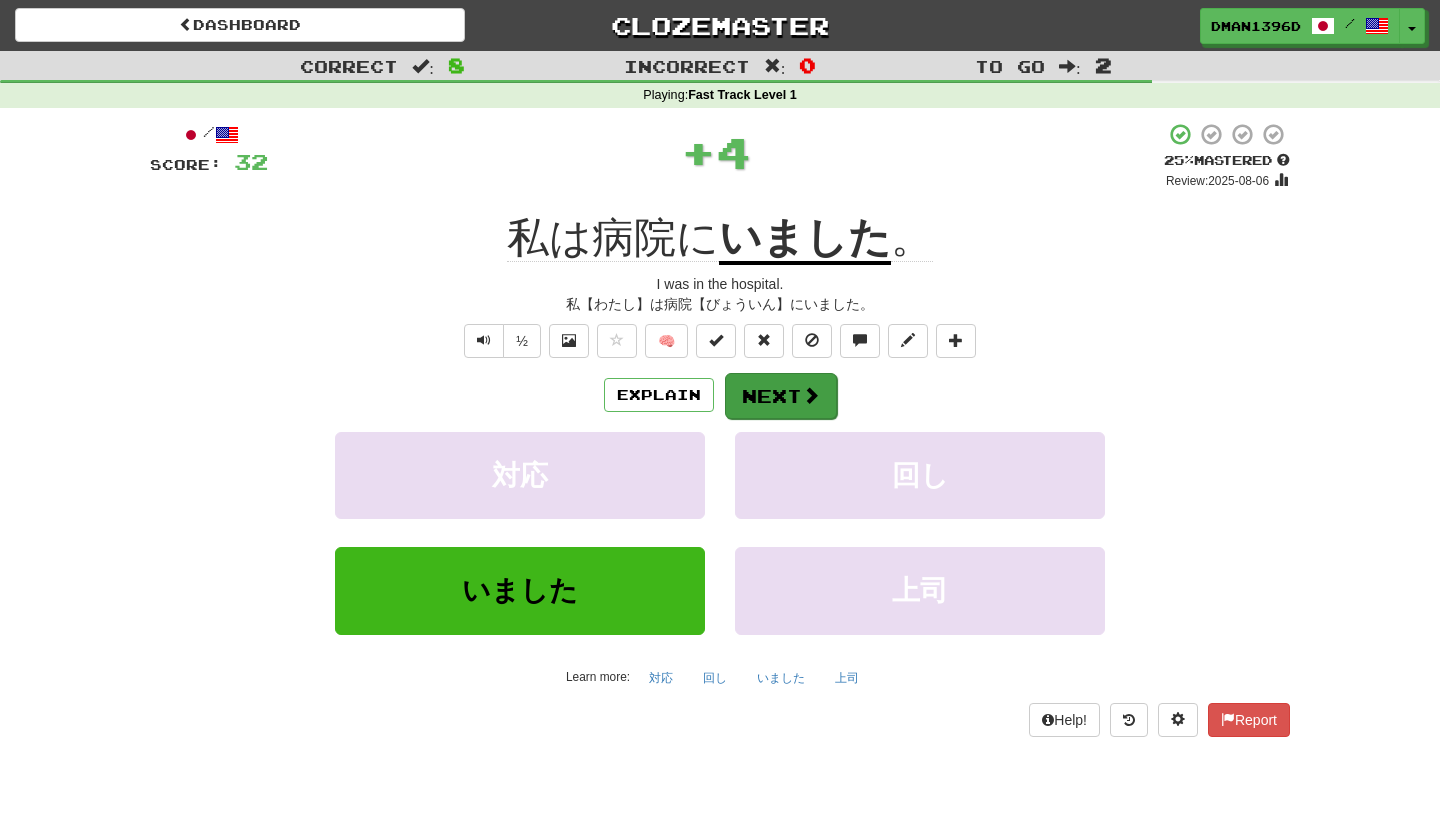 click on "Next" at bounding box center (781, 396) 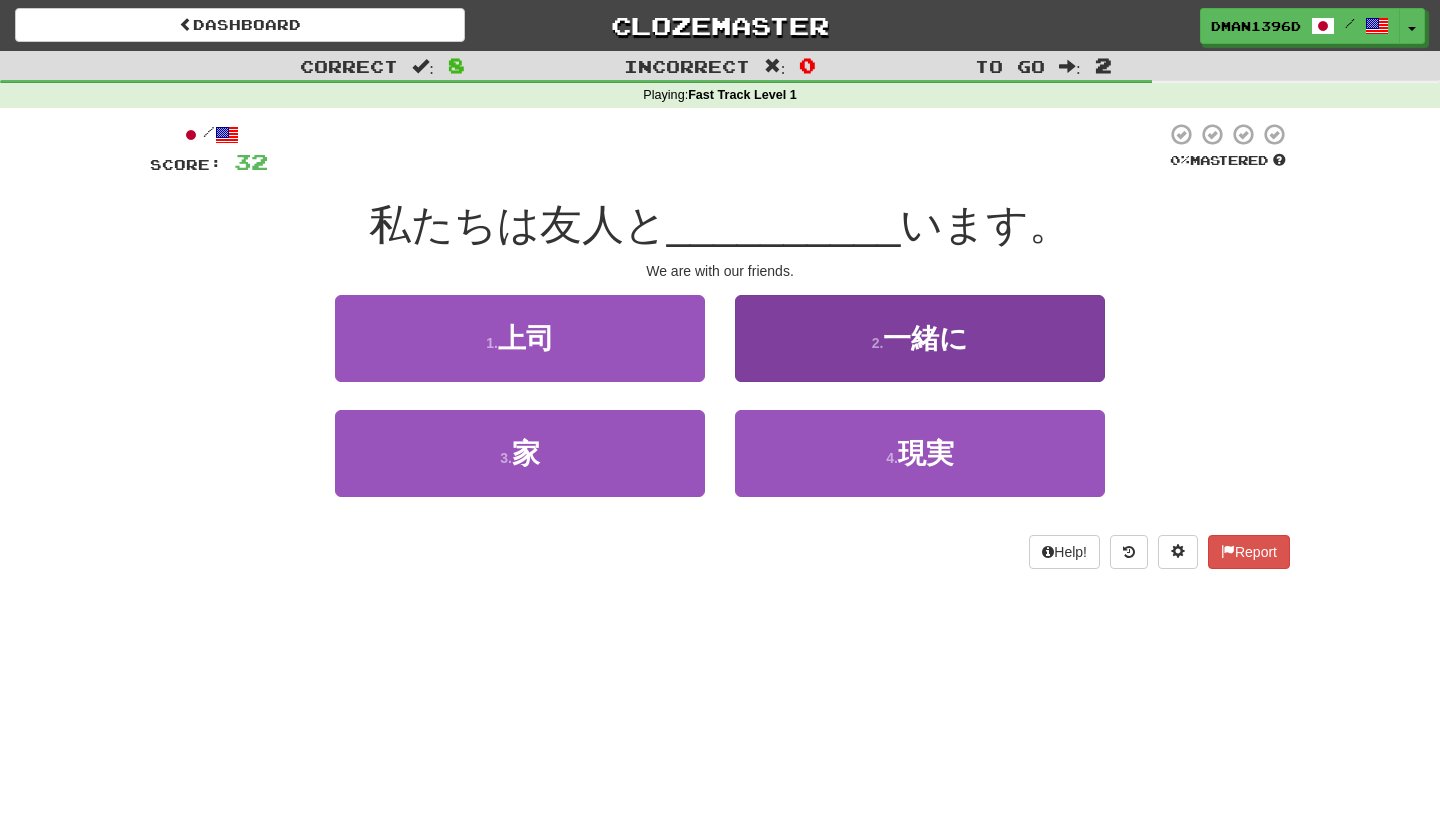 click on "2 .  一緒に" at bounding box center [920, 338] 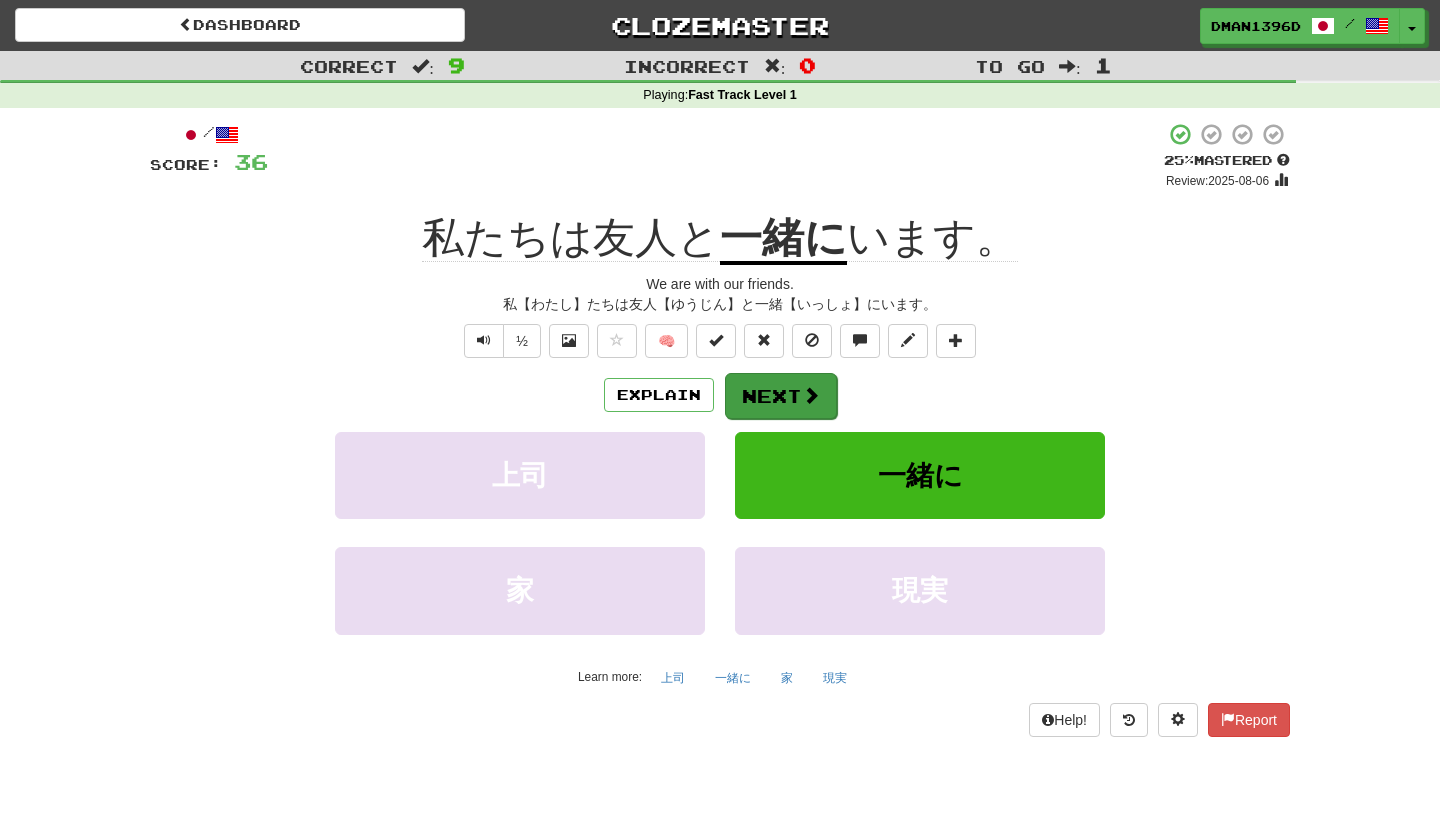 click on "Next" at bounding box center [781, 396] 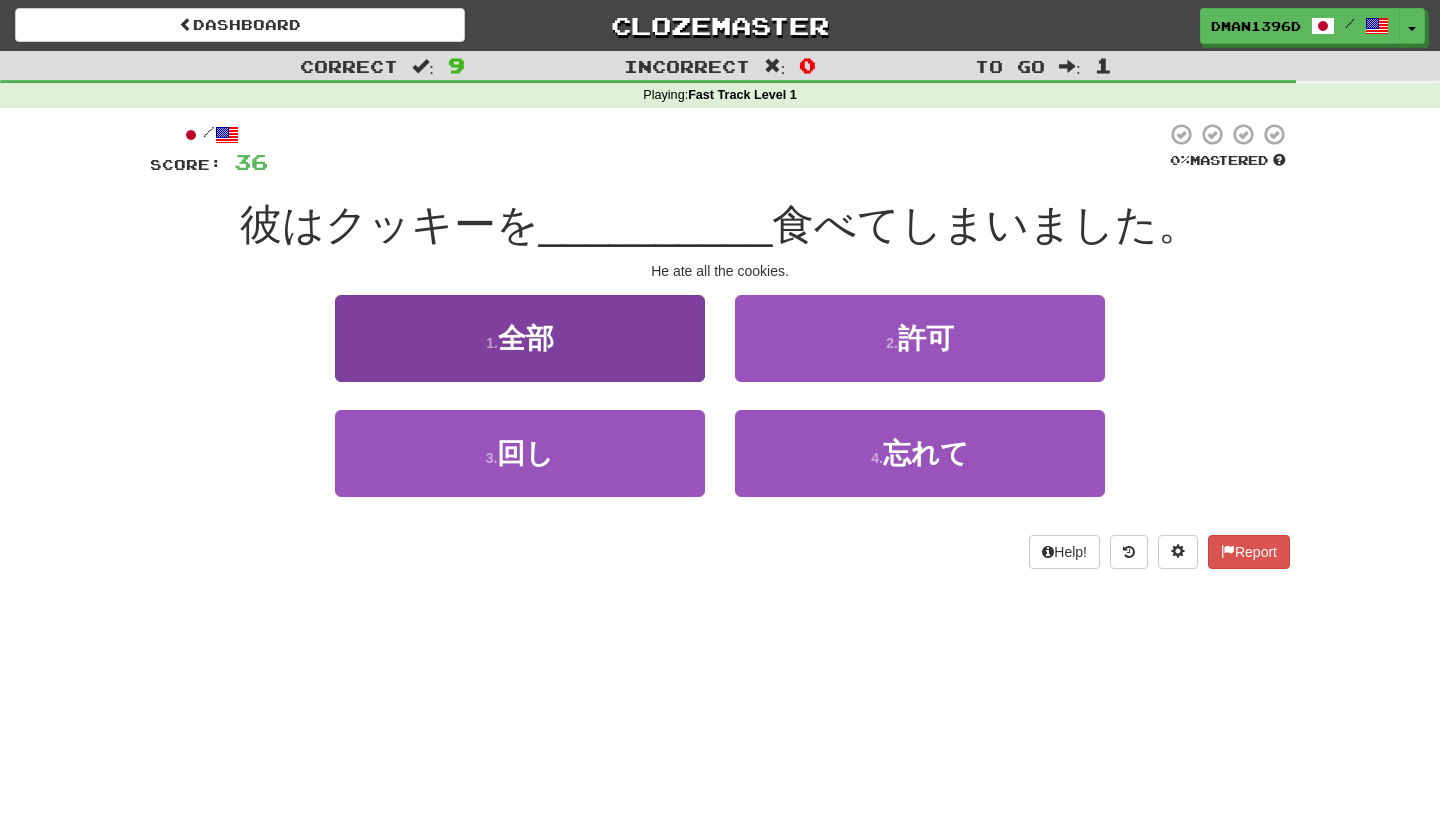 click on "1 .  全部" at bounding box center [520, 338] 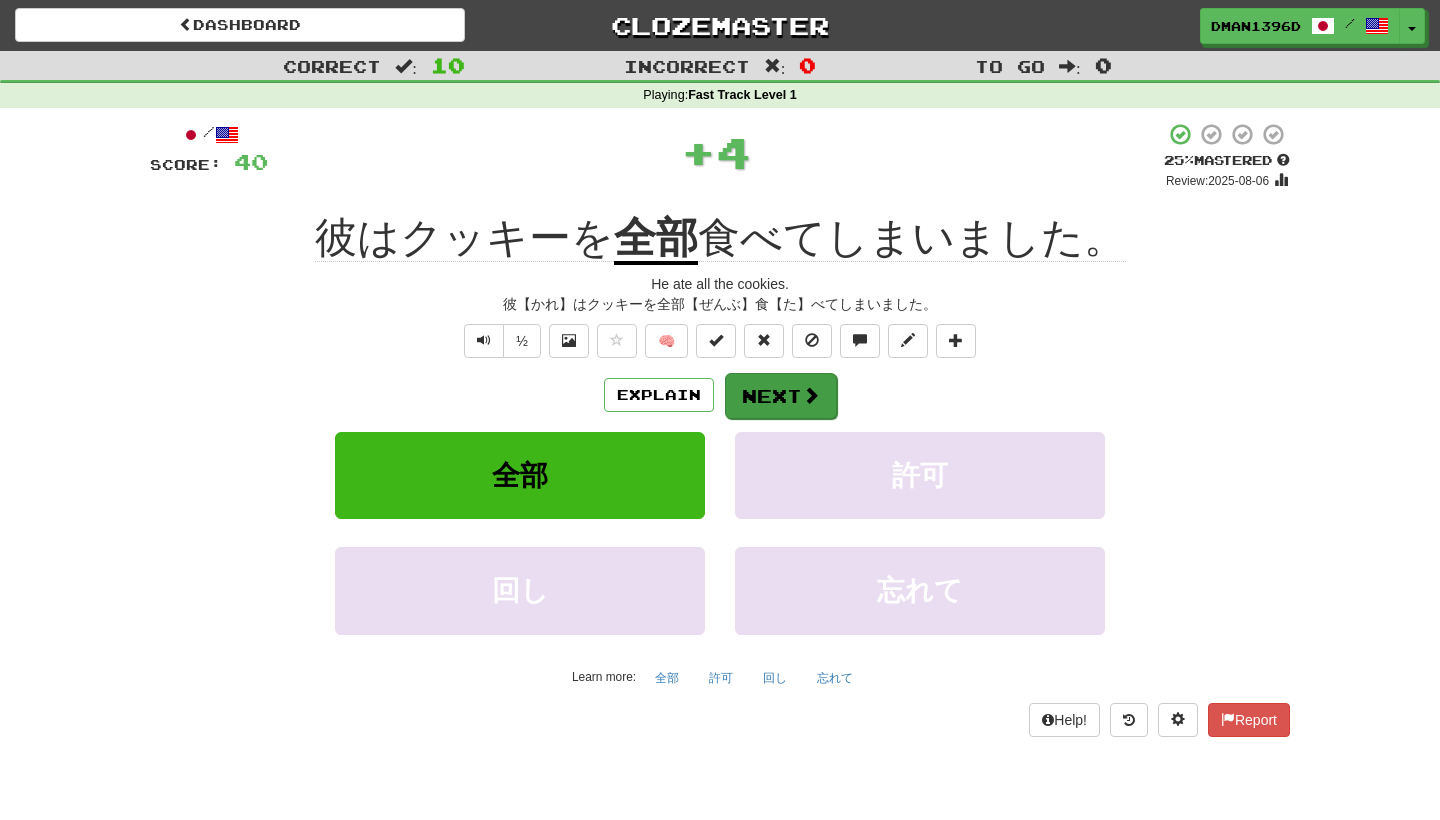 click on "Next" at bounding box center [781, 396] 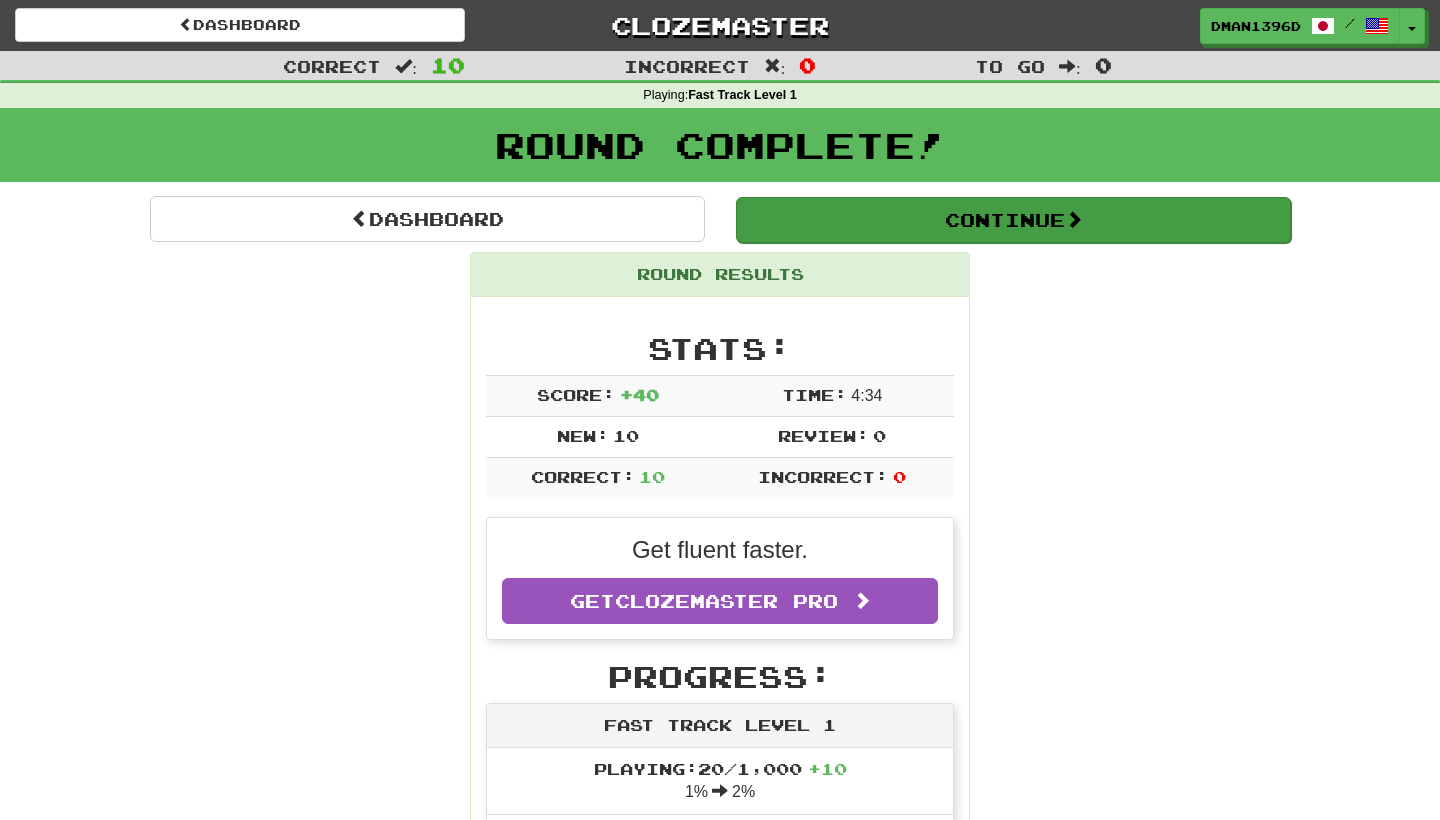click on "Continue" at bounding box center (1013, 220) 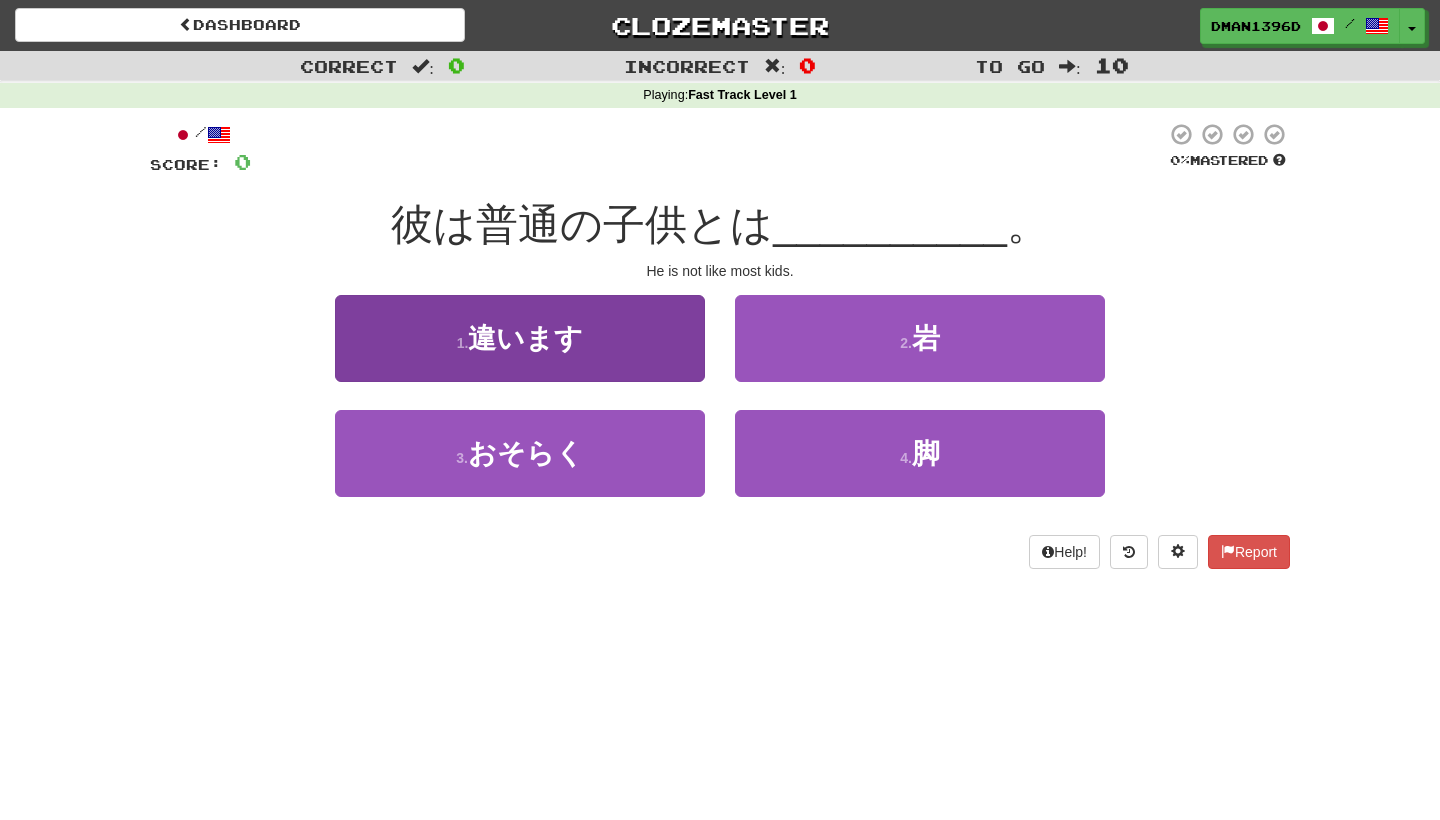 click on "1 .  違います" at bounding box center [520, 338] 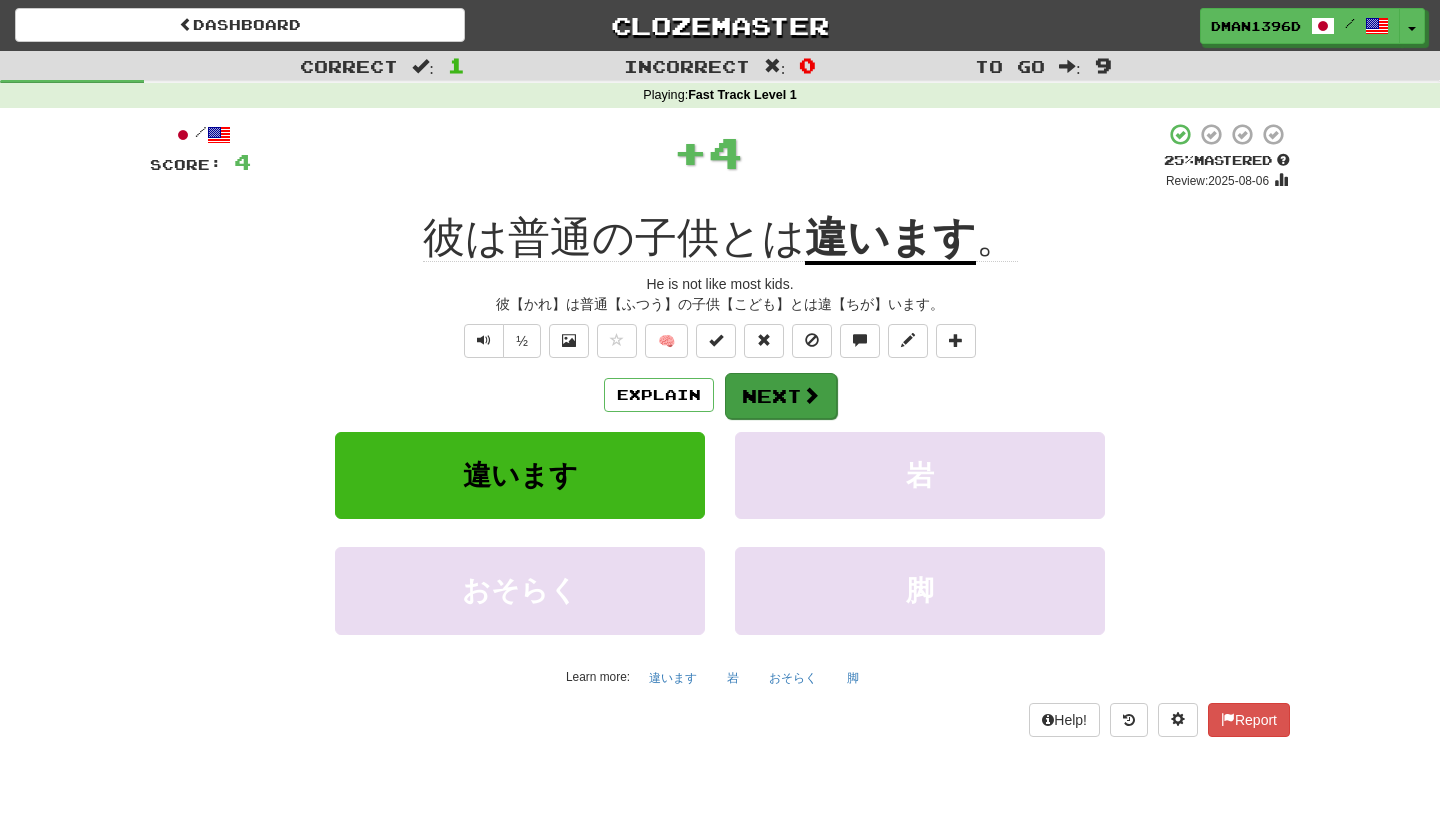 click on "Next" at bounding box center (781, 396) 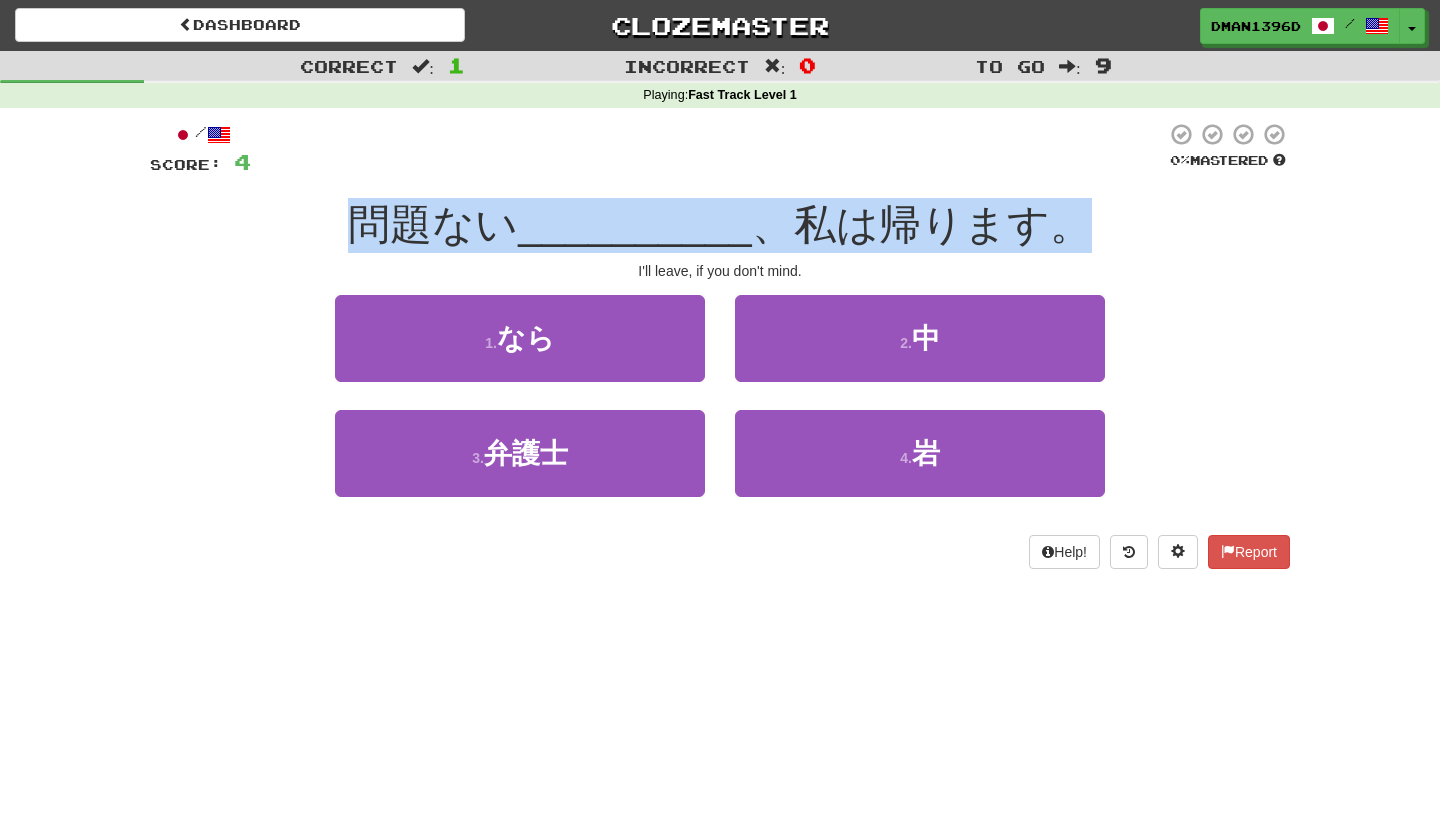 drag, startPoint x: 1040, startPoint y: 249, endPoint x: 325, endPoint y: 181, distance: 718.22626 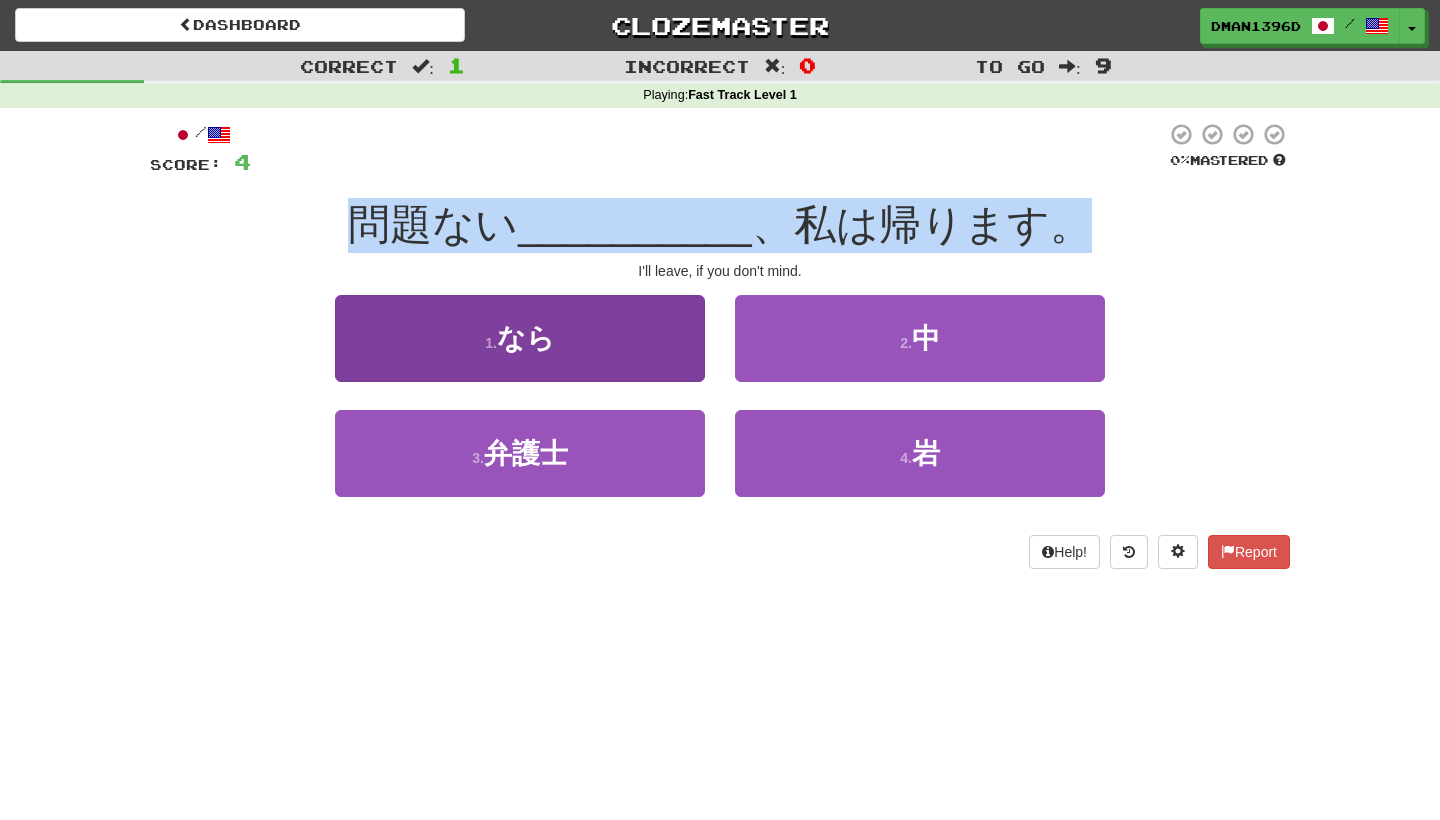 click on "1 .  なら" at bounding box center [520, 338] 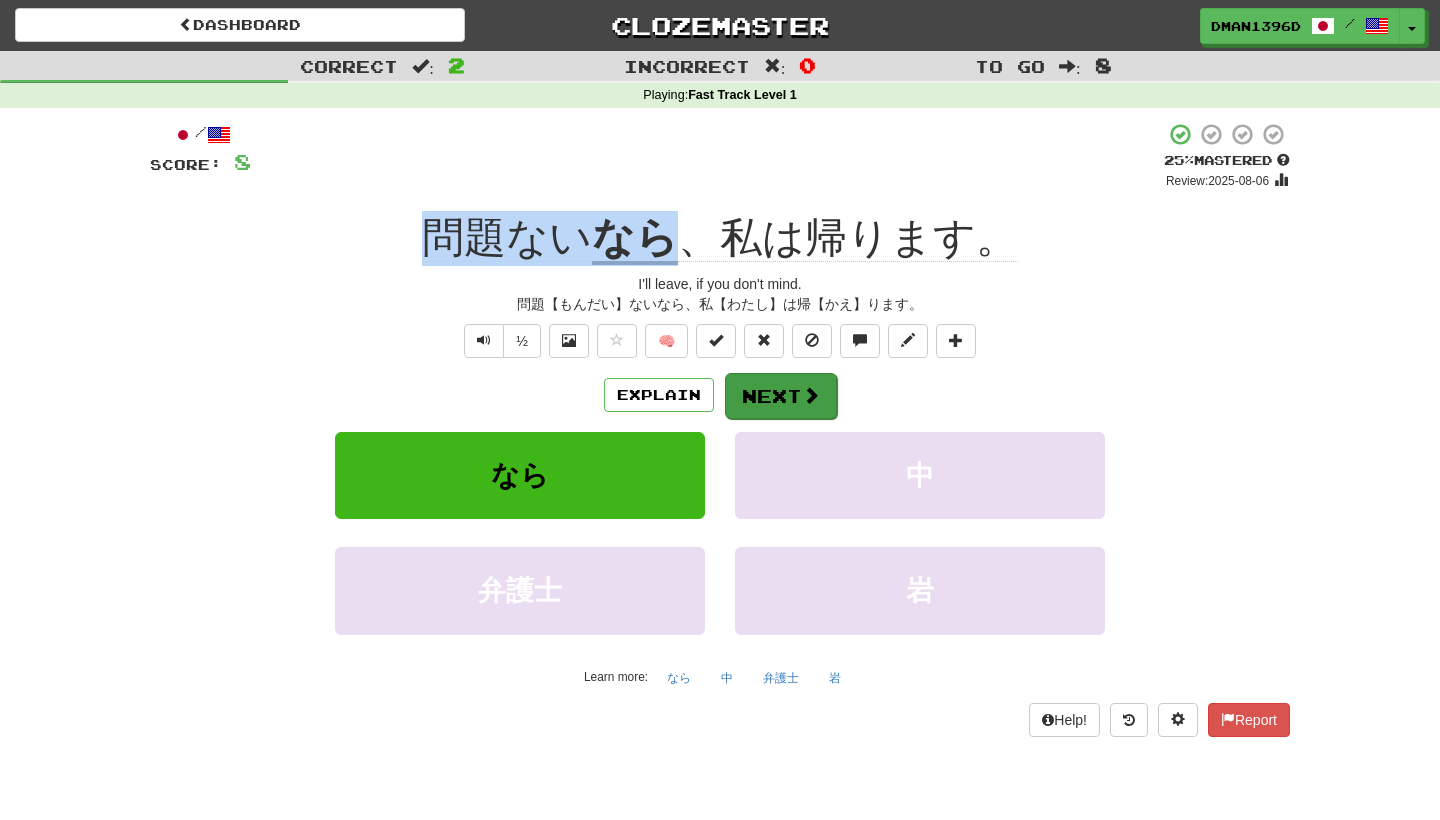 click on "Next" at bounding box center (781, 396) 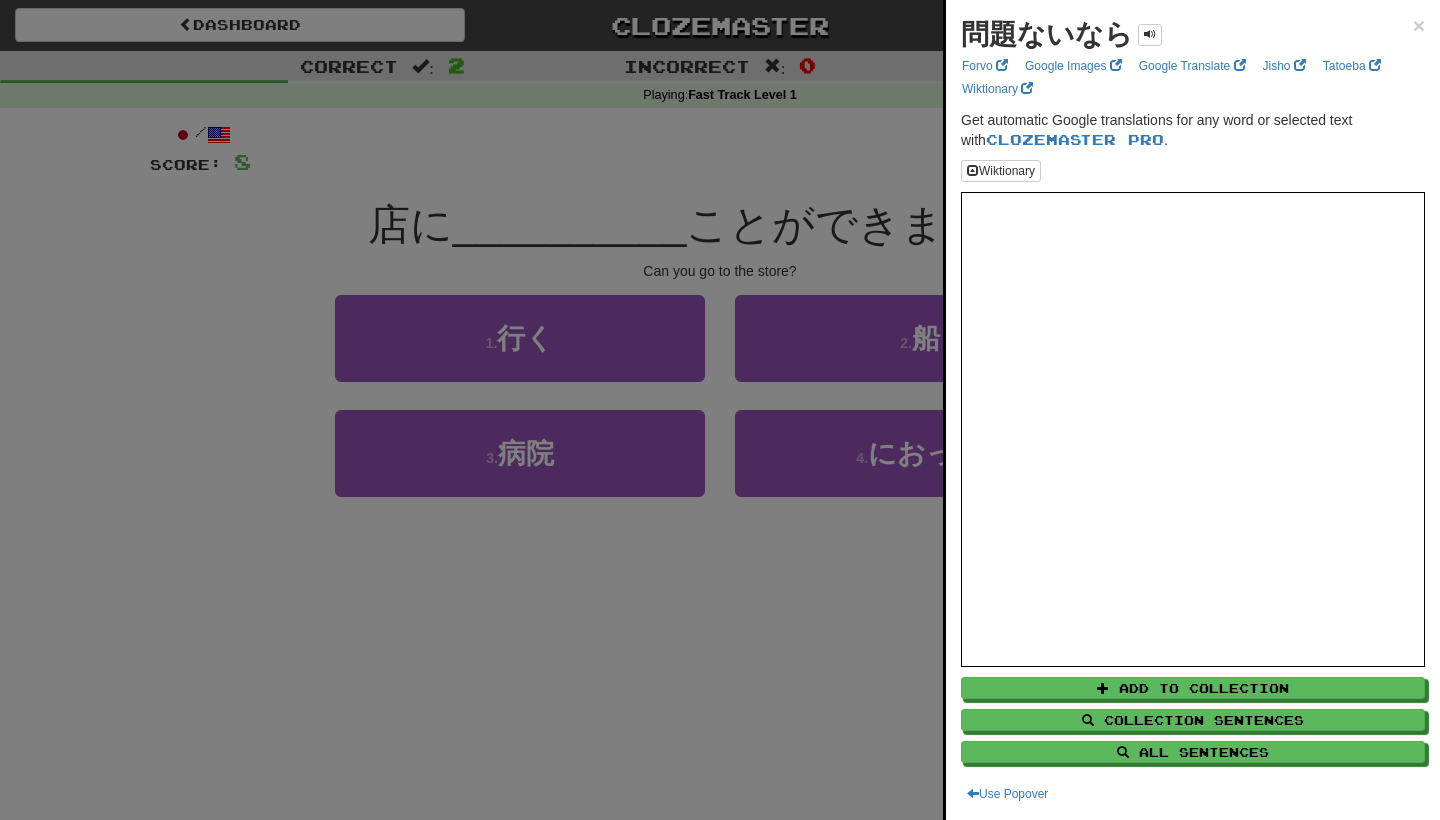 click at bounding box center [720, 410] 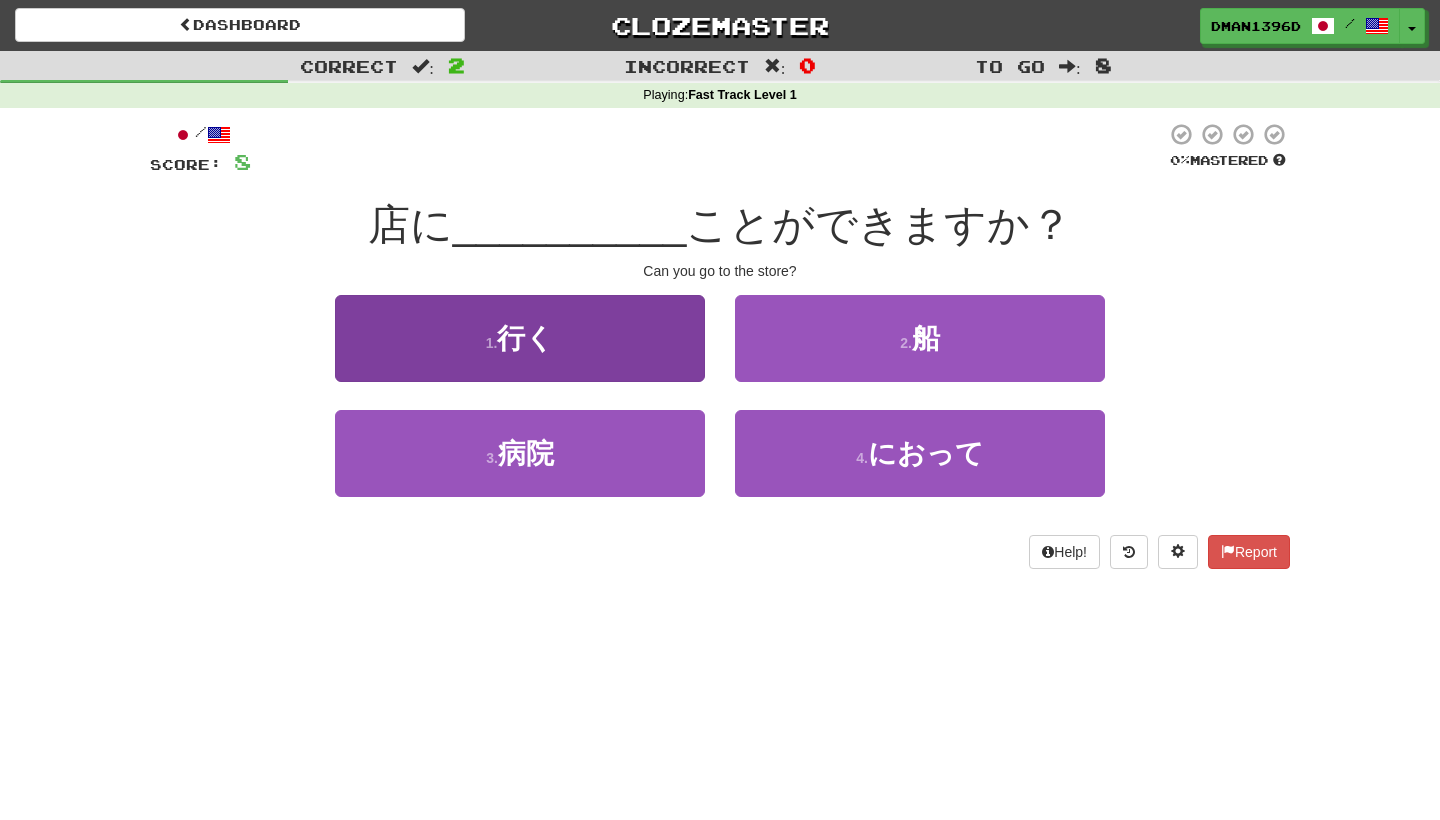 drag, startPoint x: 602, startPoint y: 383, endPoint x: 572, endPoint y: 342, distance: 50.803543 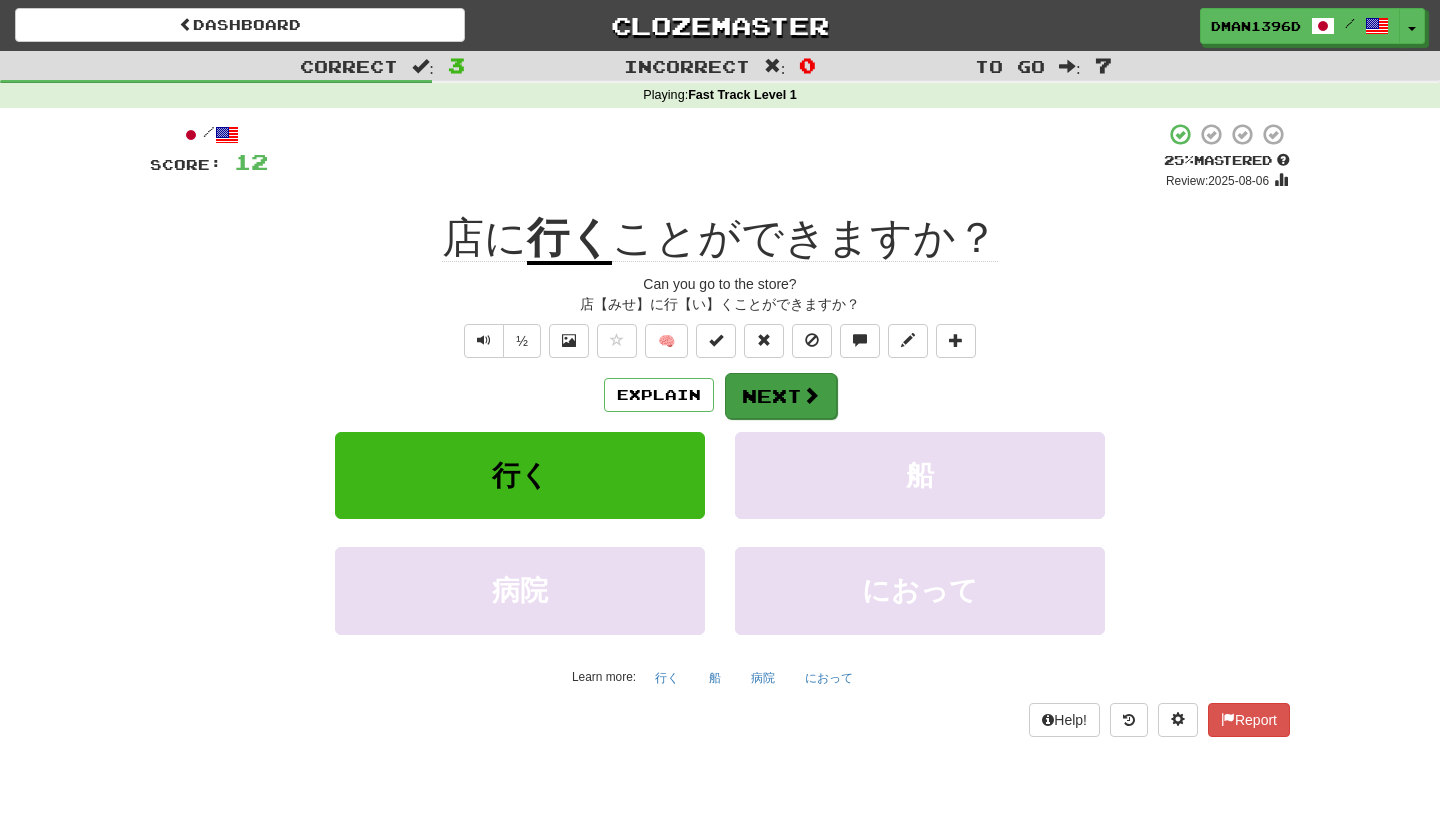 click on "Next" at bounding box center [781, 396] 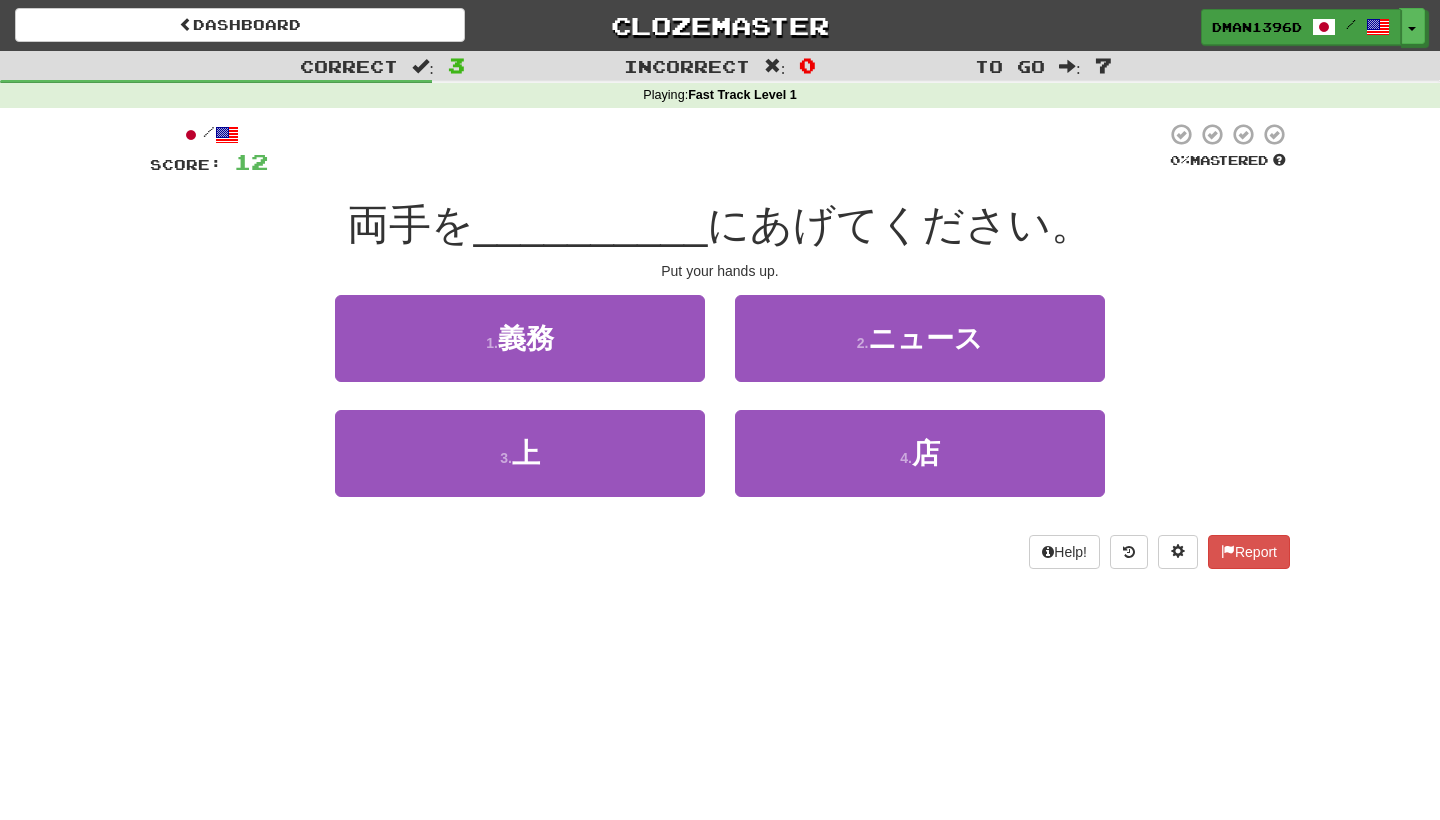 click on "dman1396d" at bounding box center [1257, 27] 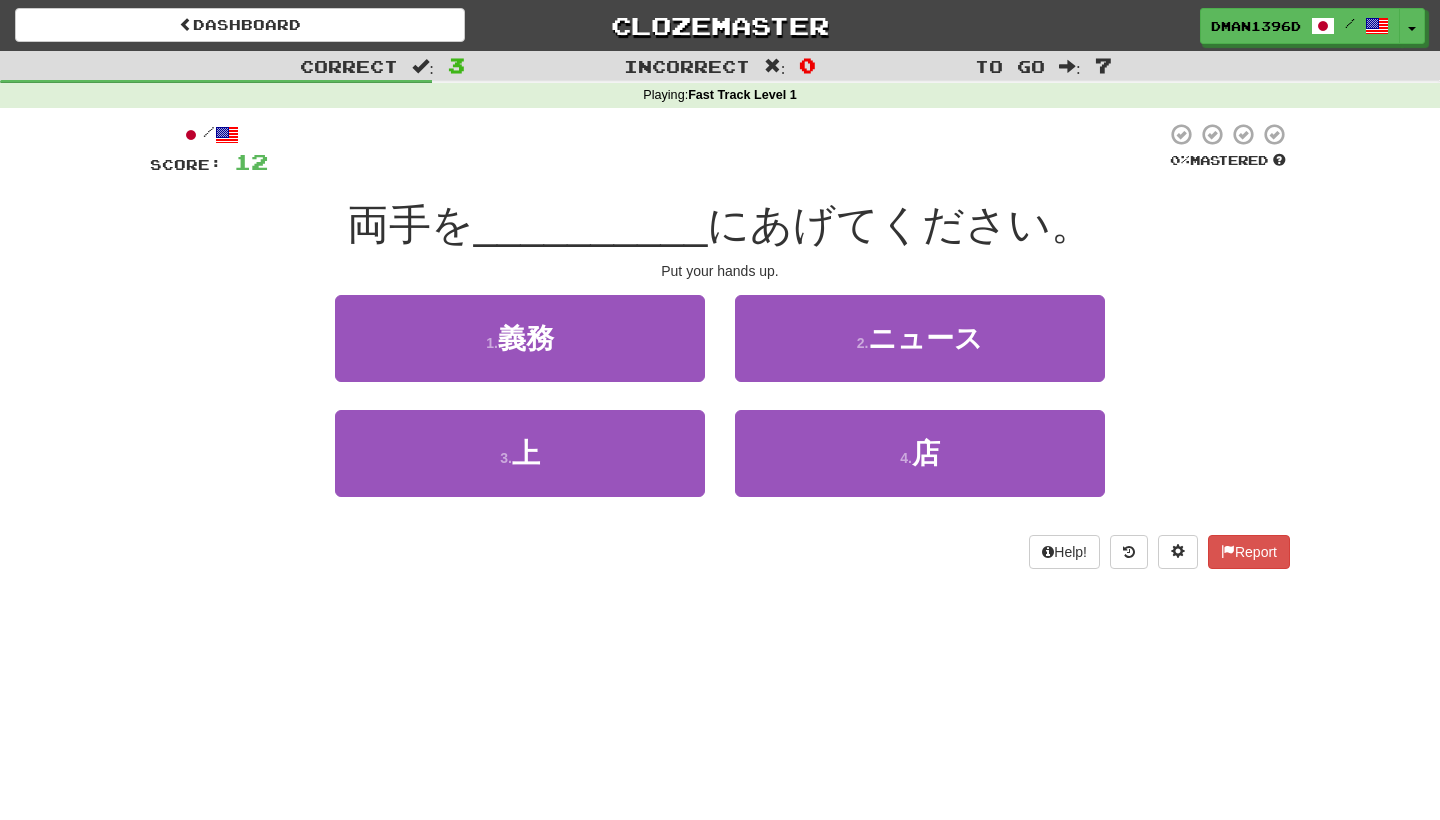 click on "にあげてください。" at bounding box center [900, 224] 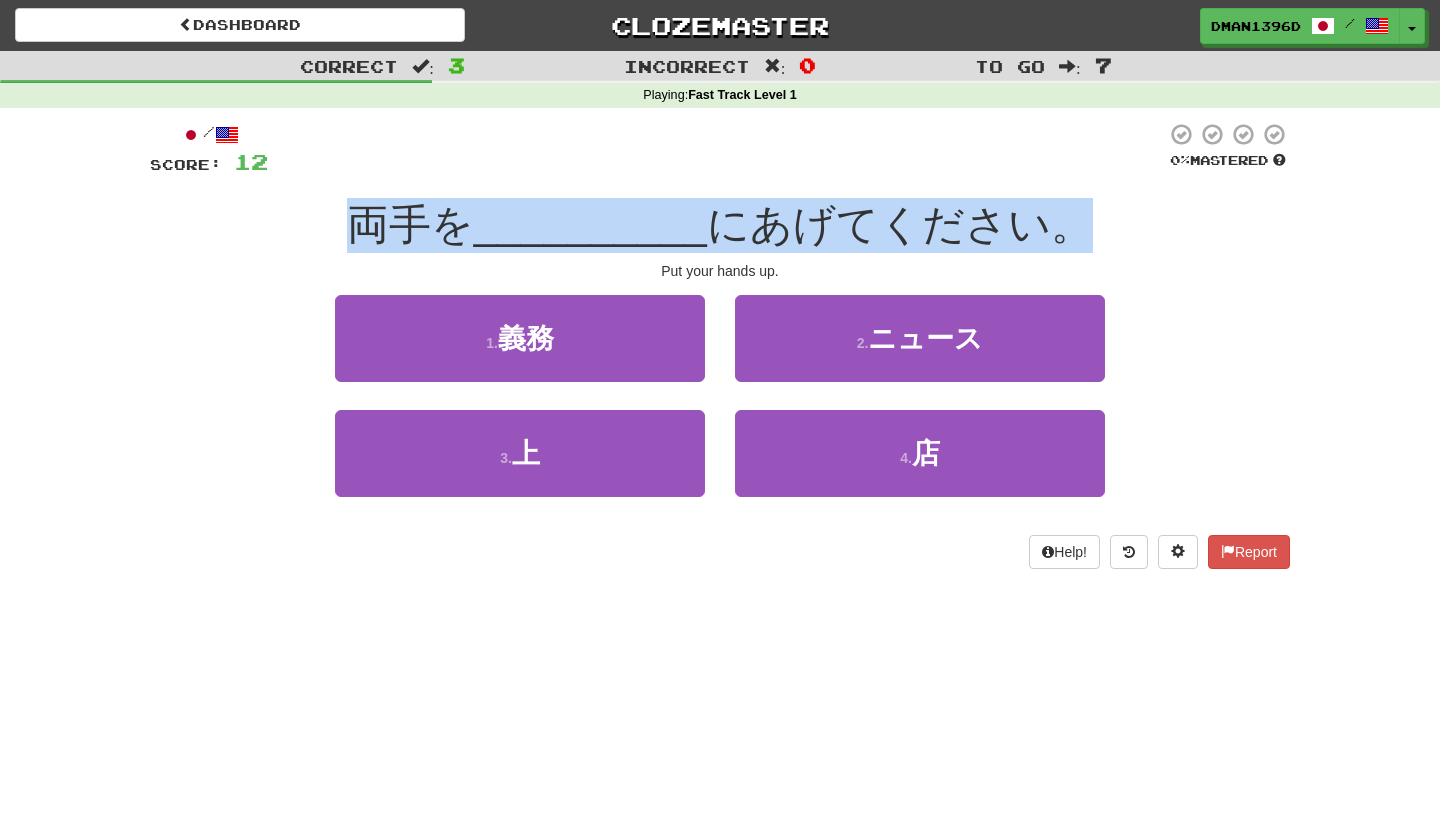 copy on "両手を __________ にあげてください。" 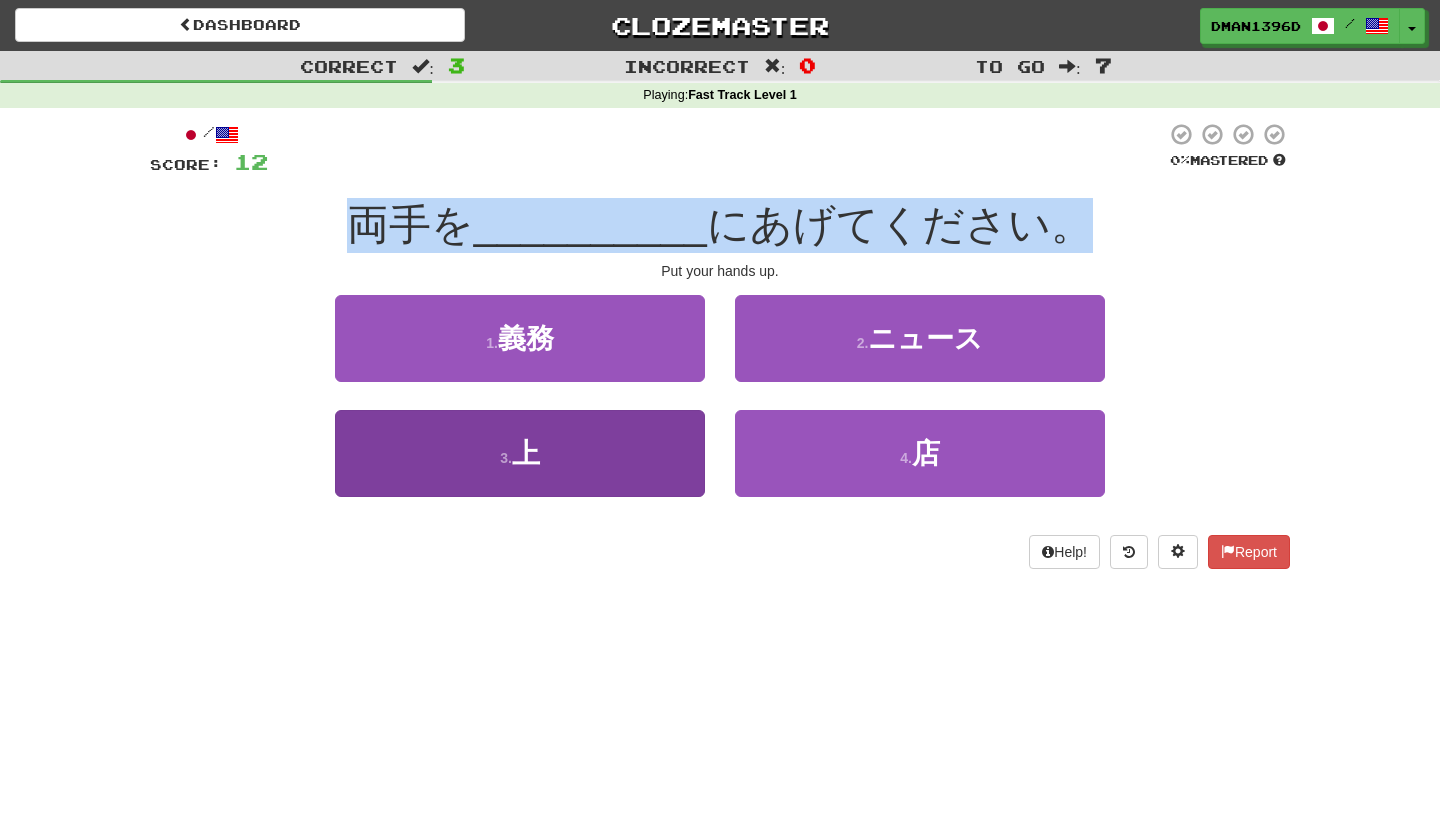 click on "上" at bounding box center [526, 453] 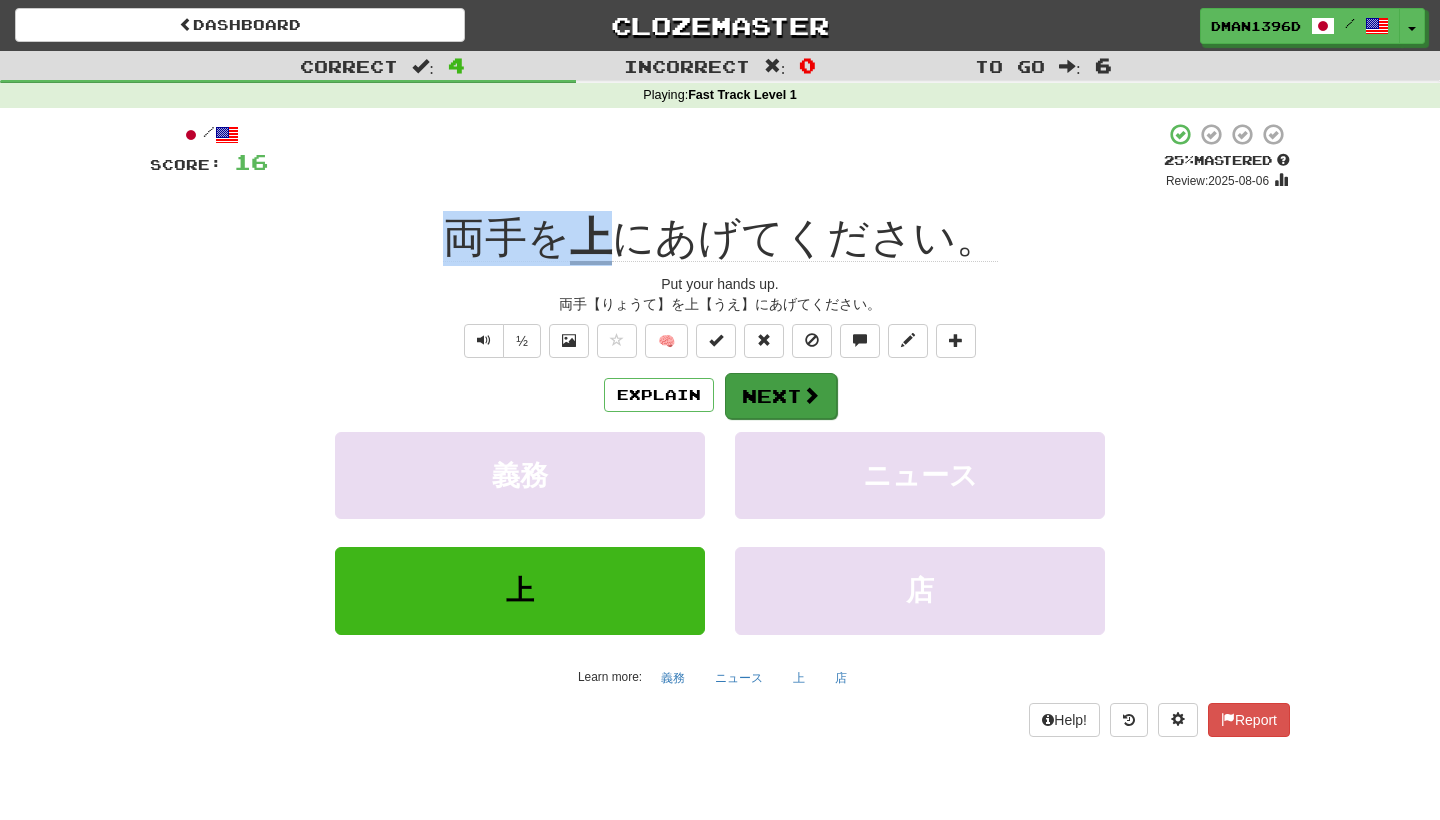 click on "Next" at bounding box center (781, 396) 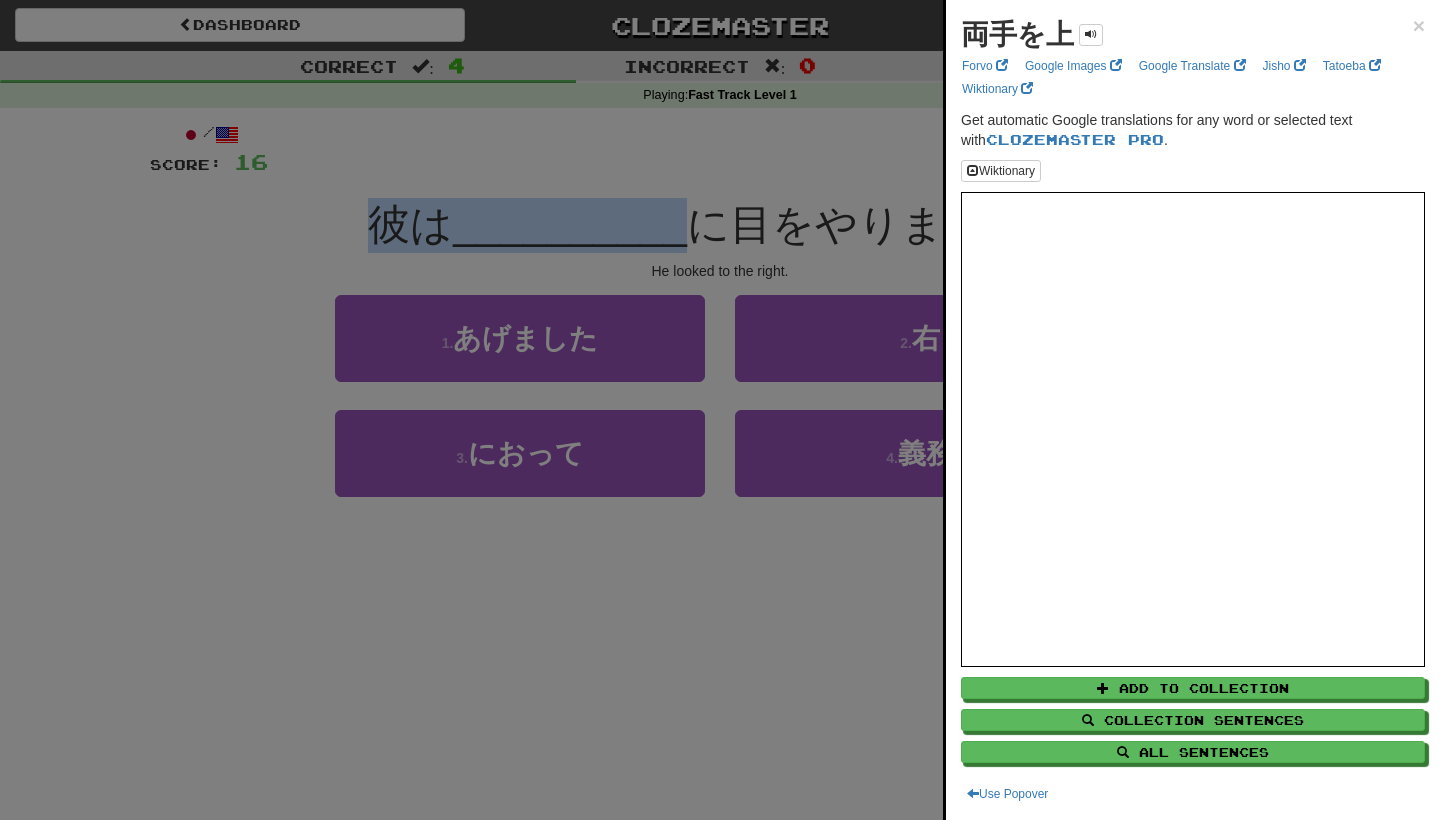 click at bounding box center [720, 410] 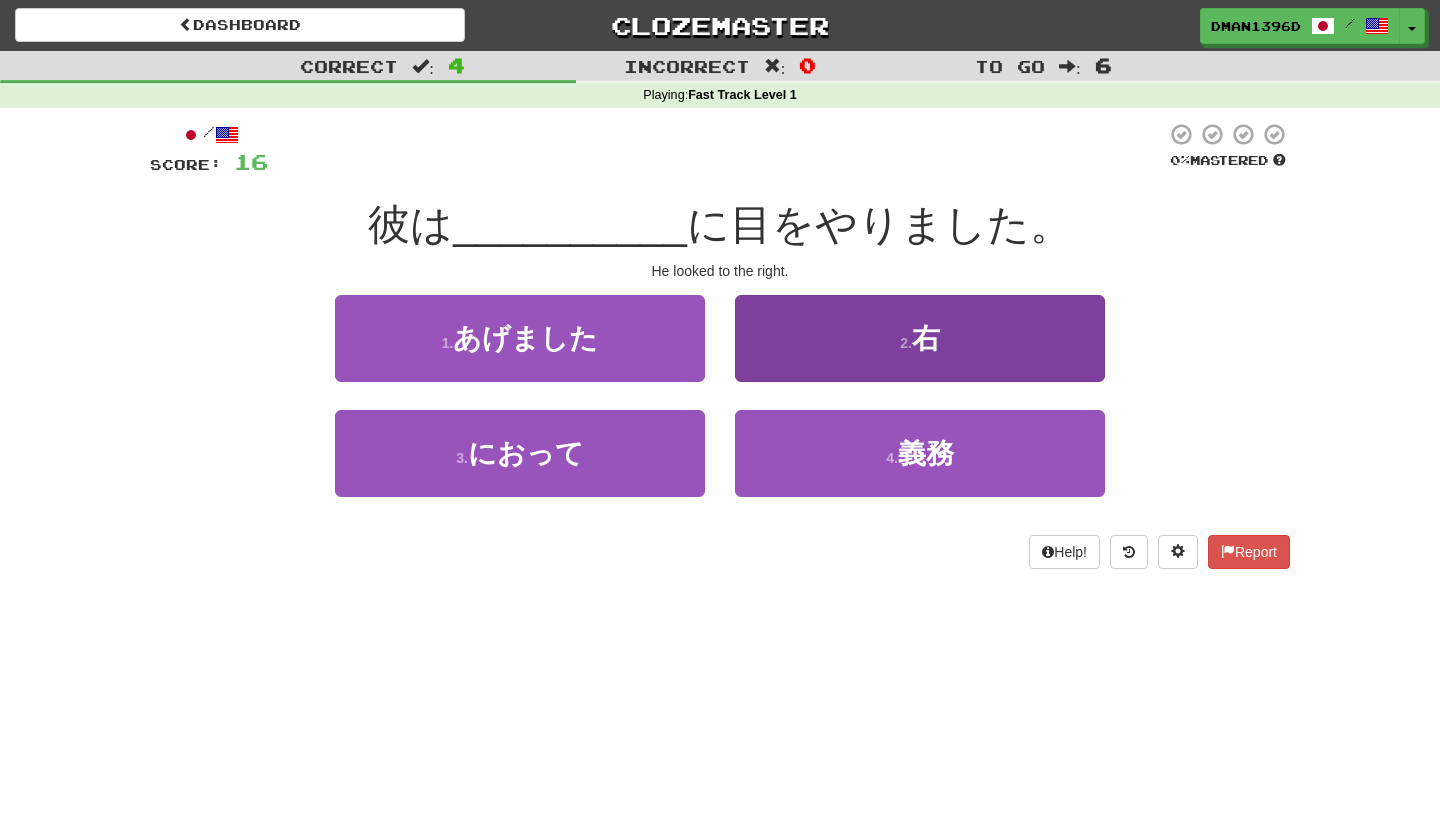 click on "2 .  右" at bounding box center (920, 338) 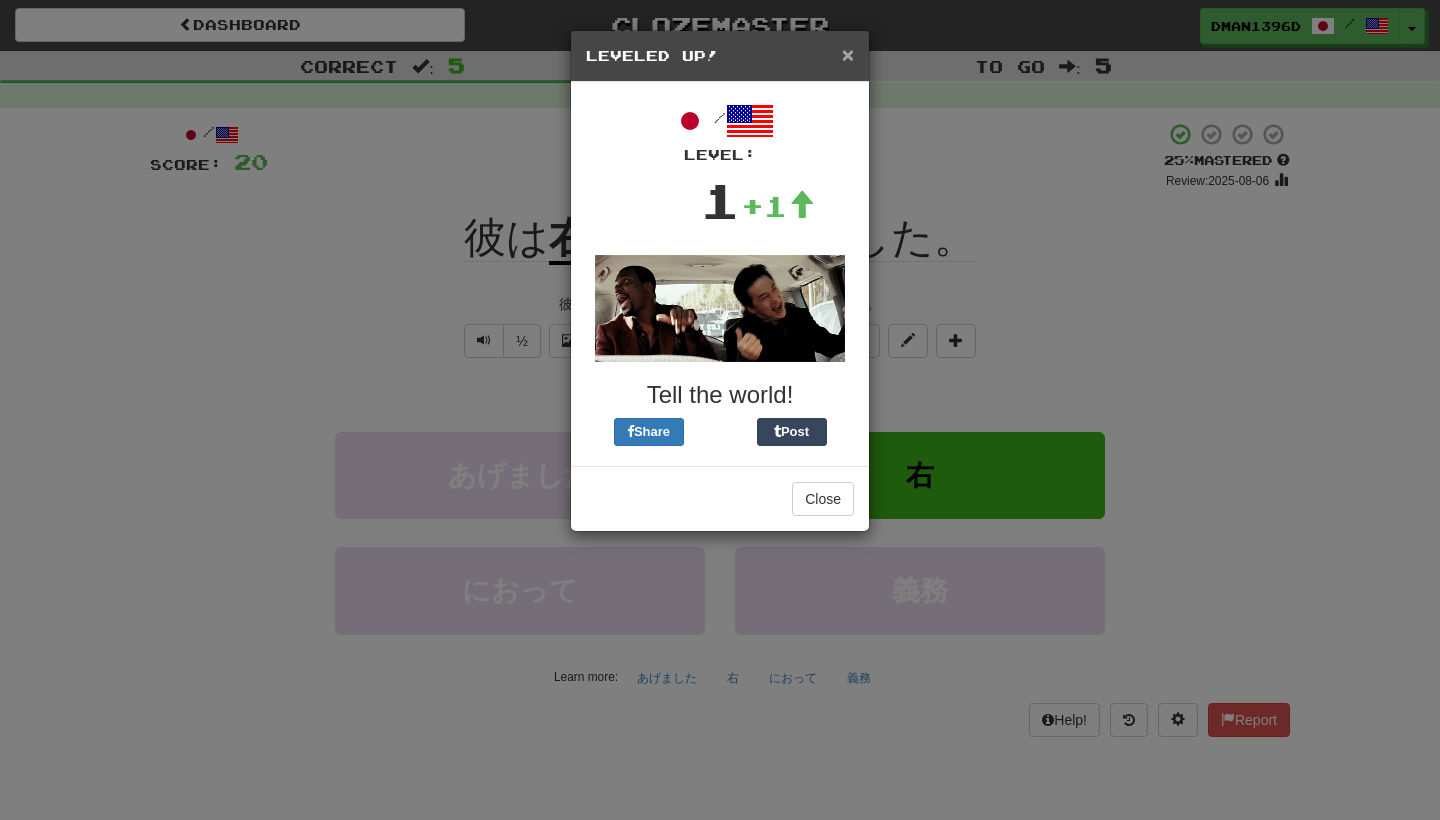 click on "×" at bounding box center (848, 54) 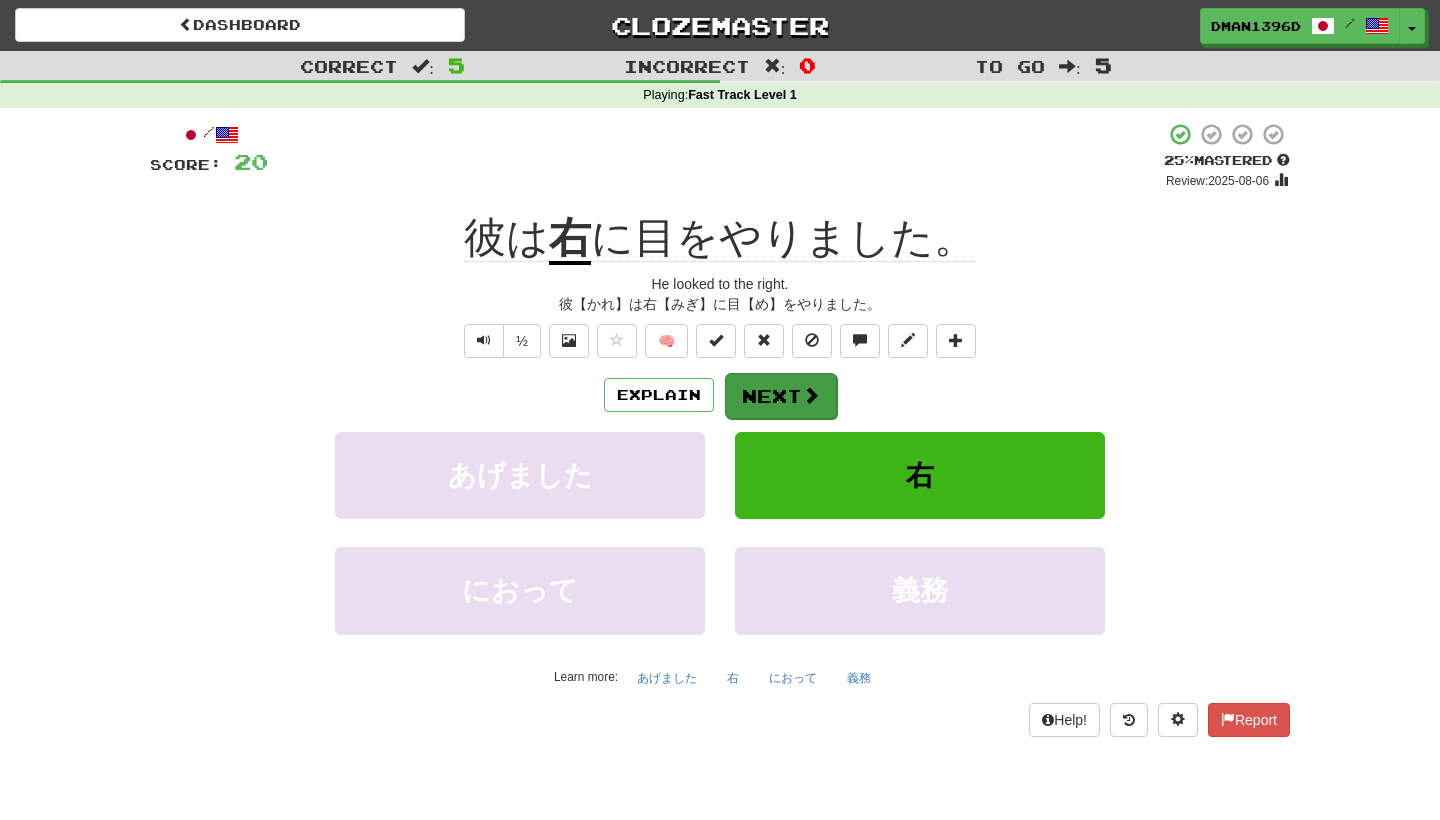 click on "Next" at bounding box center [781, 396] 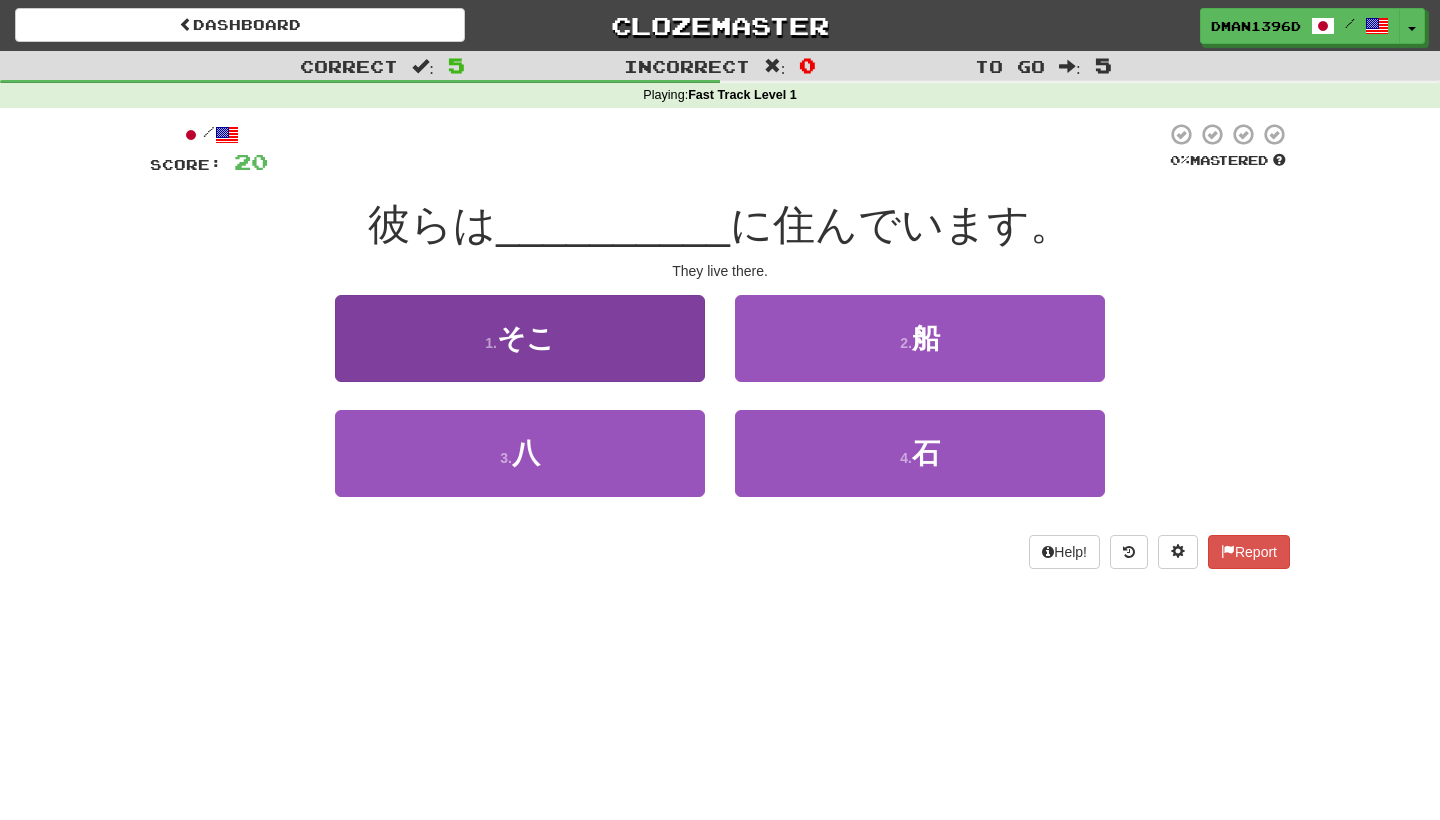 click on "1 .  そこ" at bounding box center [520, 338] 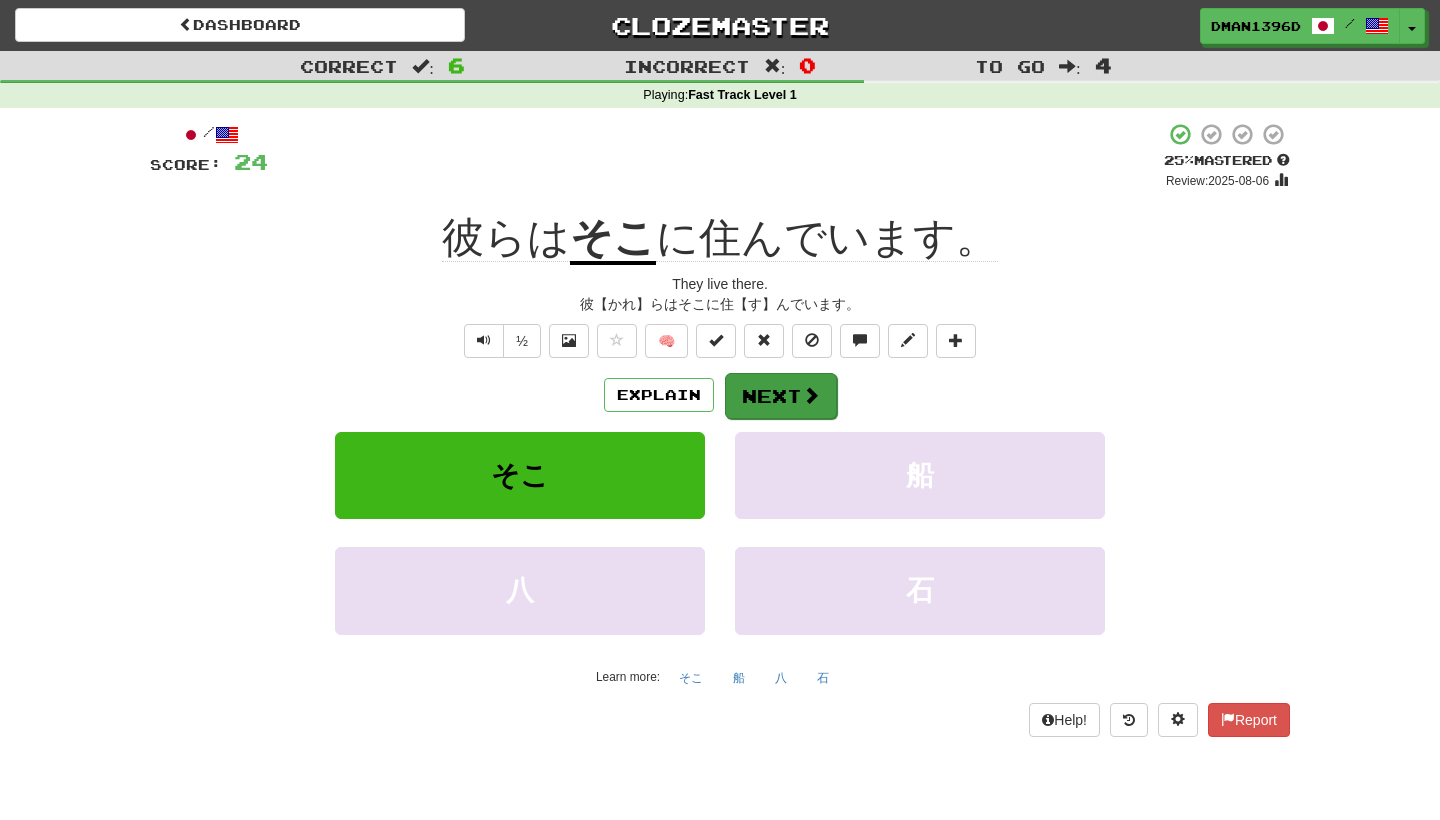 click on "Next" at bounding box center [781, 396] 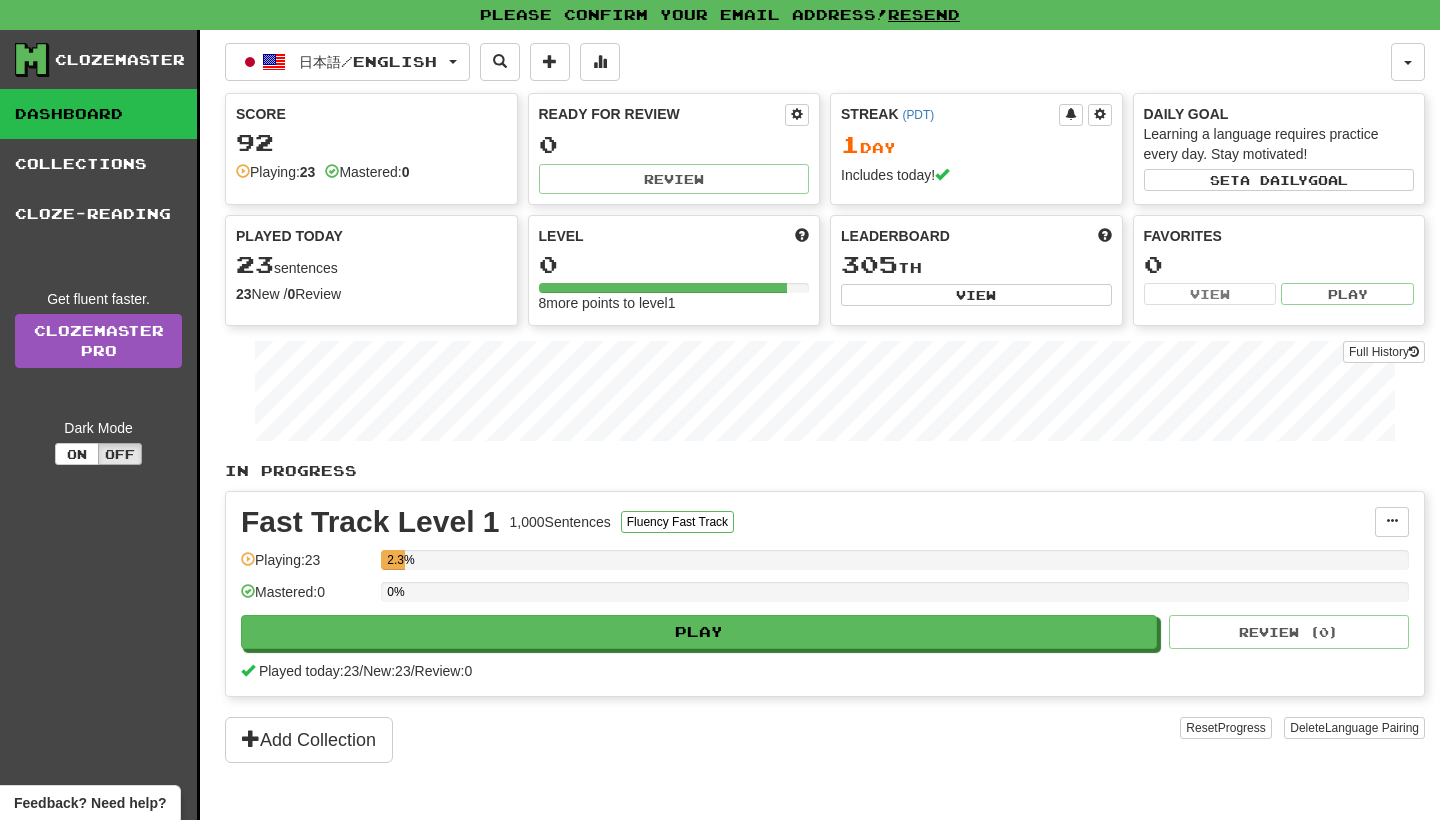 scroll, scrollTop: 0, scrollLeft: 0, axis: both 